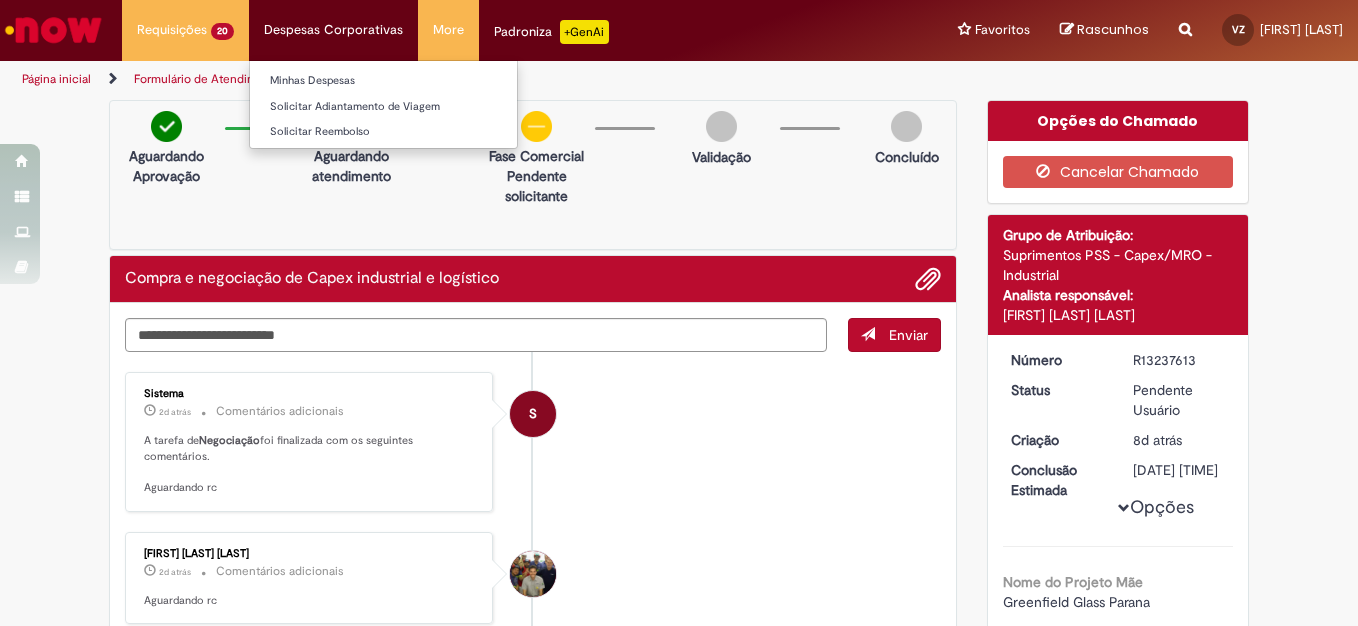 scroll, scrollTop: 0, scrollLeft: 0, axis: both 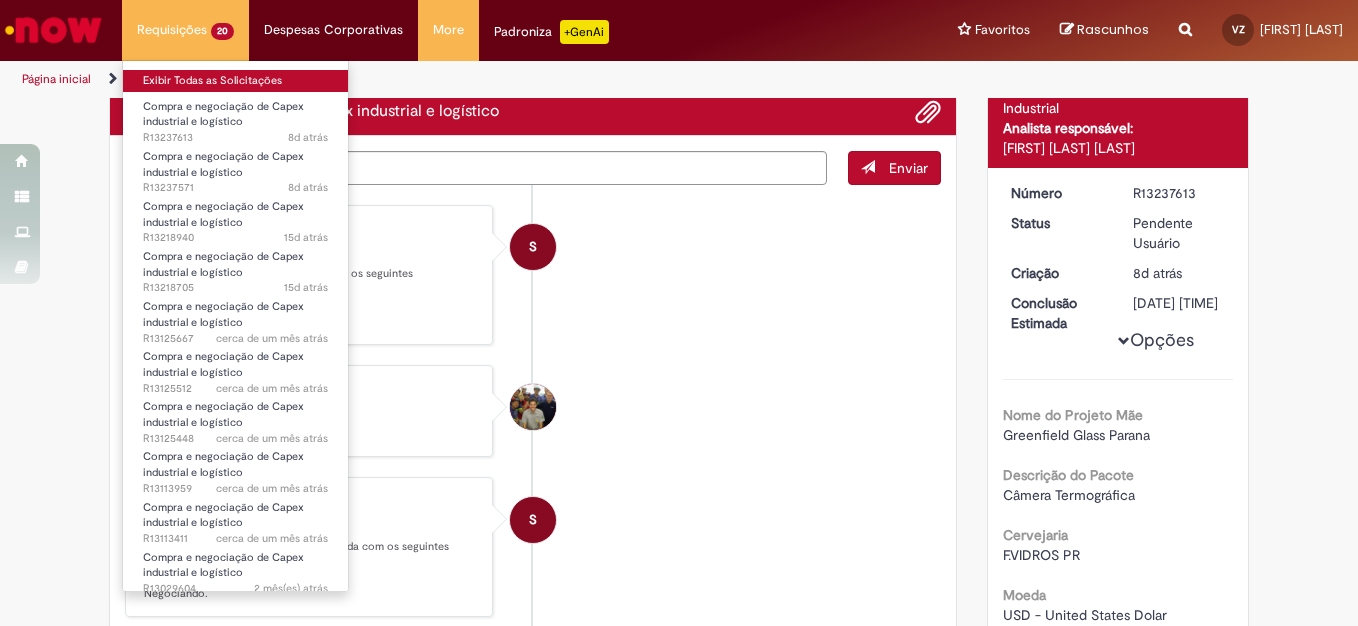 click on "Exibir Todas as Solicitações" at bounding box center (235, 81) 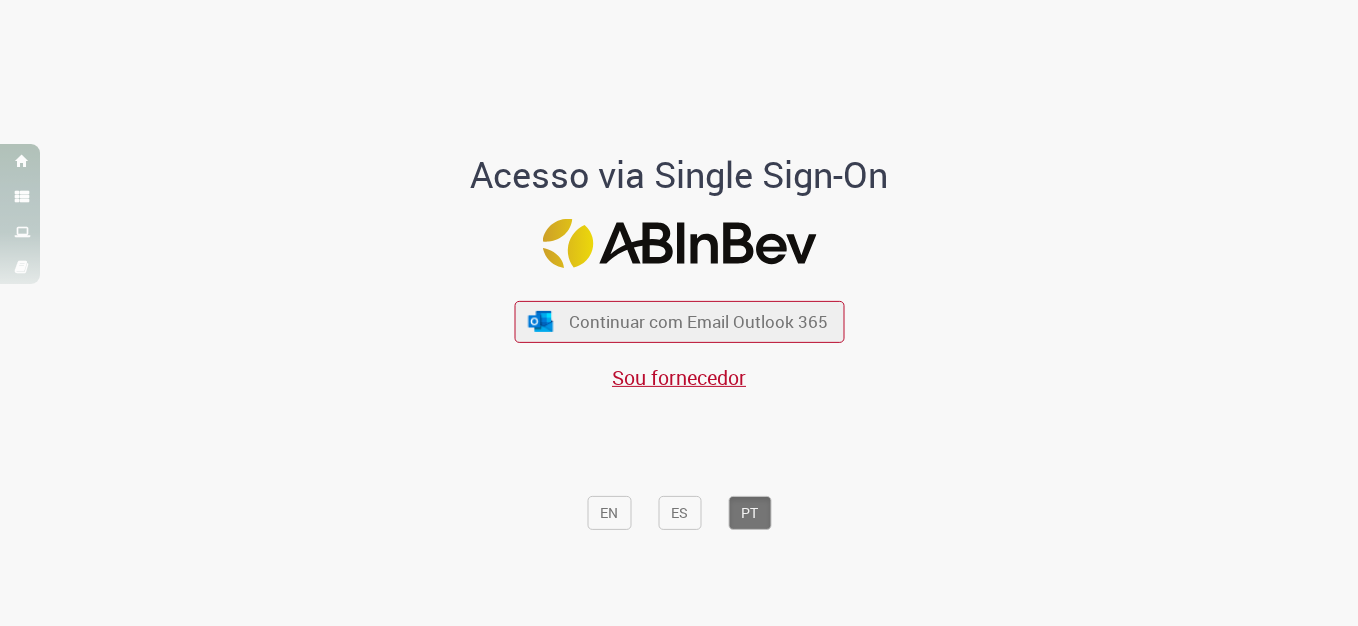 scroll, scrollTop: 0, scrollLeft: 0, axis: both 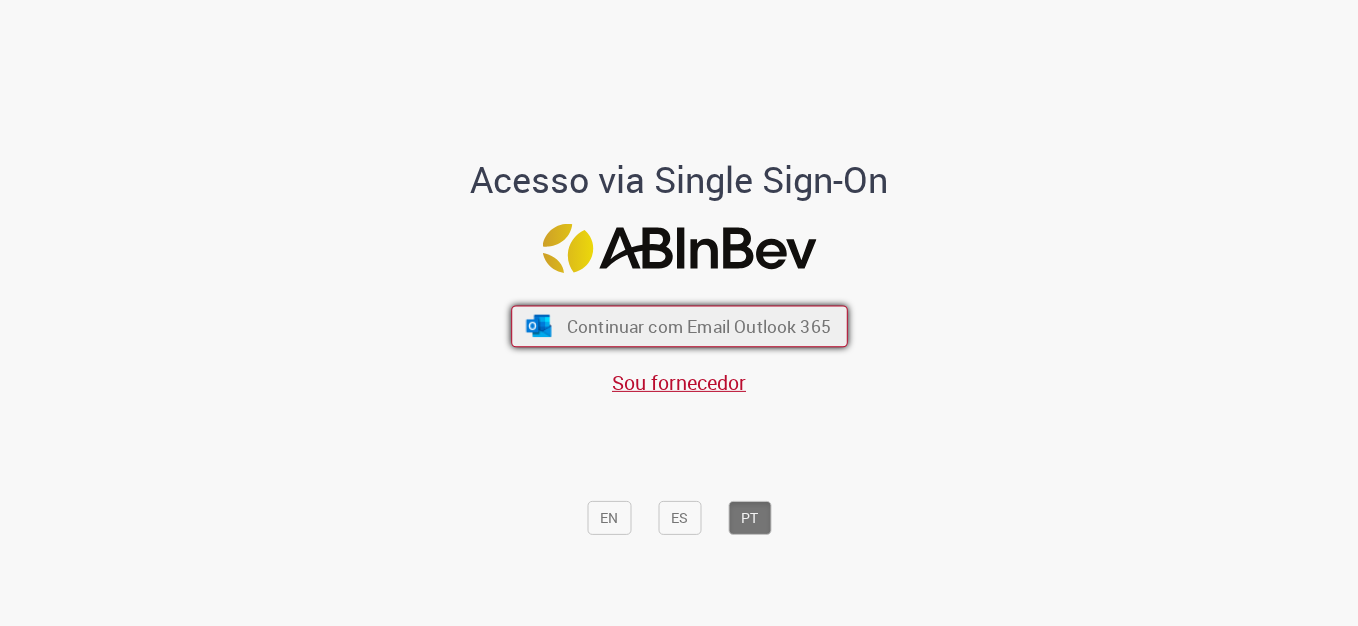 click on "Continuar com Email Outlook 365" at bounding box center [679, 327] 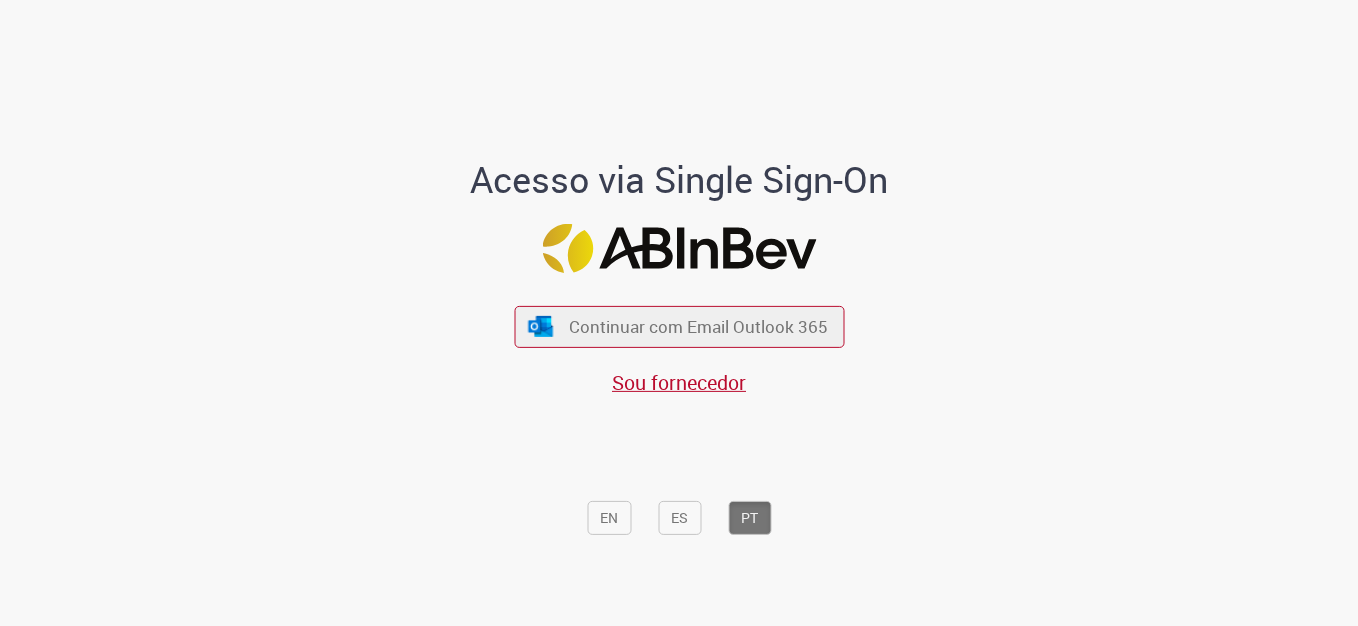 scroll, scrollTop: 0, scrollLeft: 0, axis: both 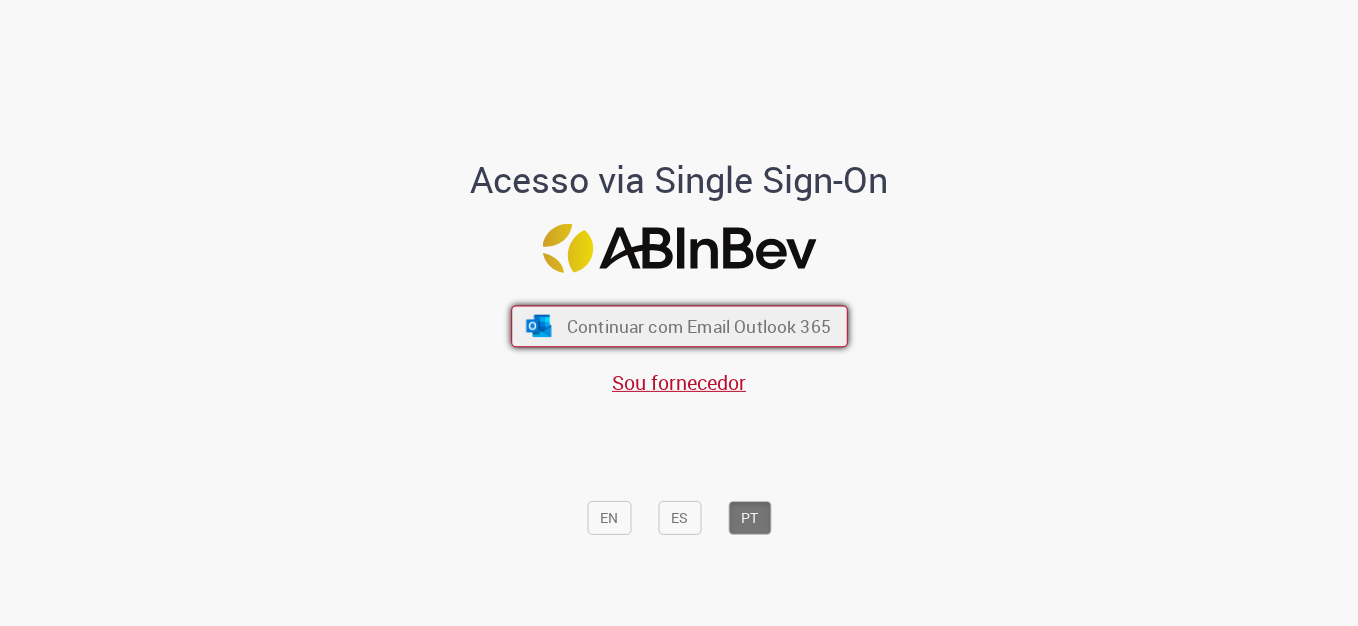 click on "Continuar com Email Outlook 365" at bounding box center [698, 326] 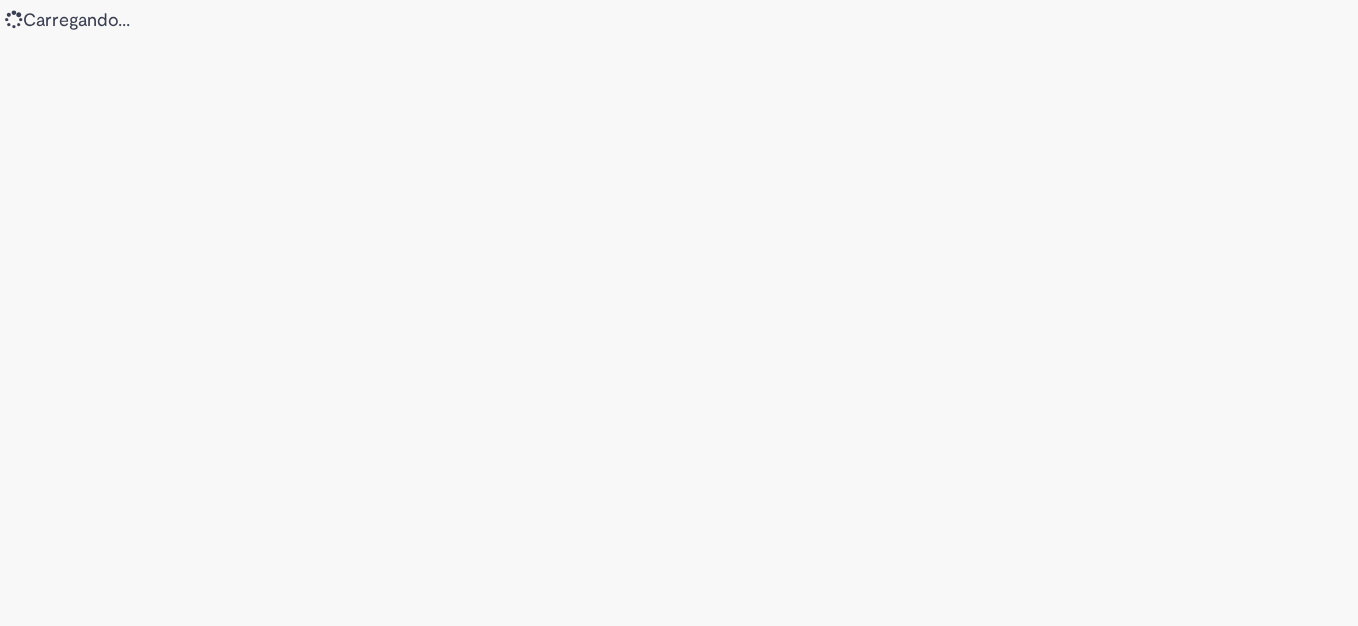 scroll, scrollTop: 0, scrollLeft: 0, axis: both 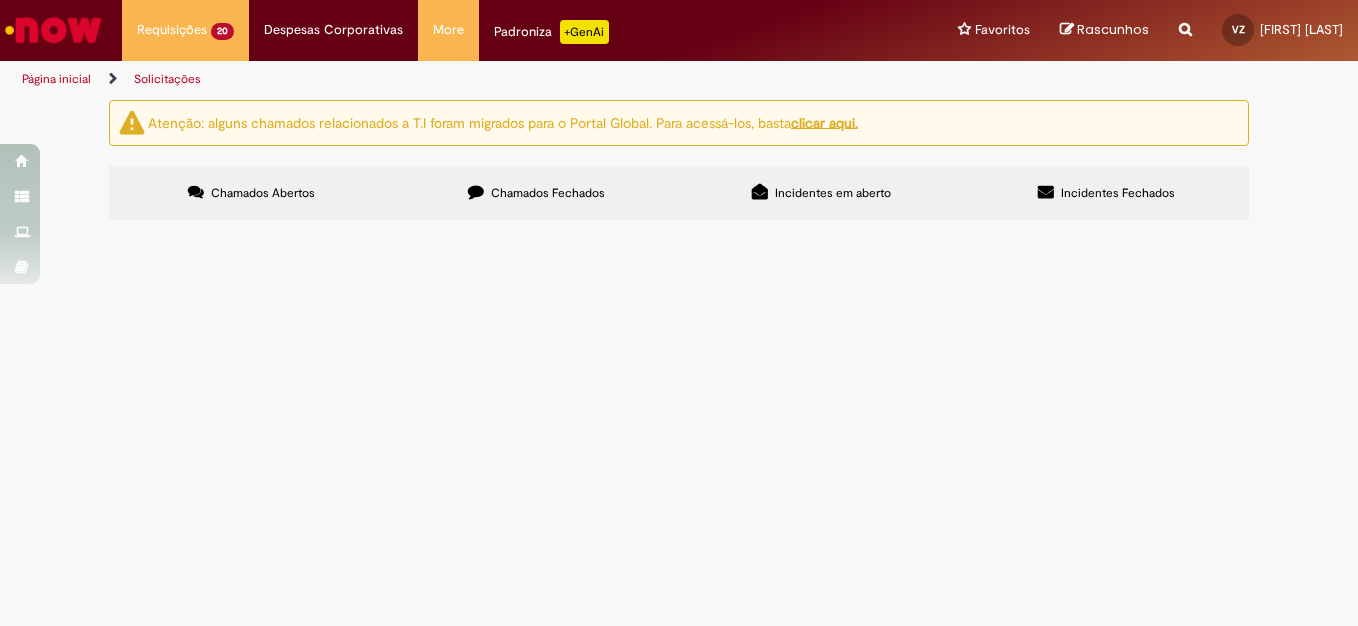 click at bounding box center (53, 30) 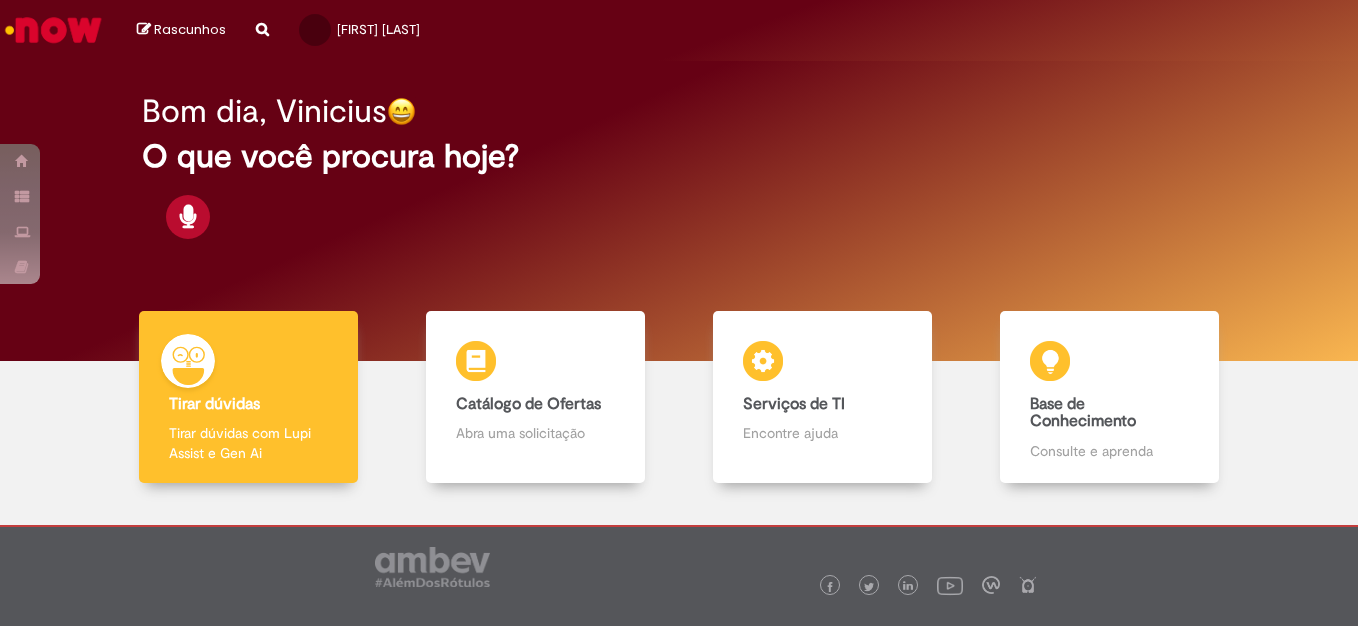 scroll, scrollTop: 0, scrollLeft: 0, axis: both 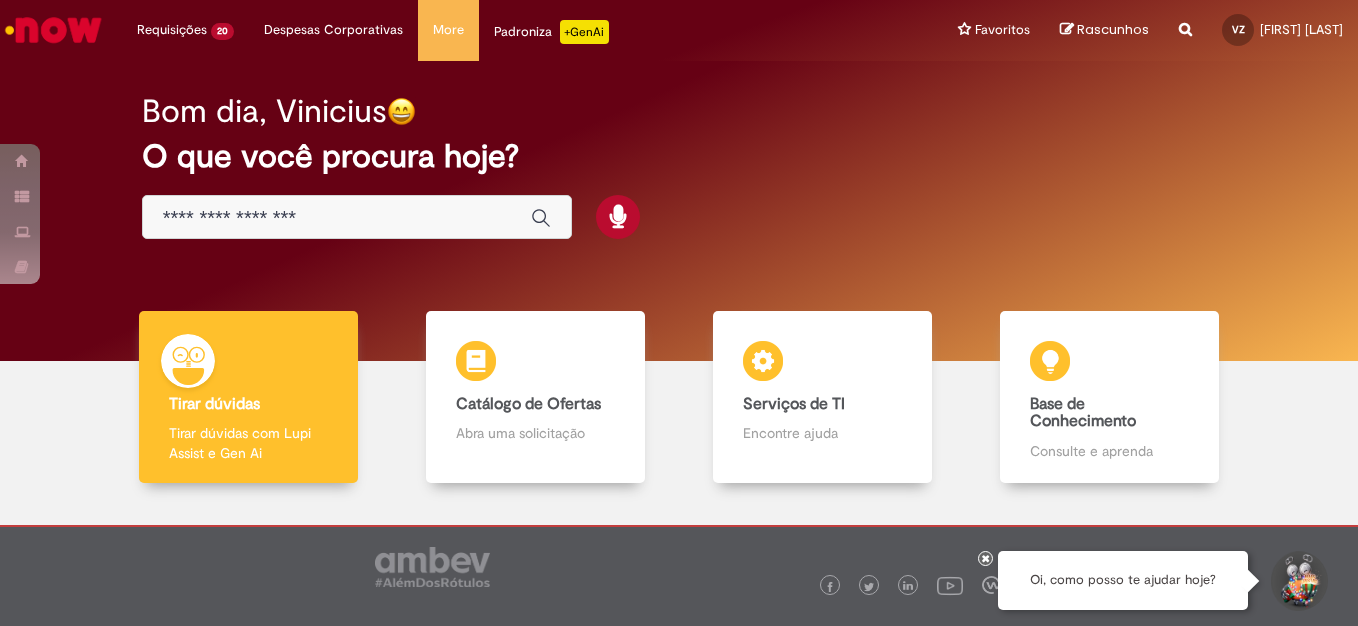 click at bounding box center (337, 218) 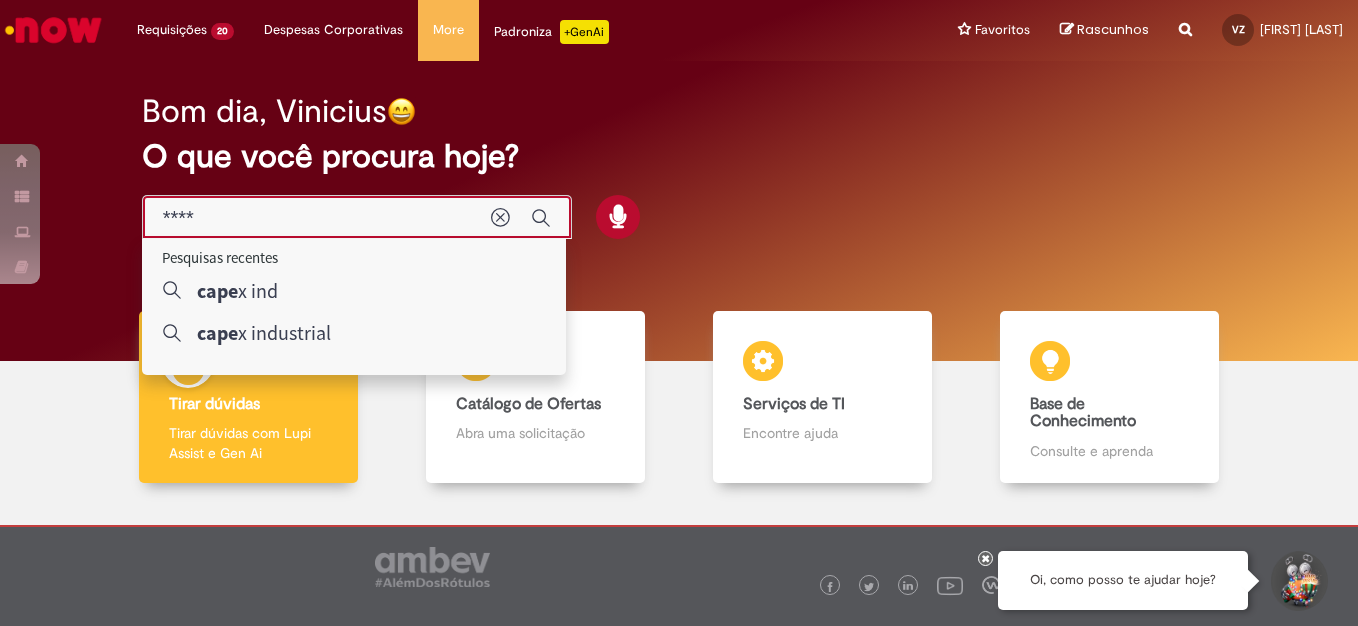 type on "*****" 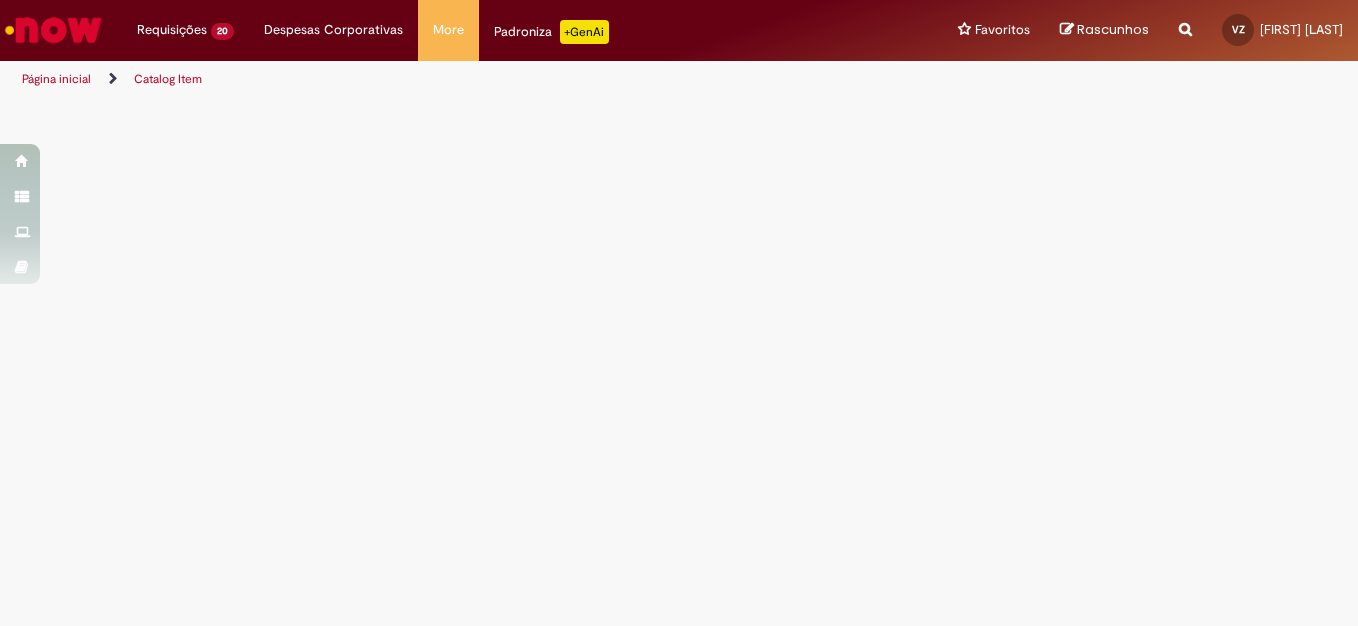 select on "***" 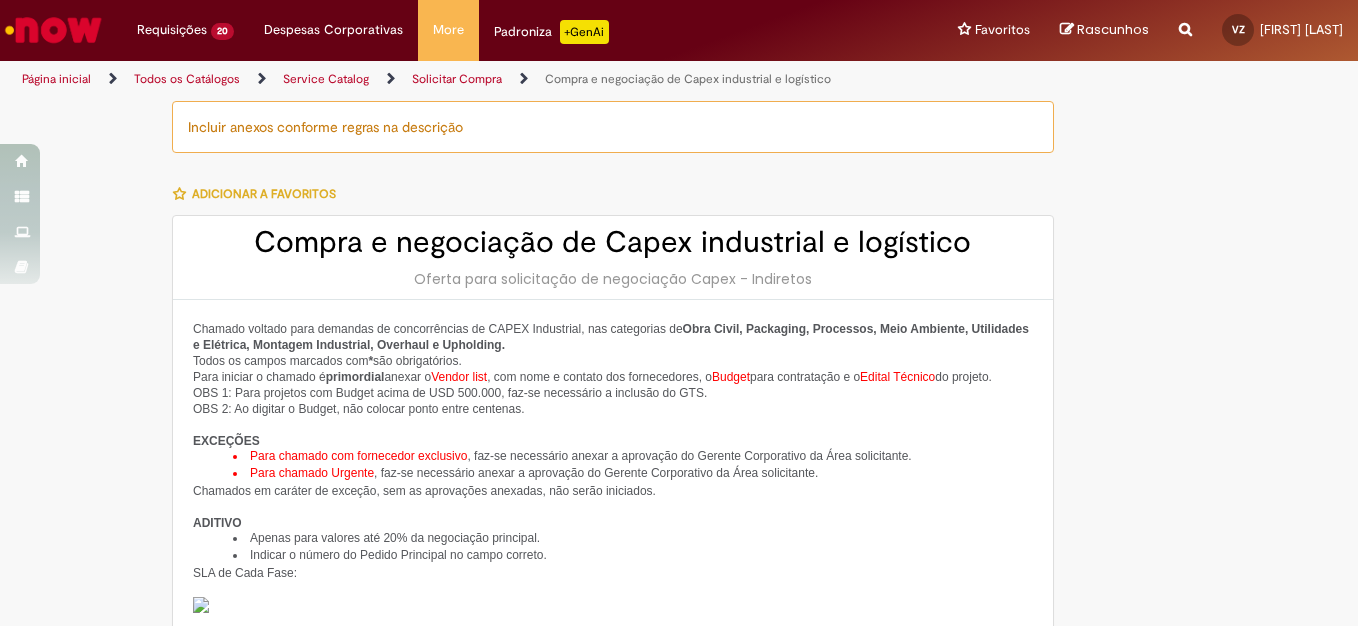 type on "**********" 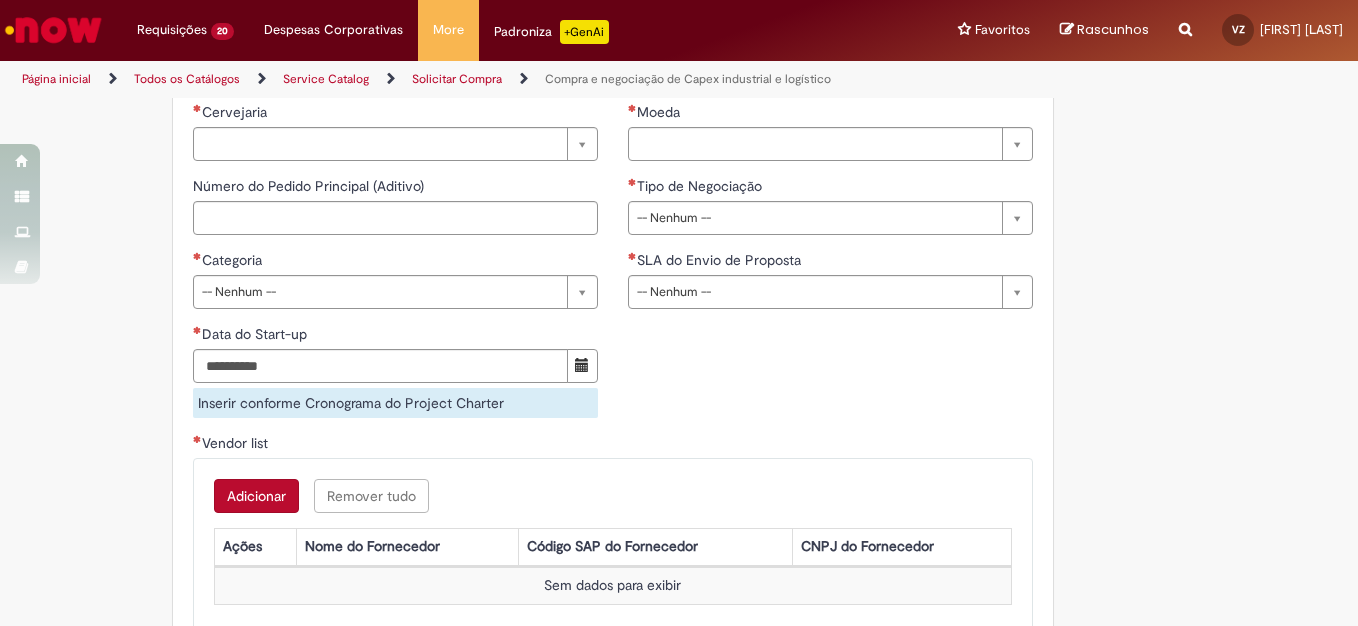 scroll, scrollTop: 782, scrollLeft: 0, axis: vertical 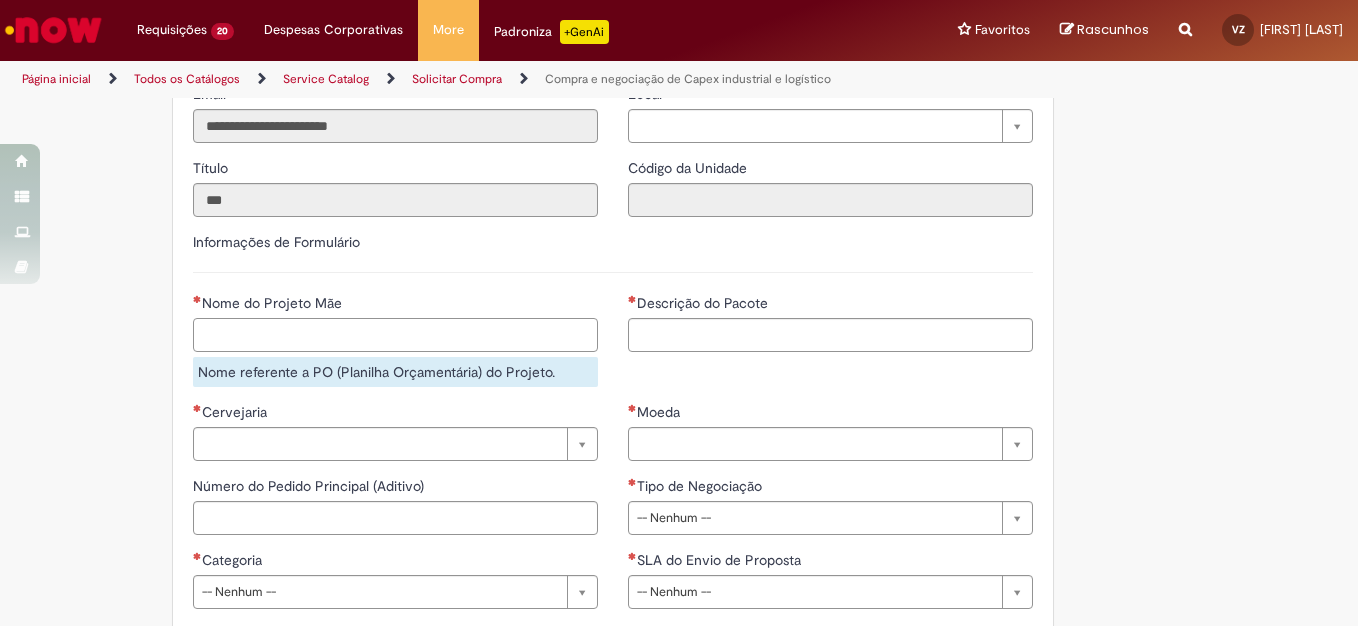 click on "Nome do Projeto Mãe" at bounding box center (395, 335) 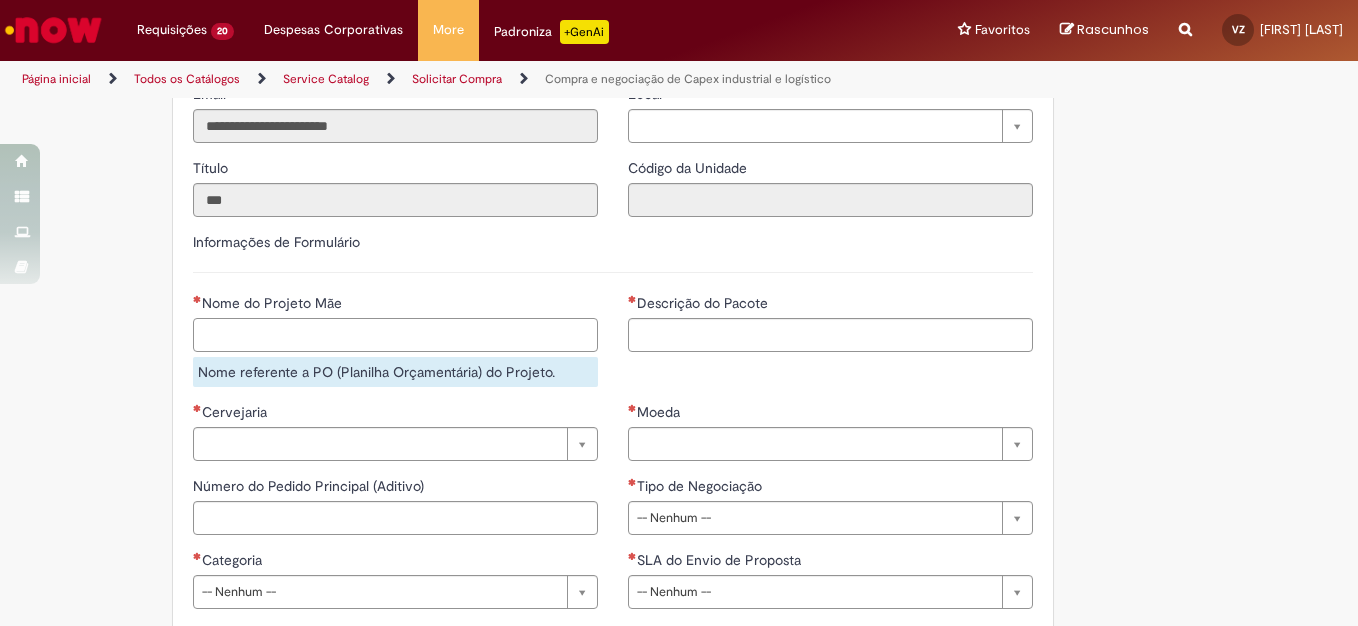 type on "**********" 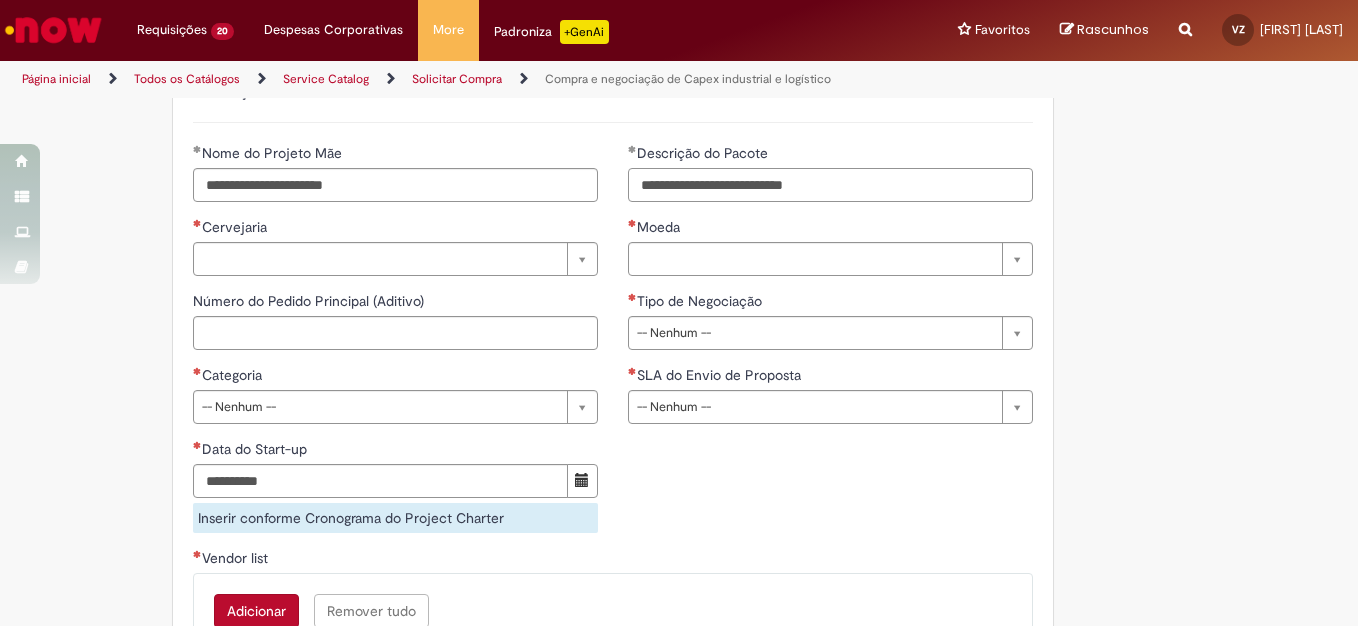 scroll, scrollTop: 949, scrollLeft: 0, axis: vertical 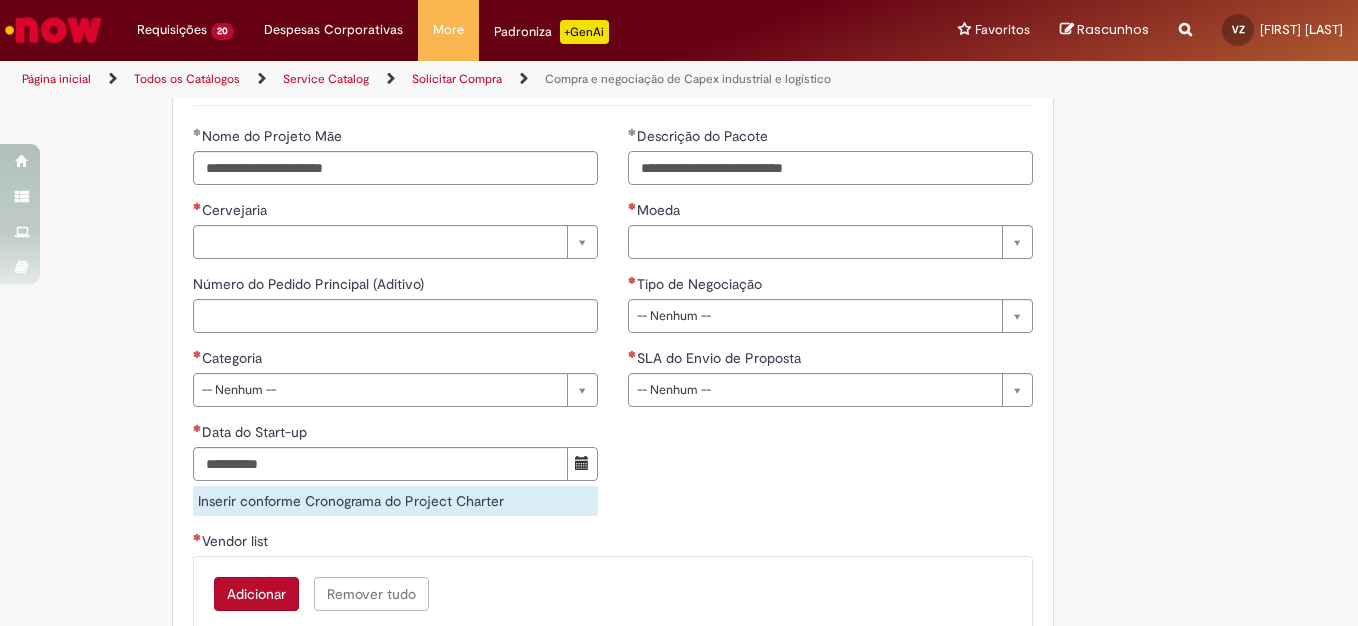 type on "**********" 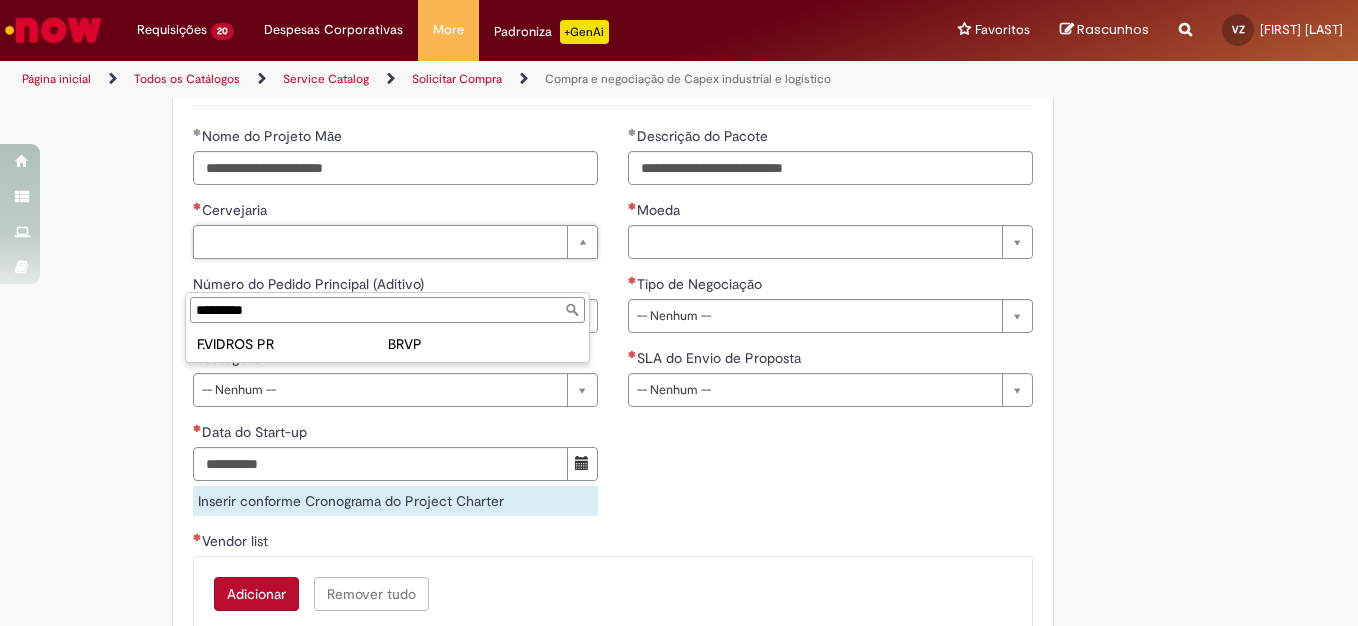 type on "*********" 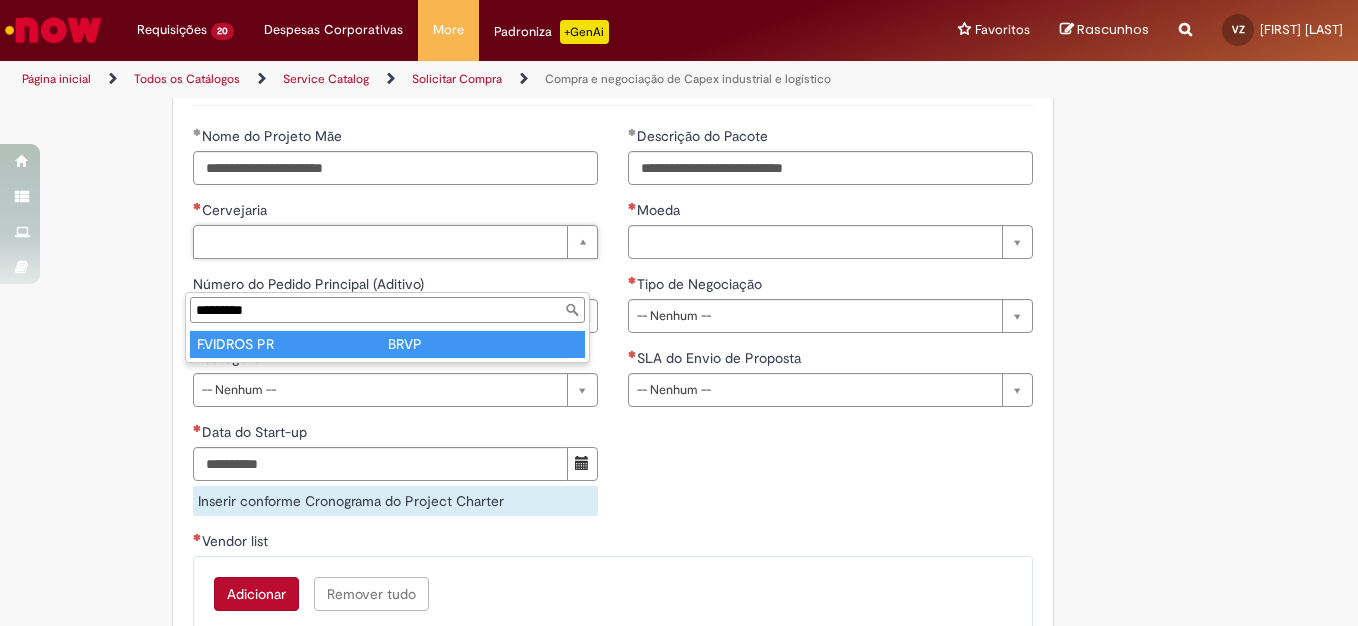 type on "**********" 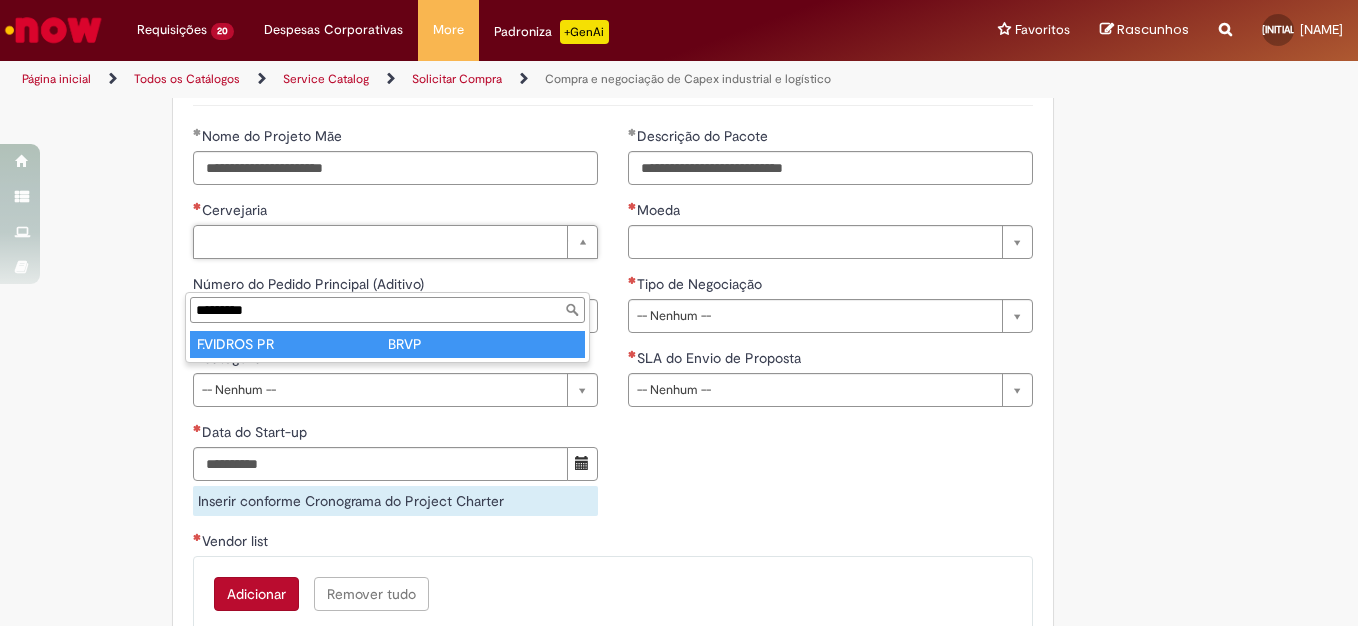 type on "**********" 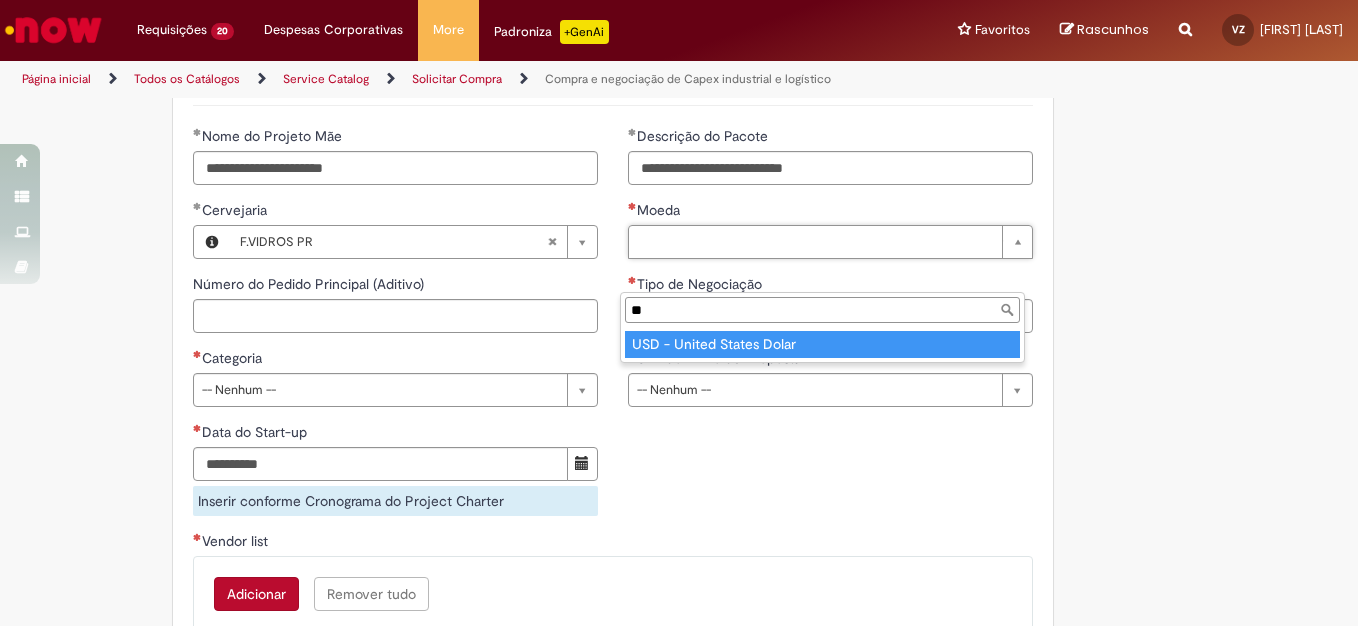 type on "*" 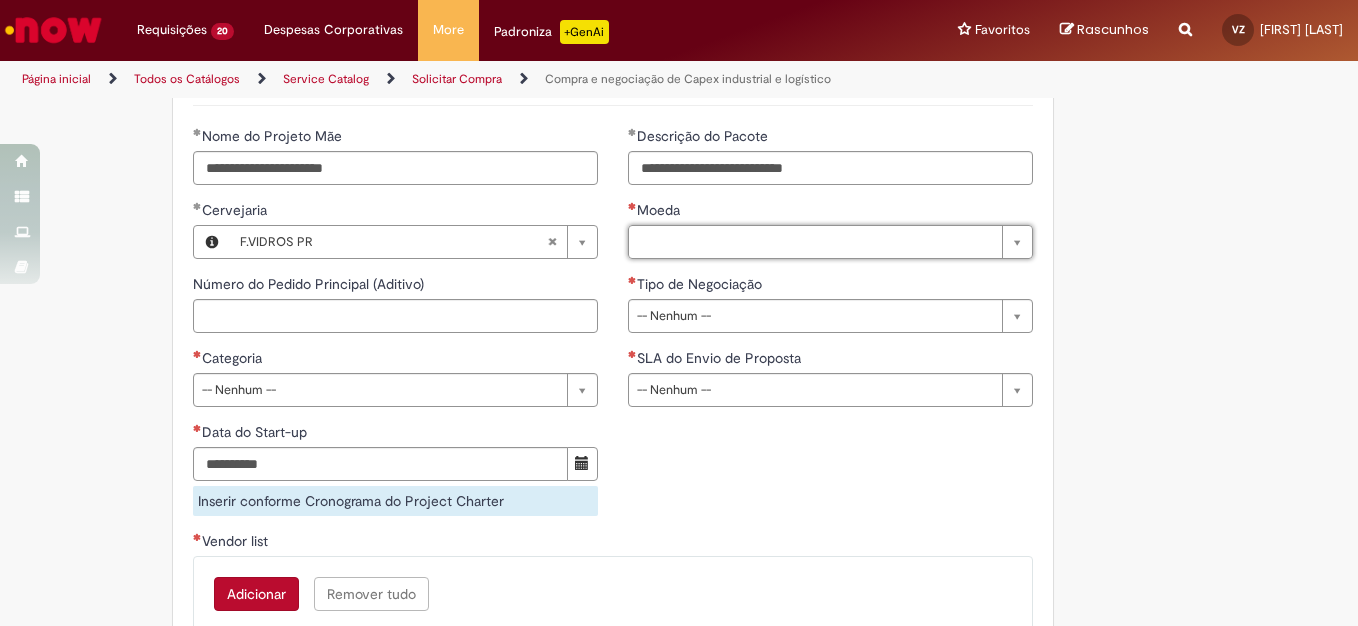 type on "*" 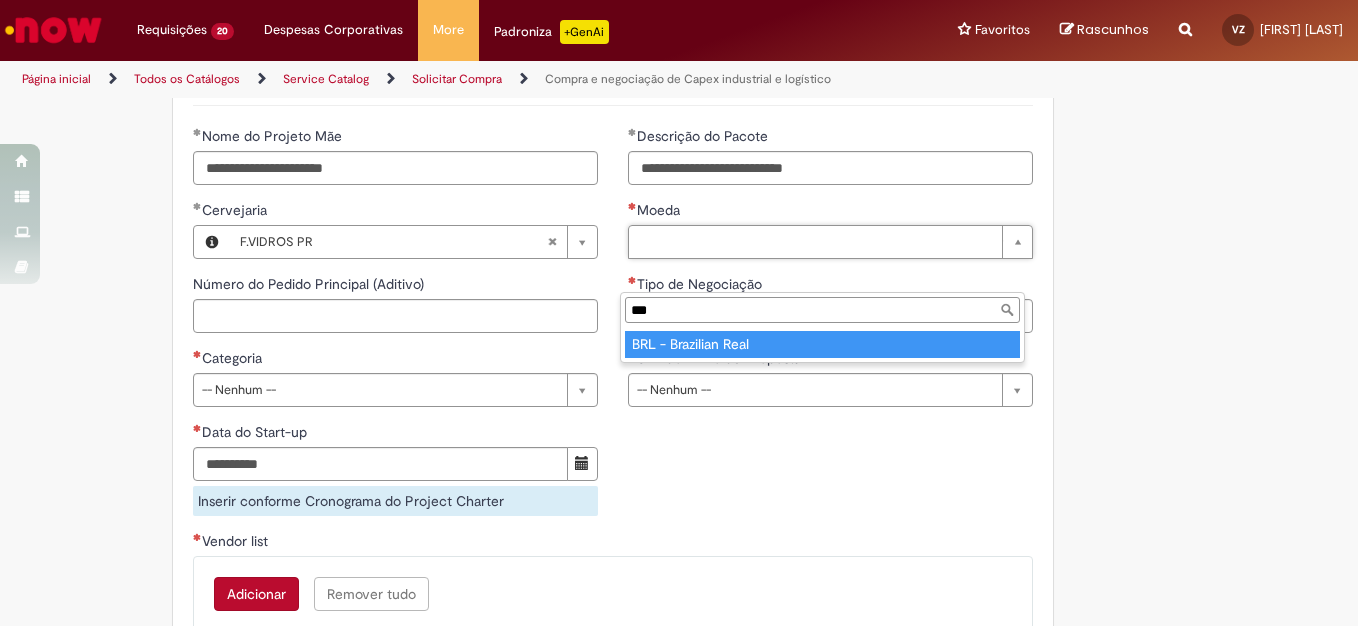 type on "***" 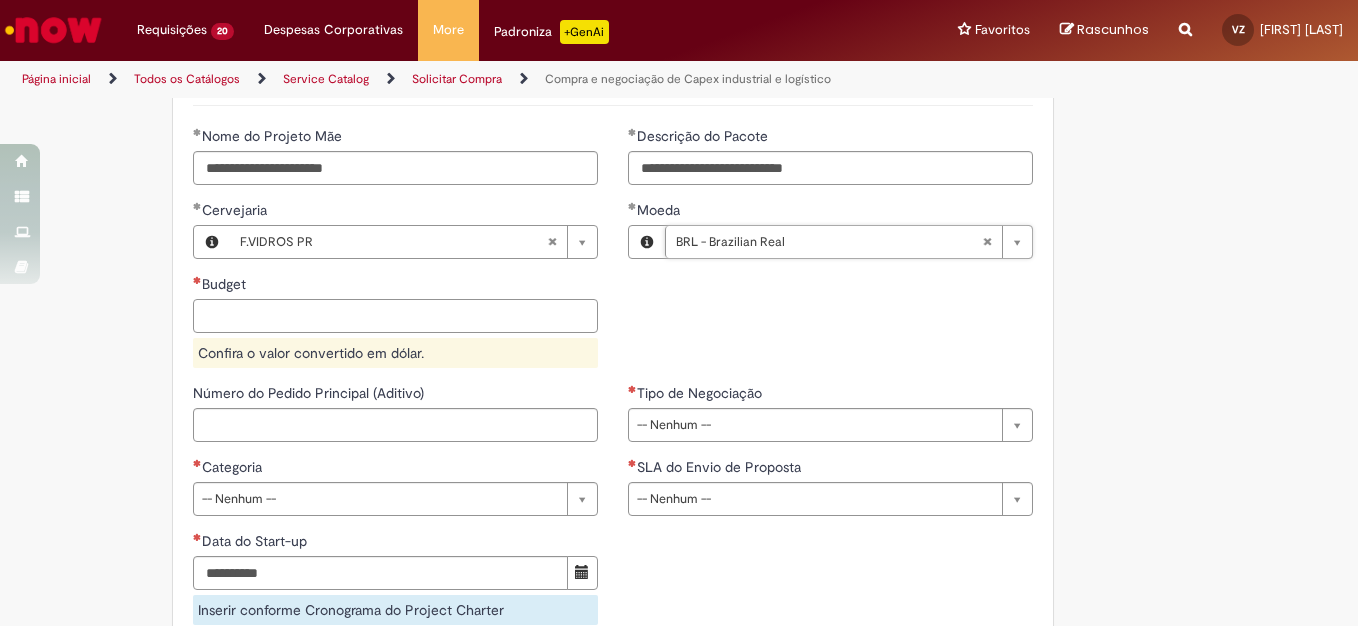 click on "Budget" at bounding box center [395, 316] 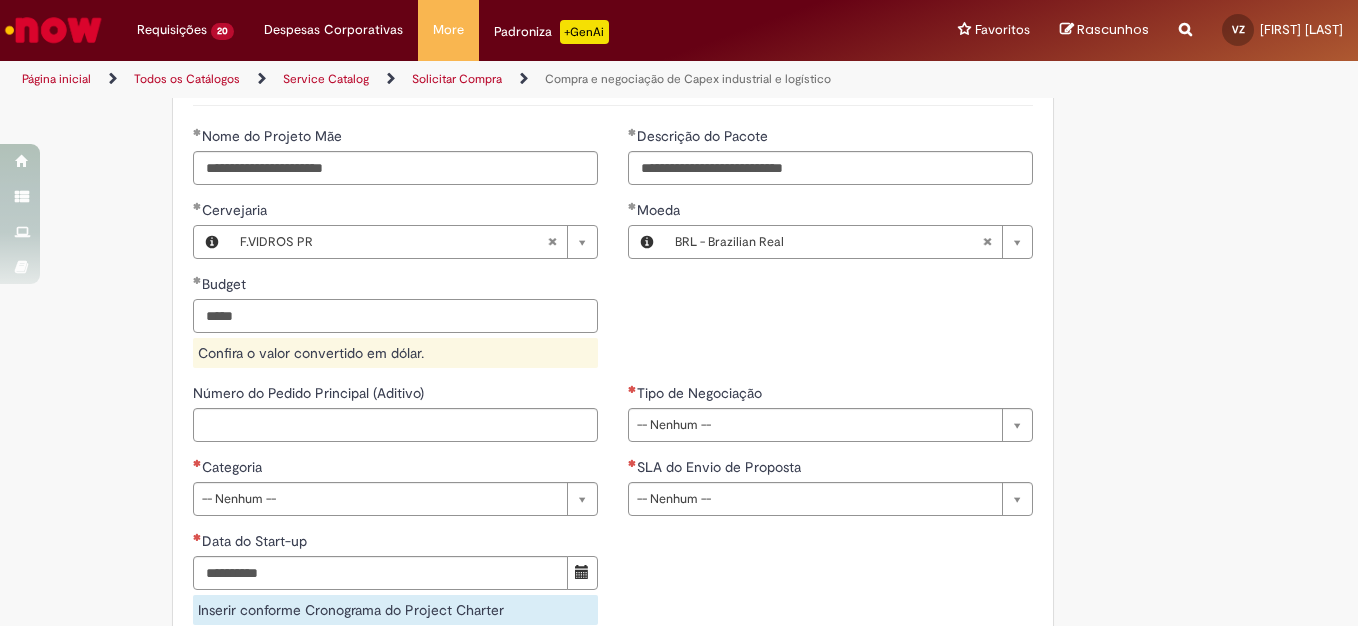 type on "*****" 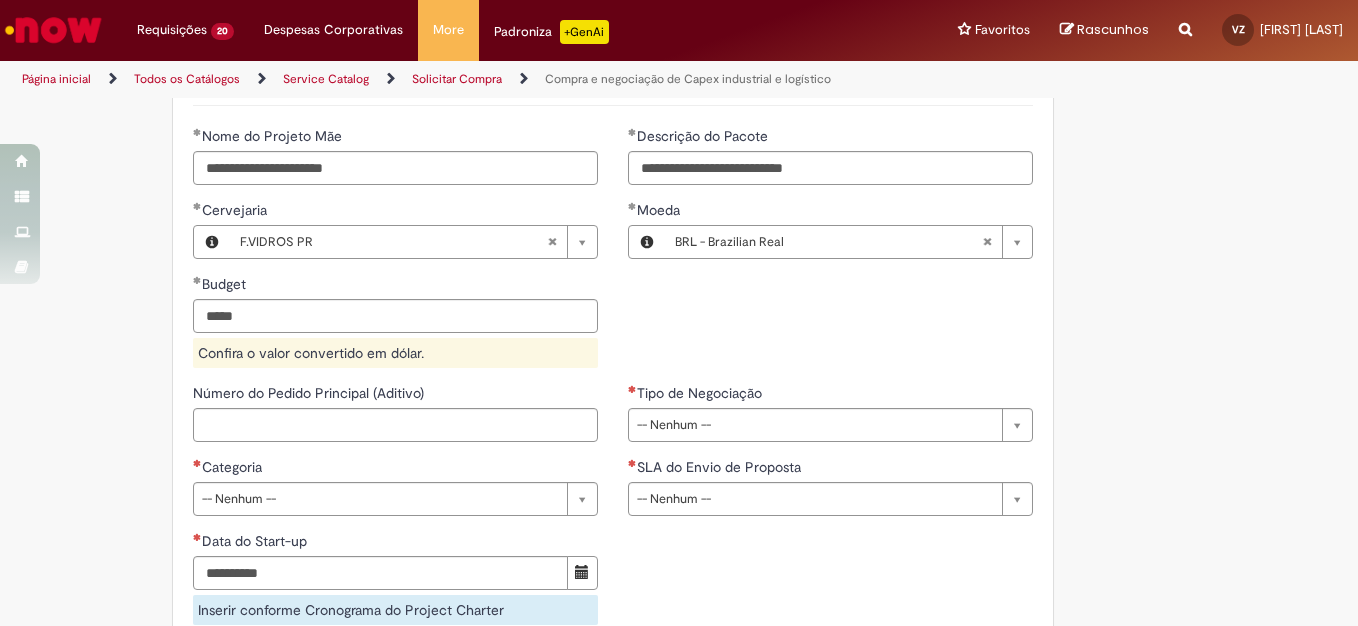 click on "Incluir anexos conforme regras na descrição
Adicionar a Favoritos
Compra e negociação de Capex industrial e logístico
Oferta para solicitação de negociação Capex - Indiretos
Chamado voltado para demandas de concorrências de CAPEX Industrial, nas categorias de  Obra Civil, Packaging, Processos, Meio Ambiente, Utilidades e Elétrica, Montagem Industrial, Overhaul e Upholding.
Todos os campos marcados com  *  são obrigatórios.
Para iniciar o chamado é  primordial  anexar o  Vendor list , com nome e contato dos fornecedores, o  Budget  para contratação e o  Edital Técnico  do projeto. OBS 1: Para projetos com Budget acima de USD 500.000, faz-se necessário a inclusão do GTS. OBS 2: Ao digitar o Budget, não colocar ponto entre centenas.
EXCEÇÕES
Para chamado com fornecedor exclusivo
Para chamado Urgente
ADITIVO" at bounding box center [581, 105] 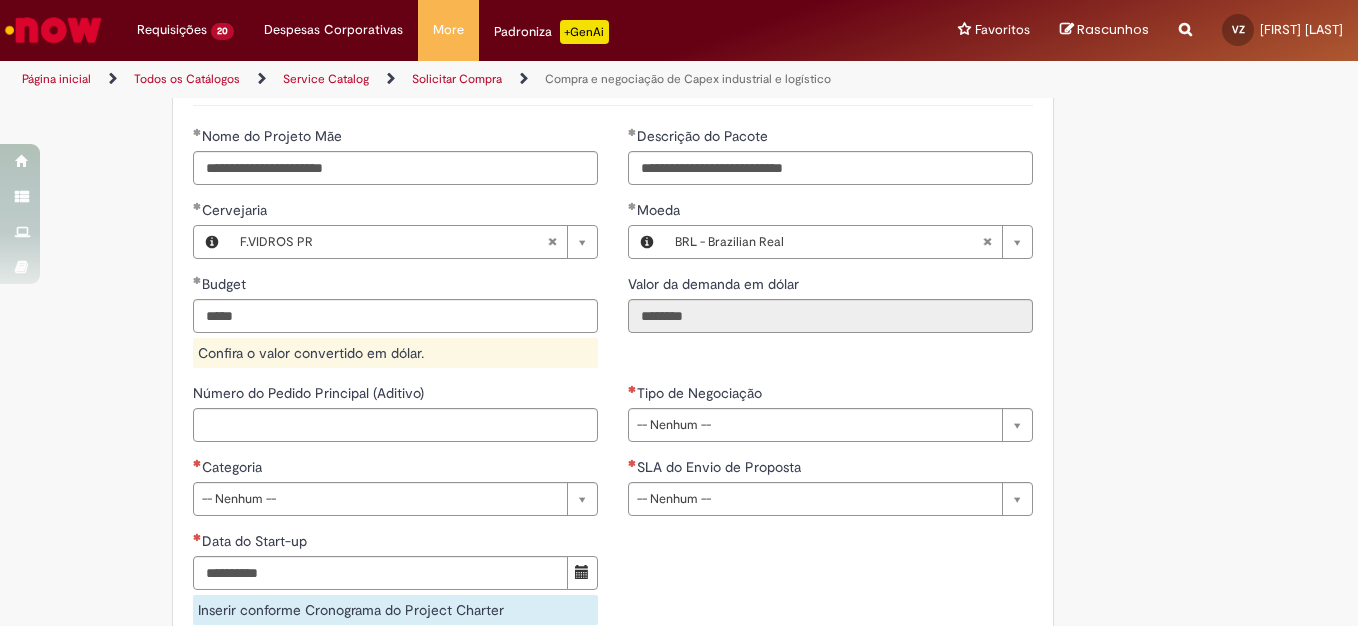 type on "**********" 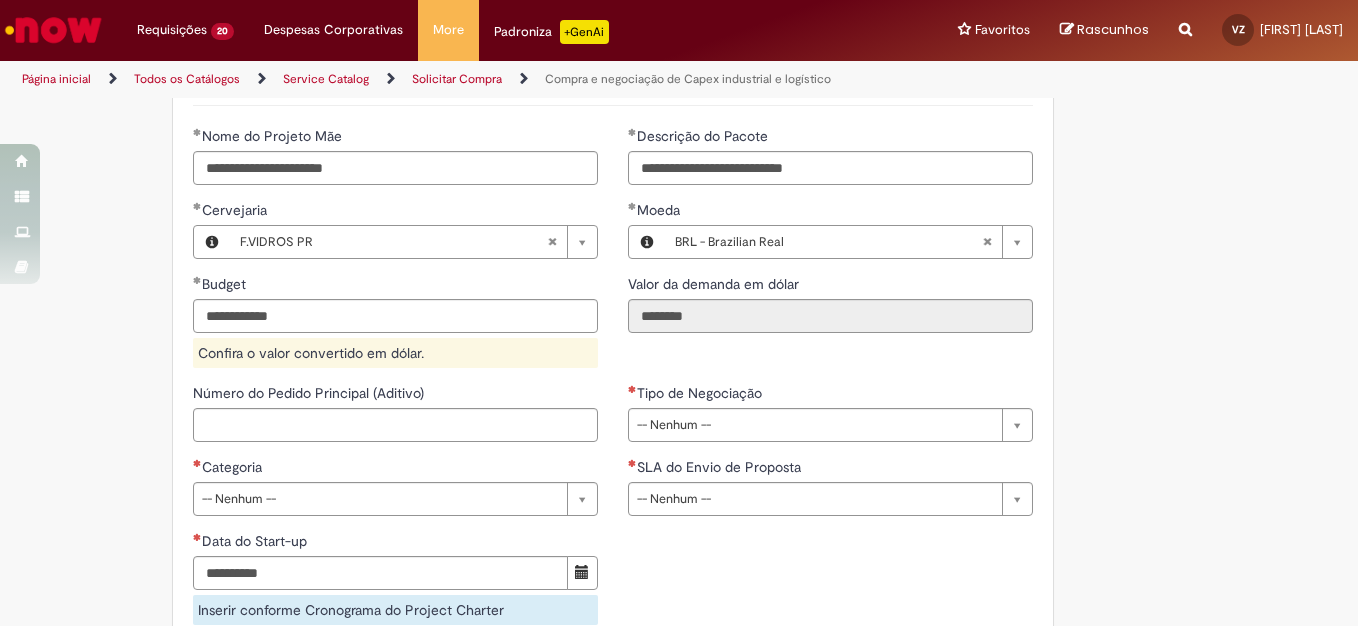 type 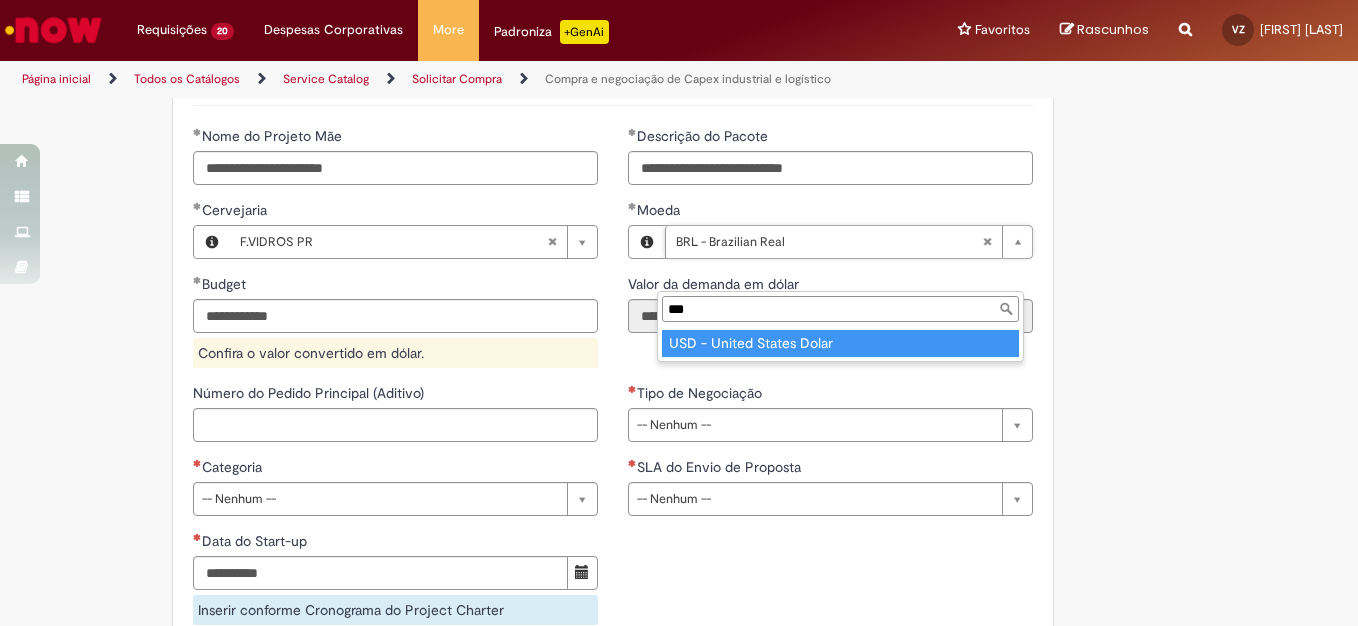 type on "***" 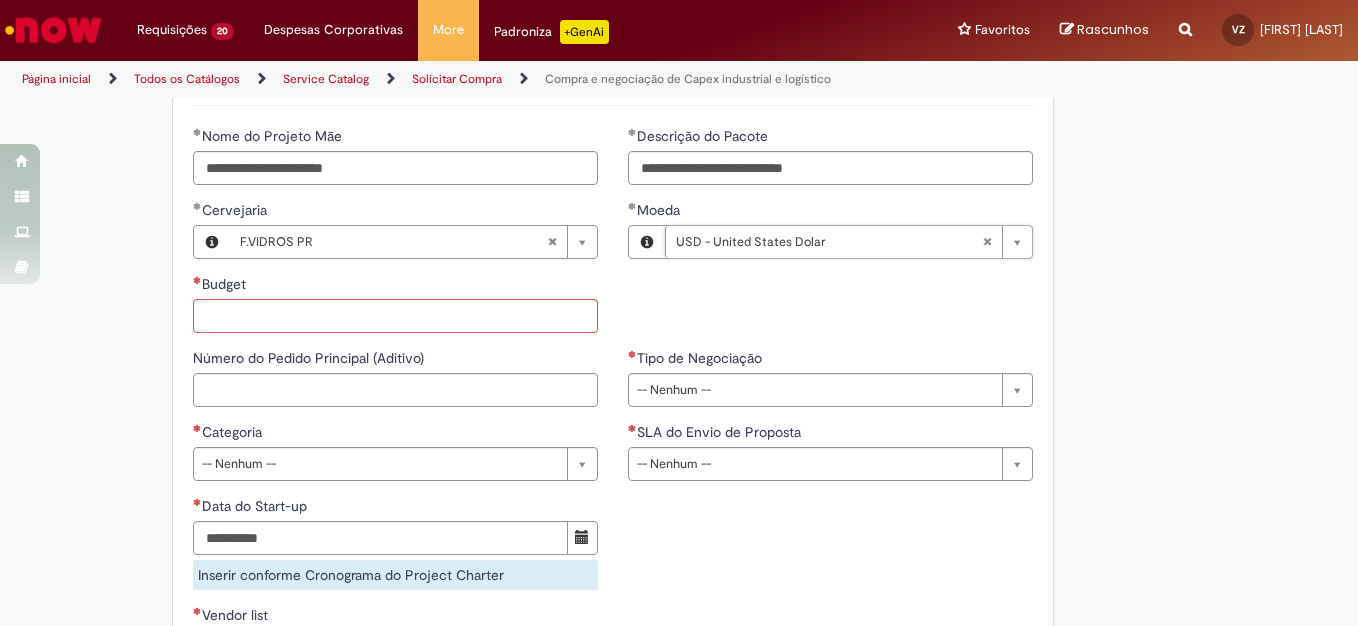 scroll, scrollTop: 0, scrollLeft: 118, axis: horizontal 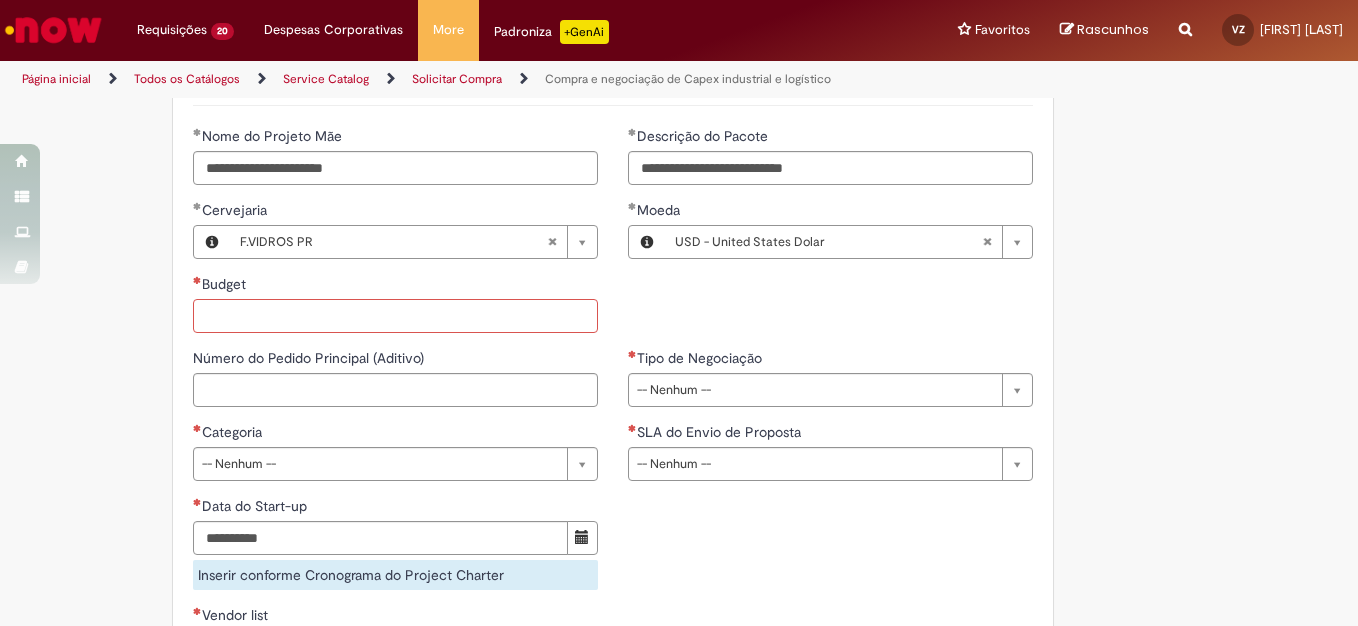click on "Budget" at bounding box center [395, 316] 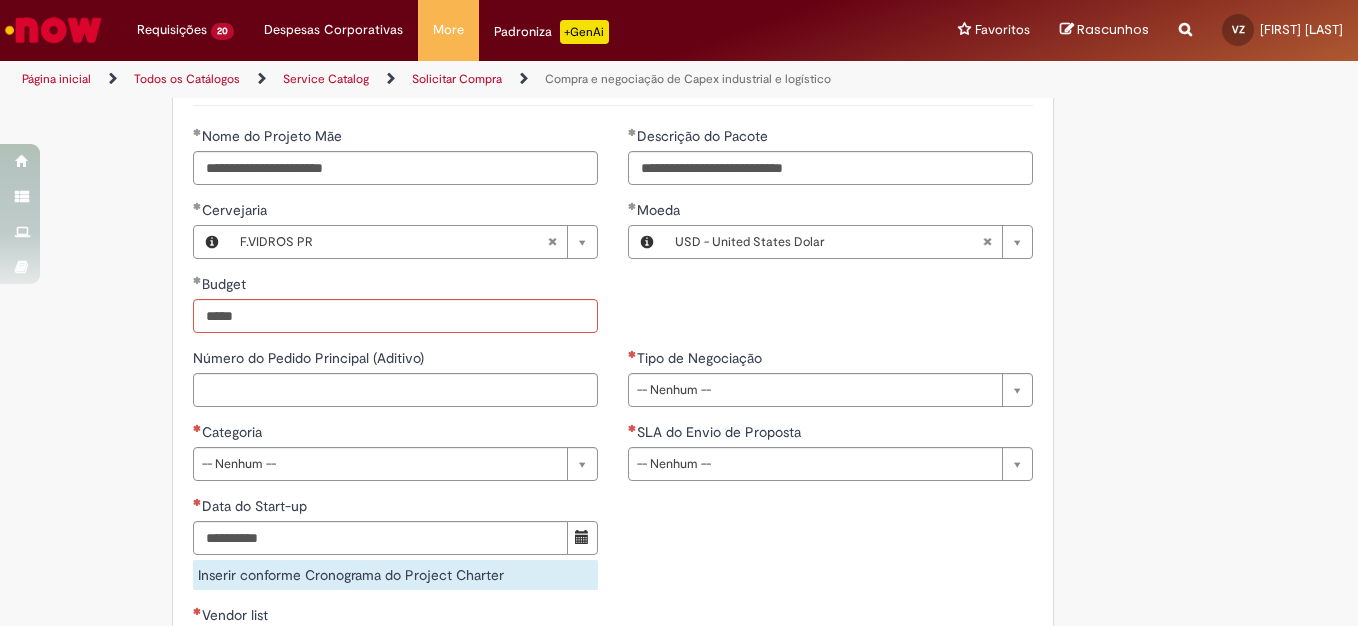 click on "Incluir anexos conforme regras na descrição
Adicionar a Favoritos
Compra e negociação de Capex industrial e logístico
Oferta para solicitação de negociação Capex - Indiretos
Chamado voltado para demandas de concorrências de CAPEX Industrial, nas categorias de  Obra Civil, Packaging, Processos, Meio Ambiente, Utilidades e Elétrica, Montagem Industrial, Overhaul e Upholding.
Todos os campos marcados com  *  são obrigatórios.
Para iniciar o chamado é  primordial  anexar o  Vendor list , com nome e contato dos fornecedores, o  Budget  para contratação e o  Edital Técnico  do projeto. OBS 1: Para projetos com Budget acima de USD 500.000, faz-se necessário a inclusão do GTS. OBS 2: Ao digitar o Budget, não colocar ponto entre centenas.
EXCEÇÕES
Para chamado com fornecedor exclusivo
Para chamado Urgente
ADITIVO" at bounding box center (581, 87) 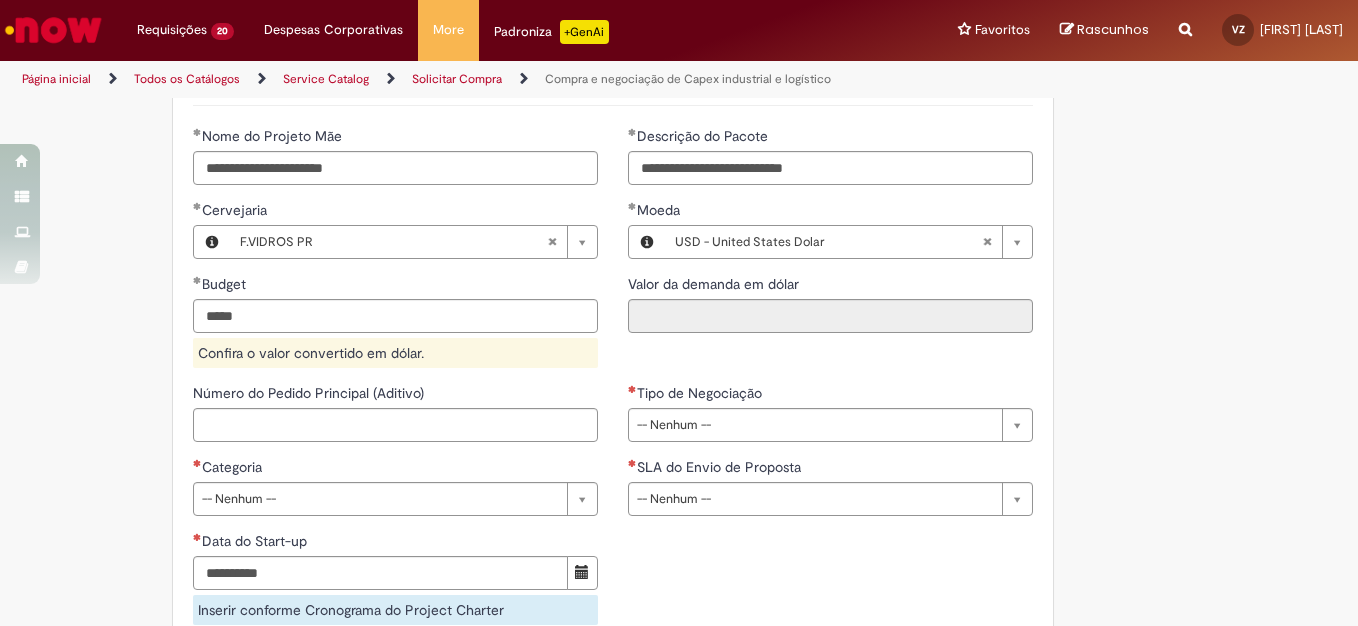 type on "**********" 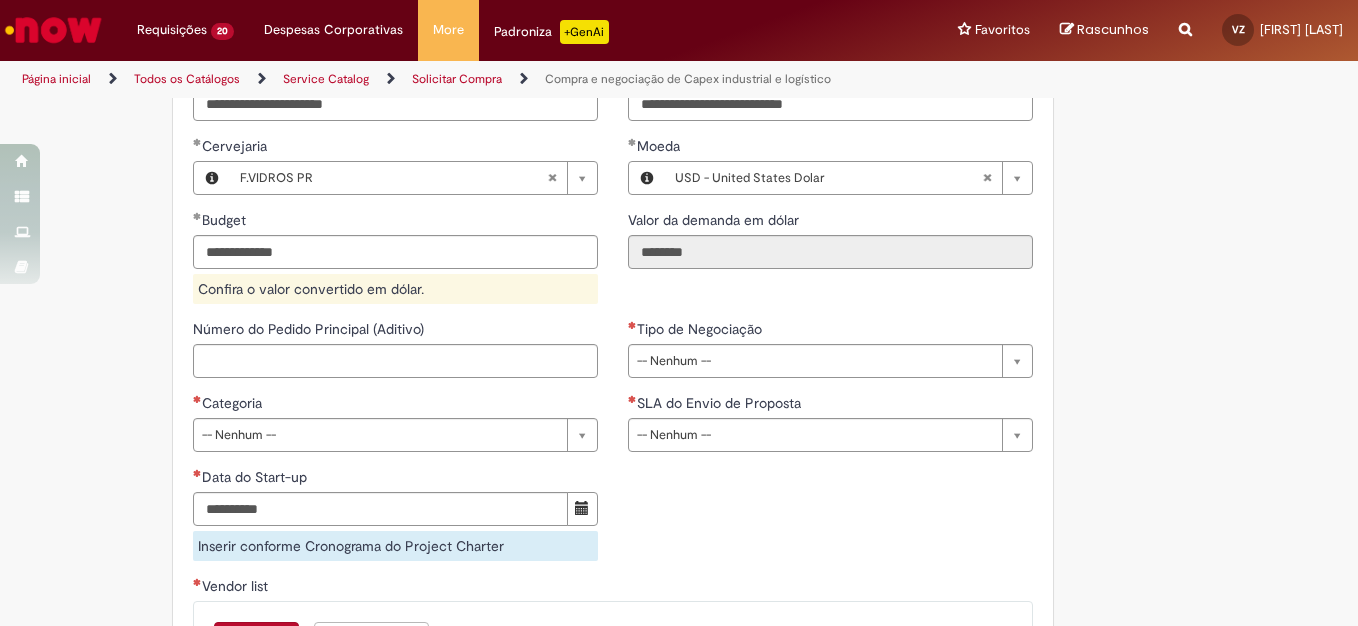 scroll, scrollTop: 1015, scrollLeft: 0, axis: vertical 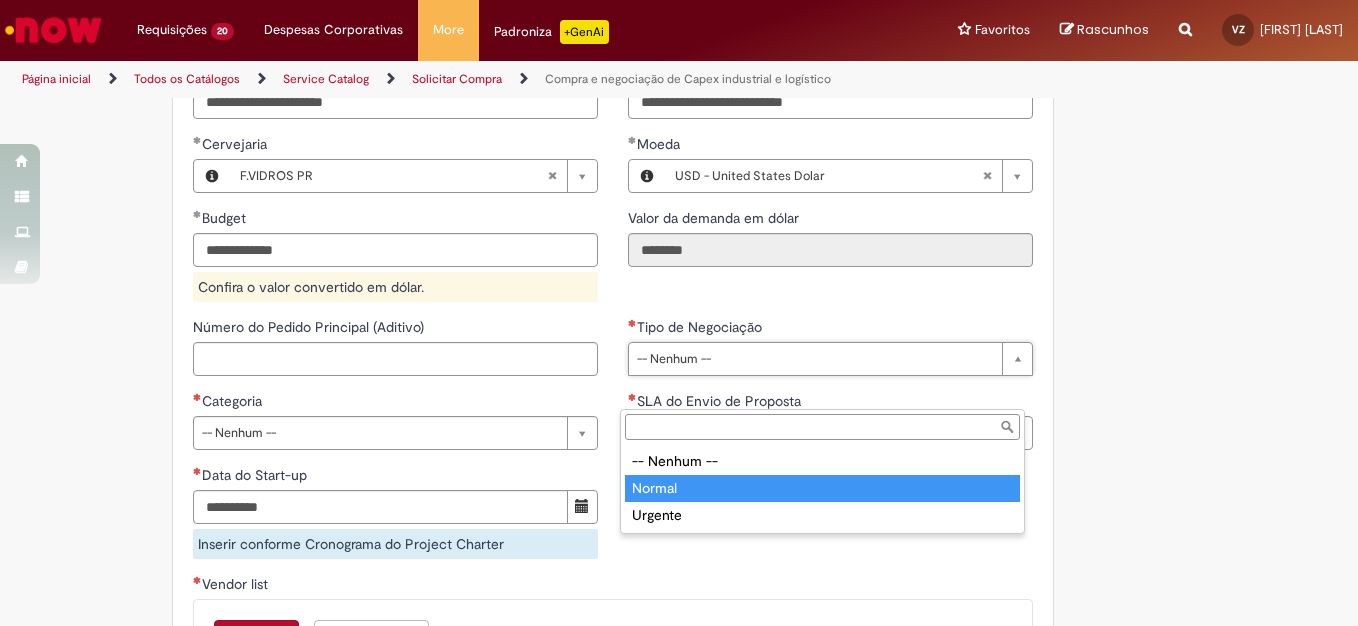 type on "******" 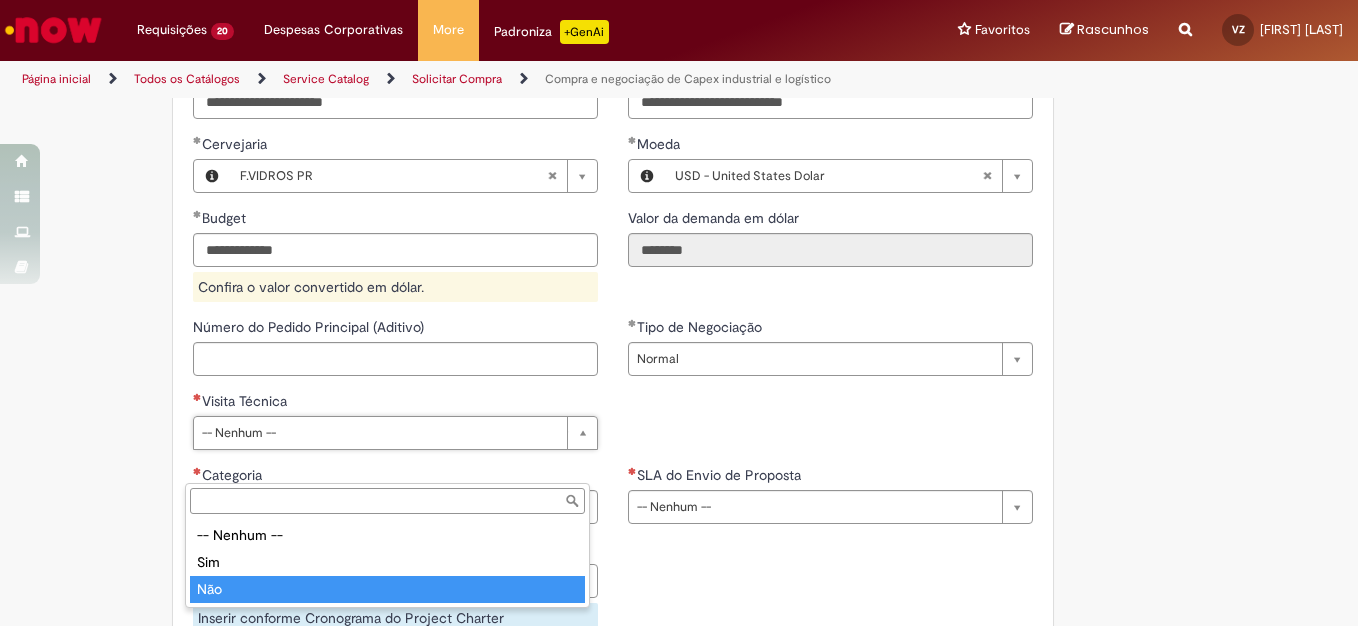 type on "***" 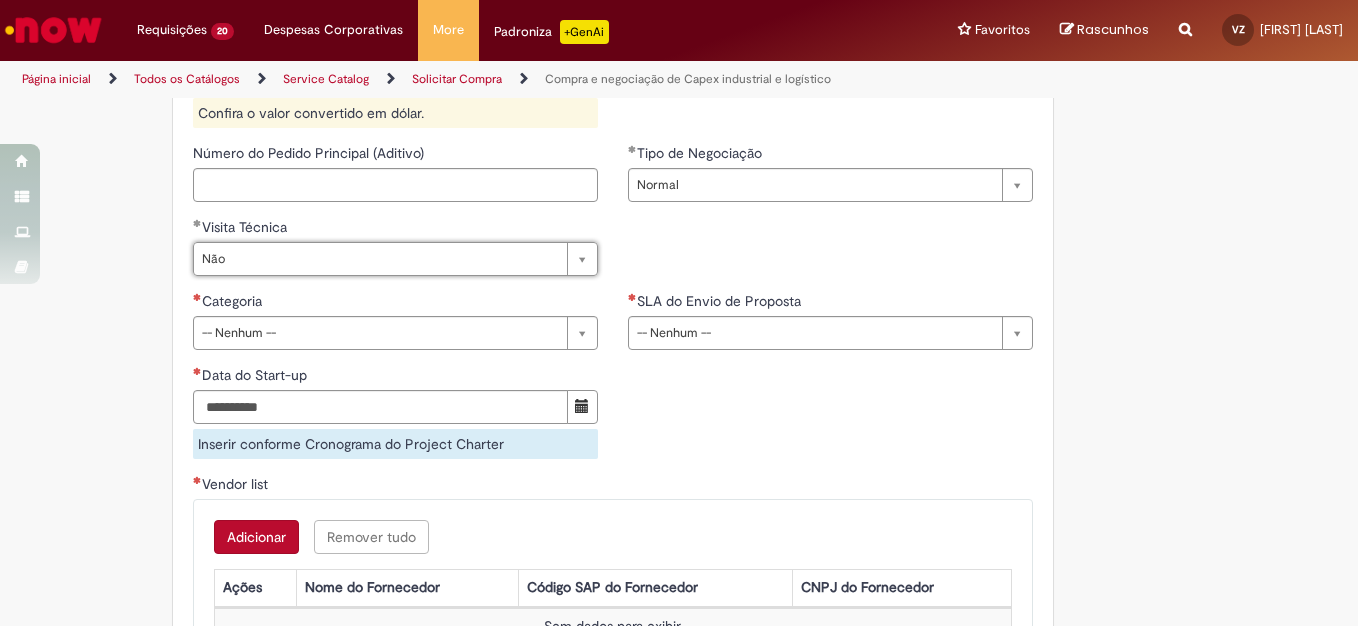 scroll, scrollTop: 1215, scrollLeft: 0, axis: vertical 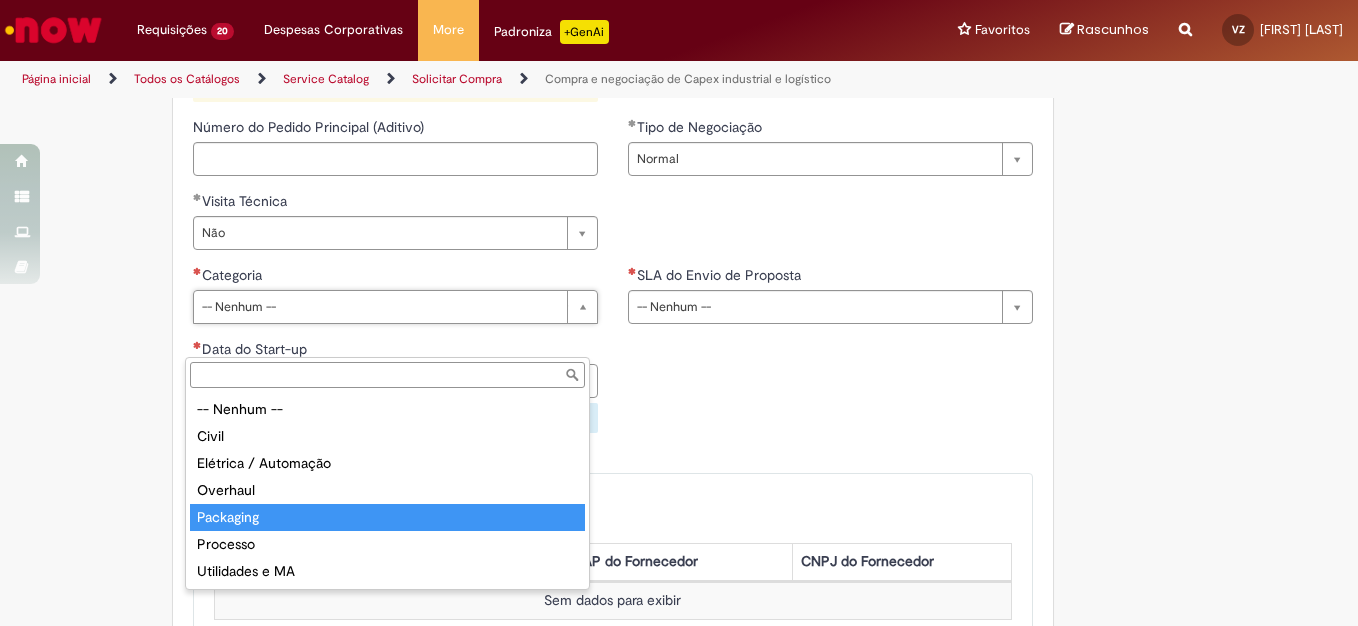 type on "*********" 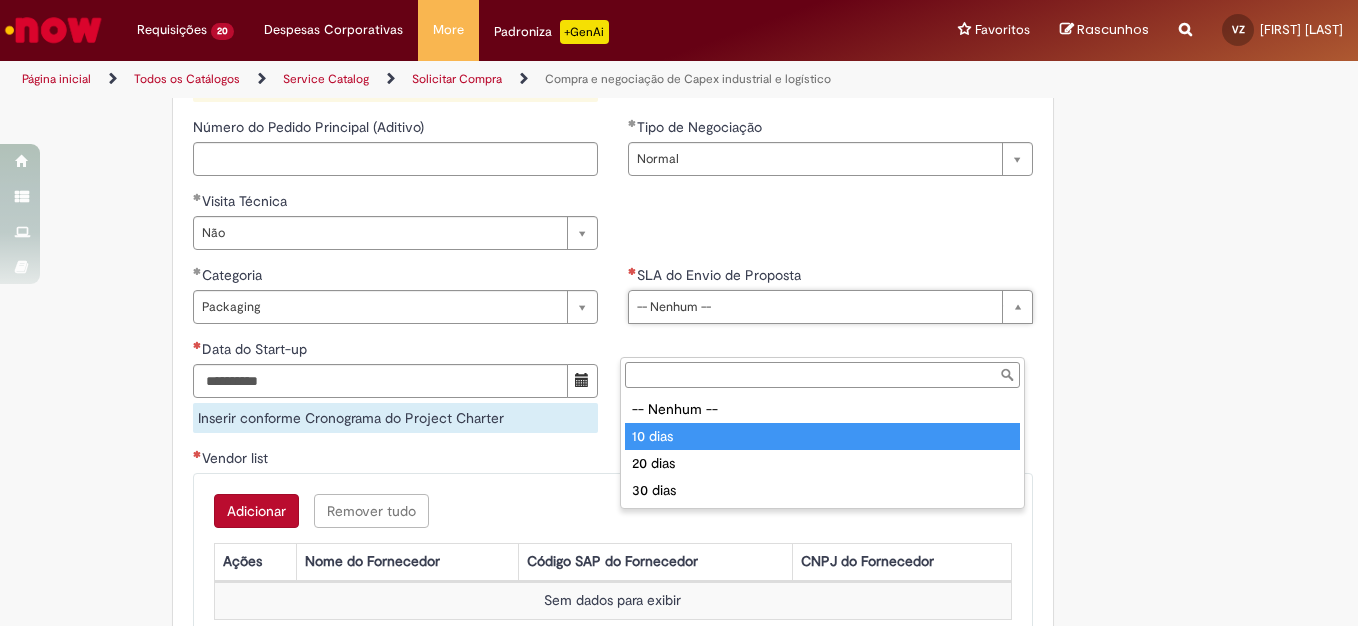 type on "*******" 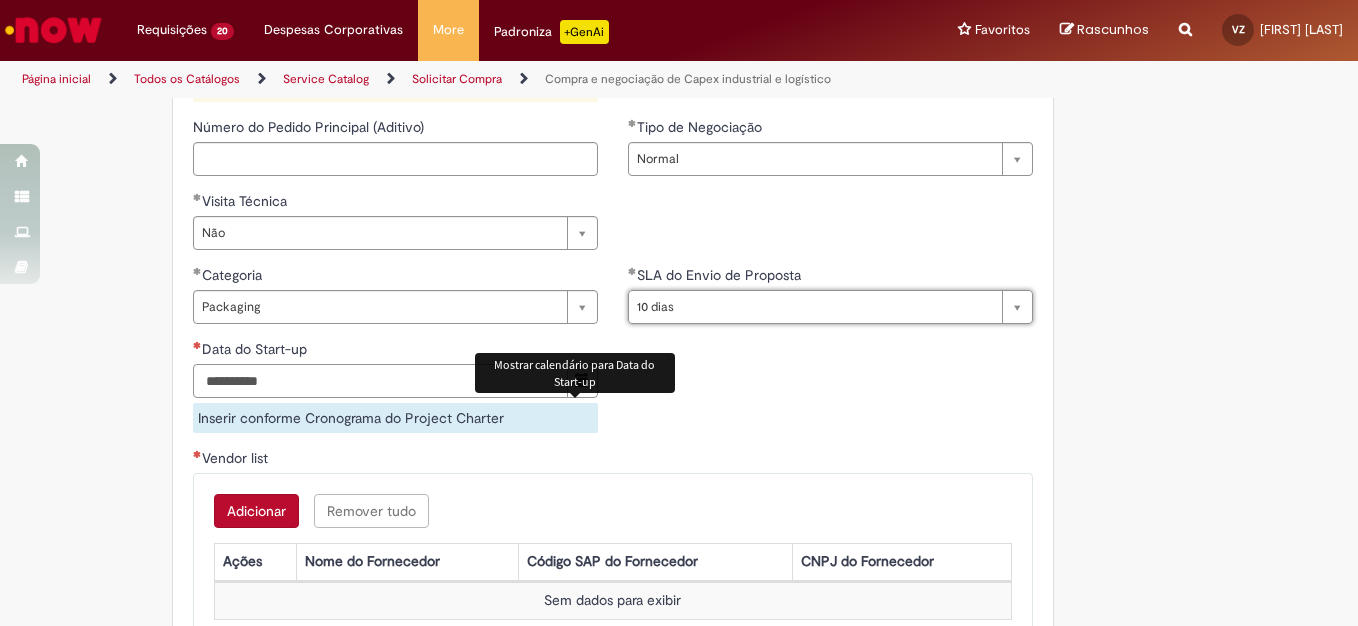 click on "Data do Start-up" at bounding box center (380, 381) 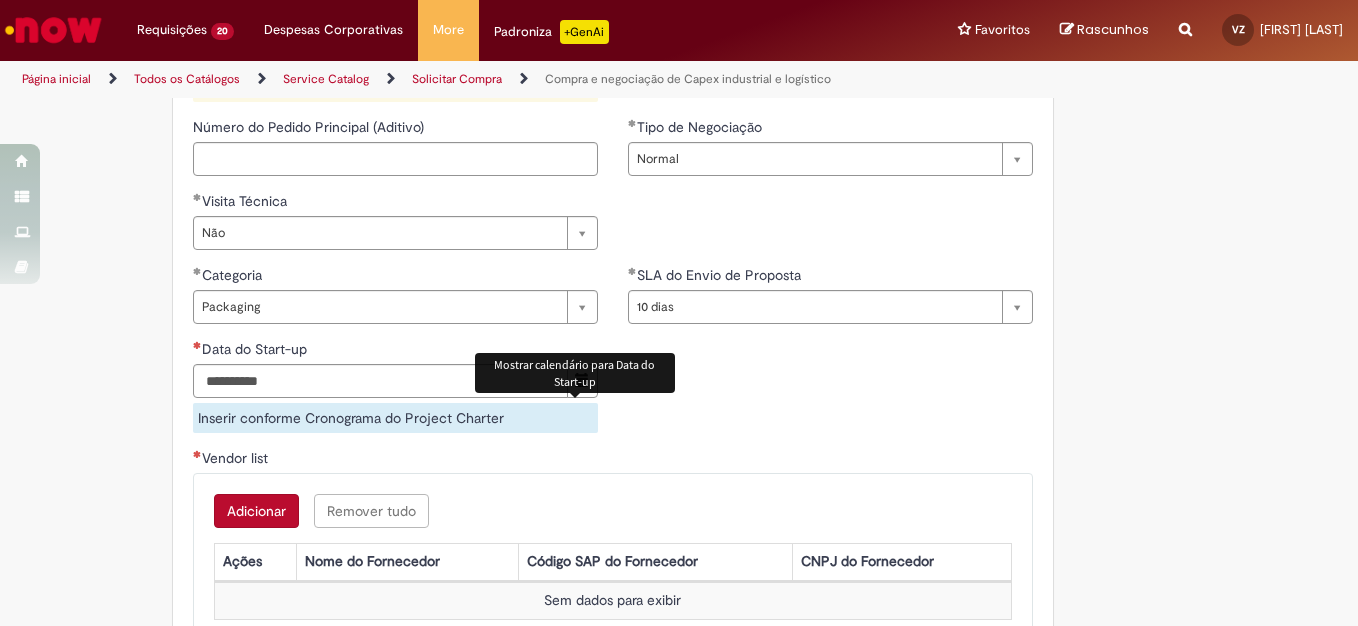 click at bounding box center (582, 380) 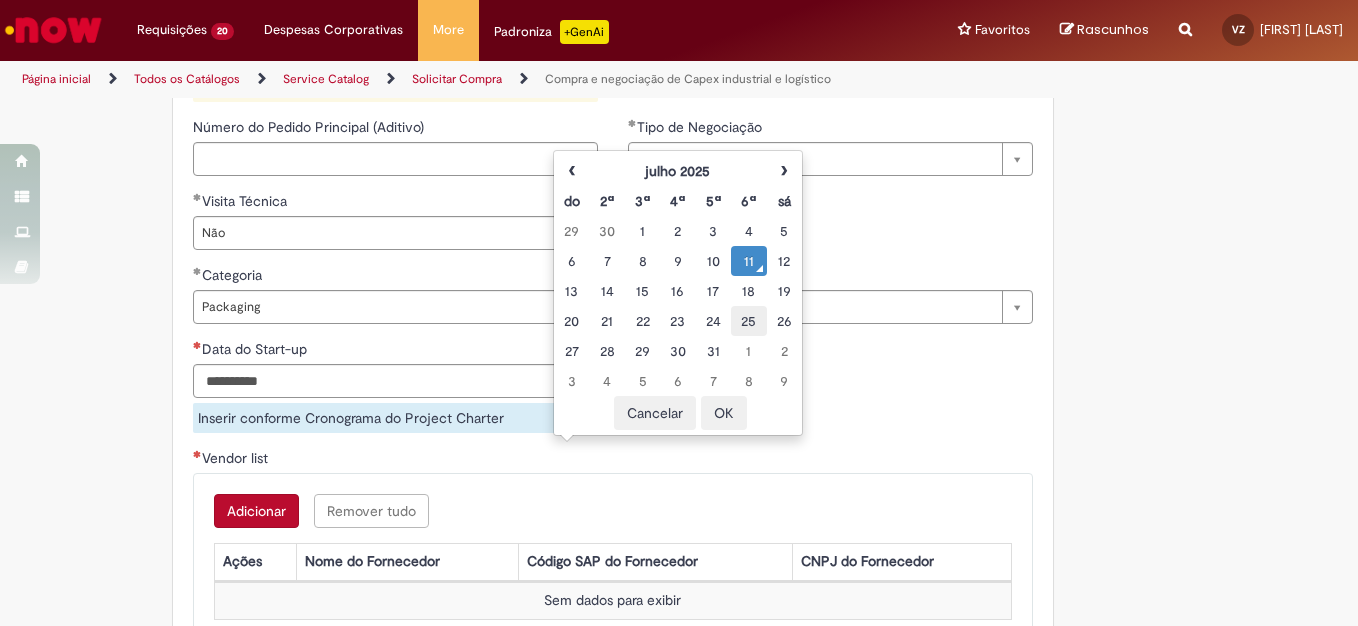 click on "25" at bounding box center (748, 321) 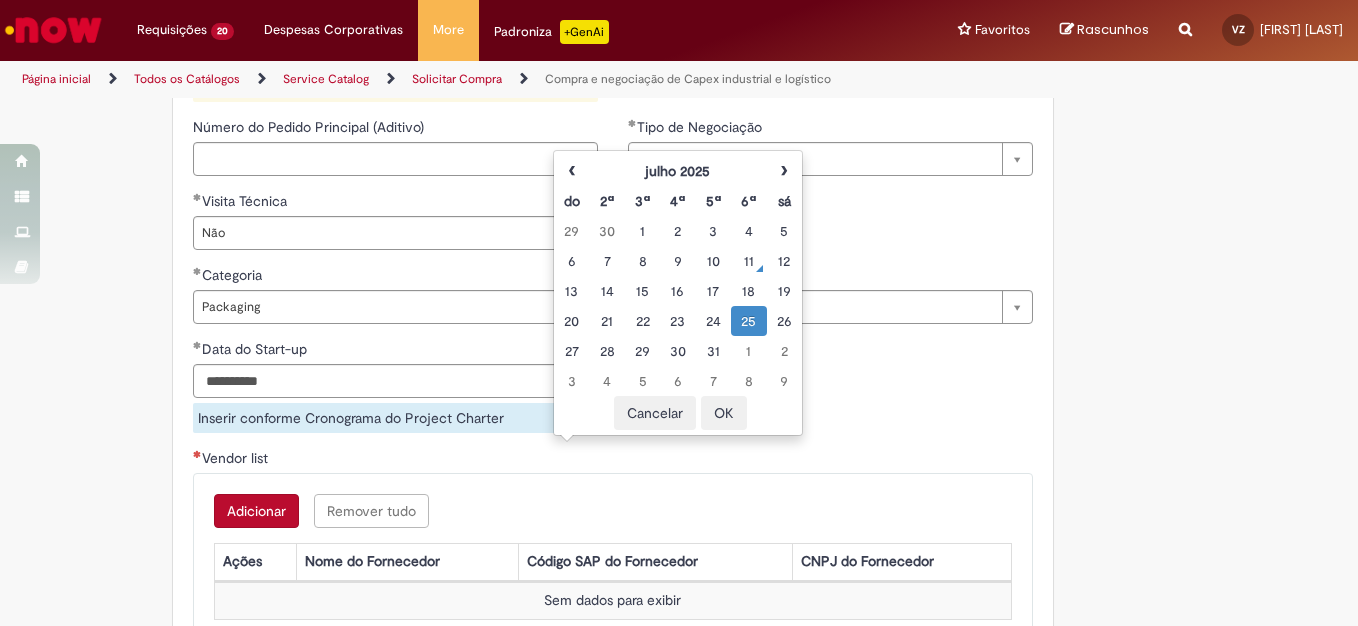 click on "**********" at bounding box center (613, 356) 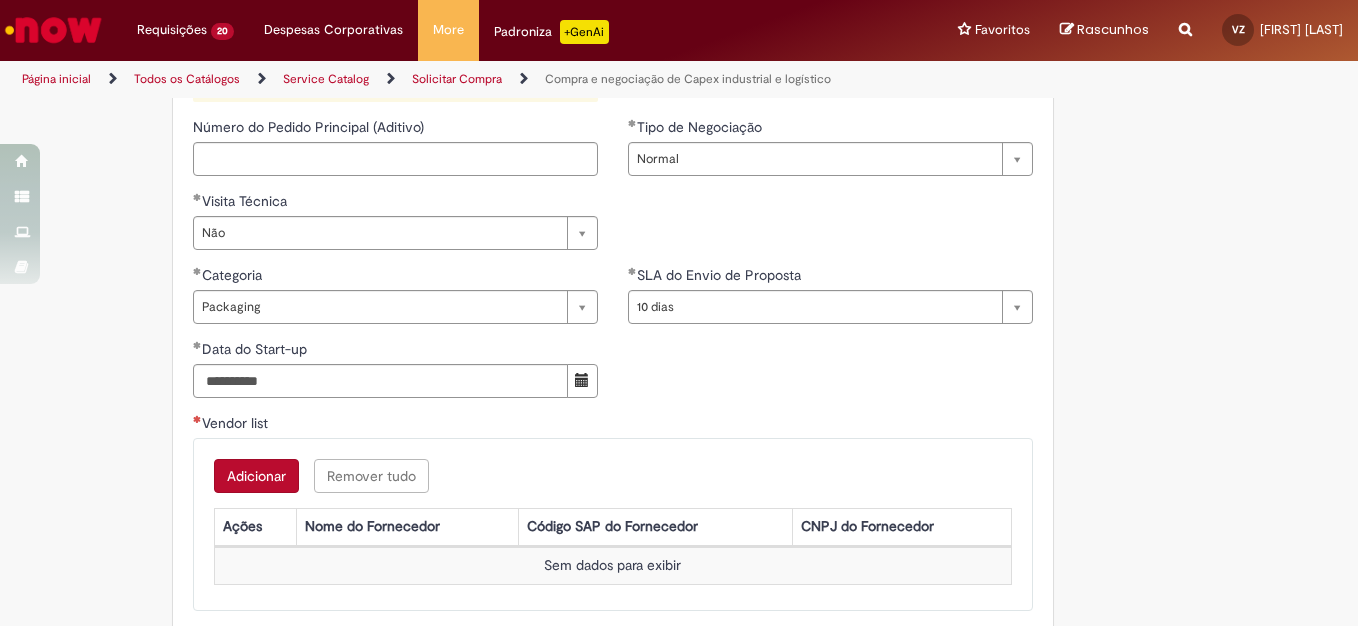 click on "Adicionar" at bounding box center (256, 476) 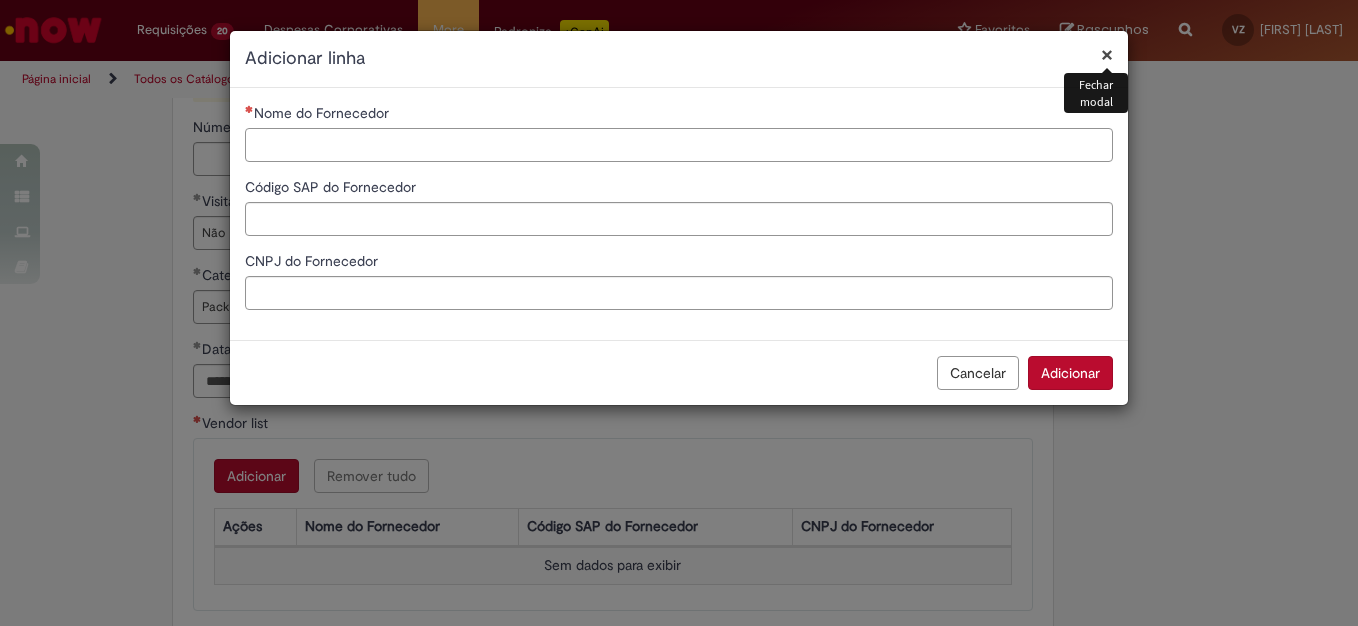 click on "Nome do Fornecedor" at bounding box center (679, 145) 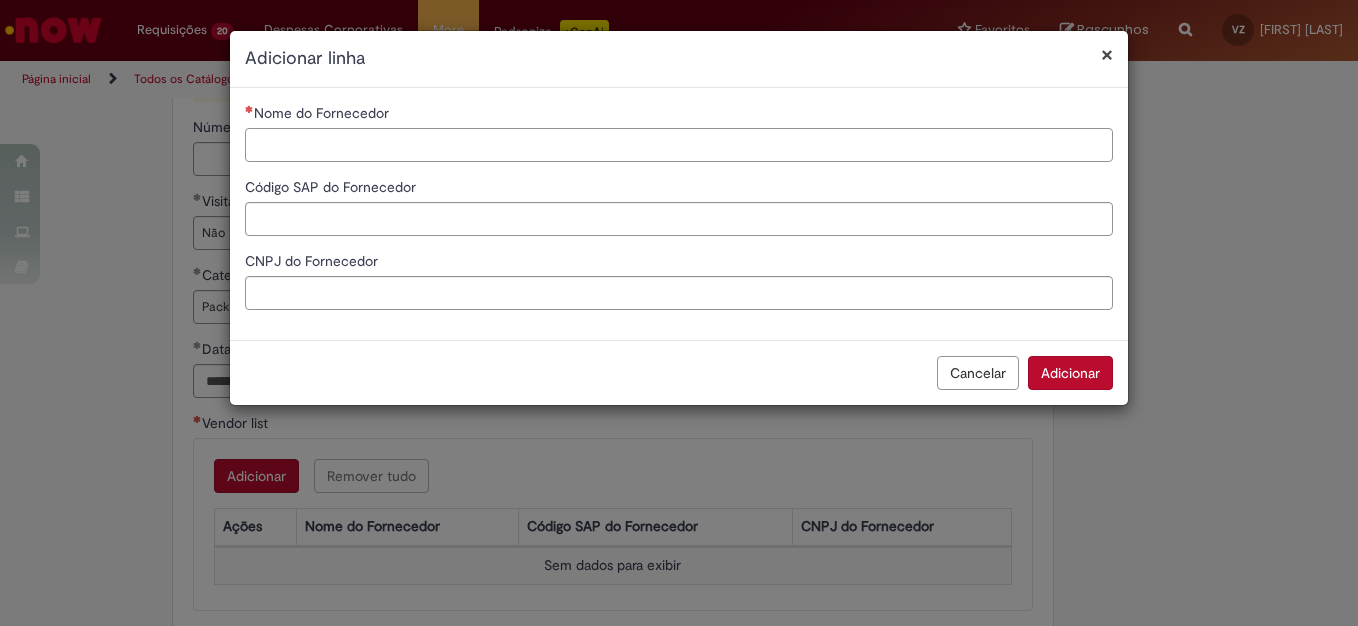type on "*" 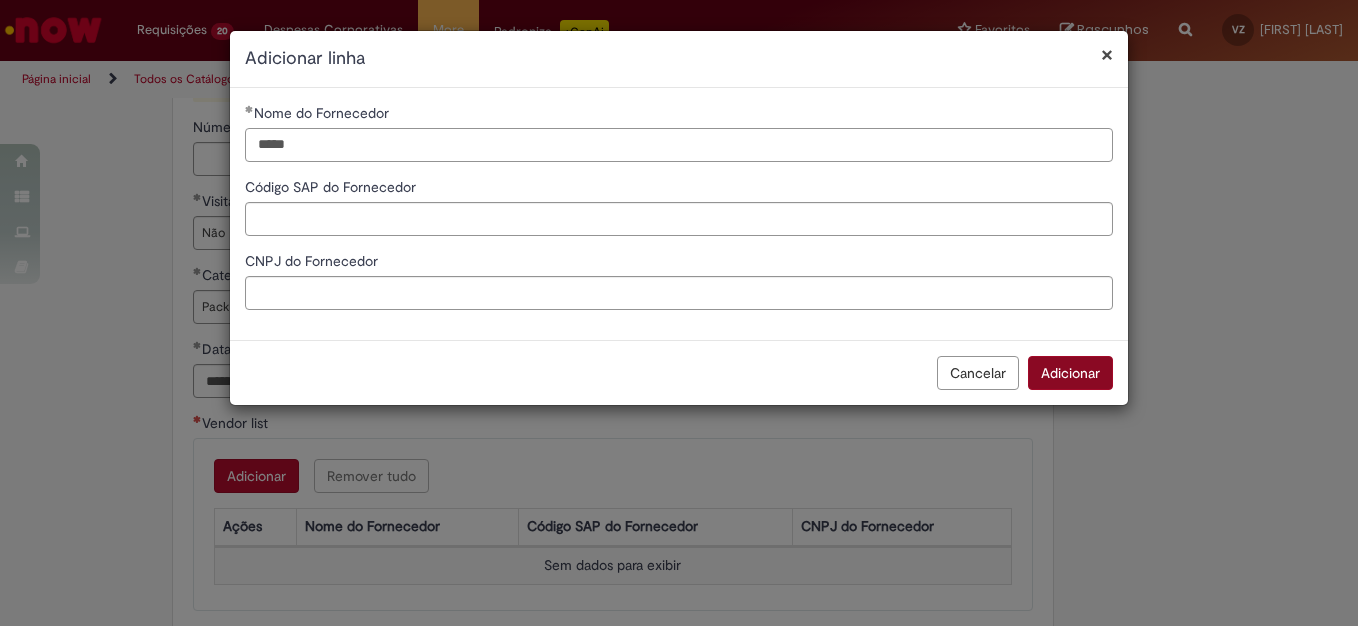 type on "*****" 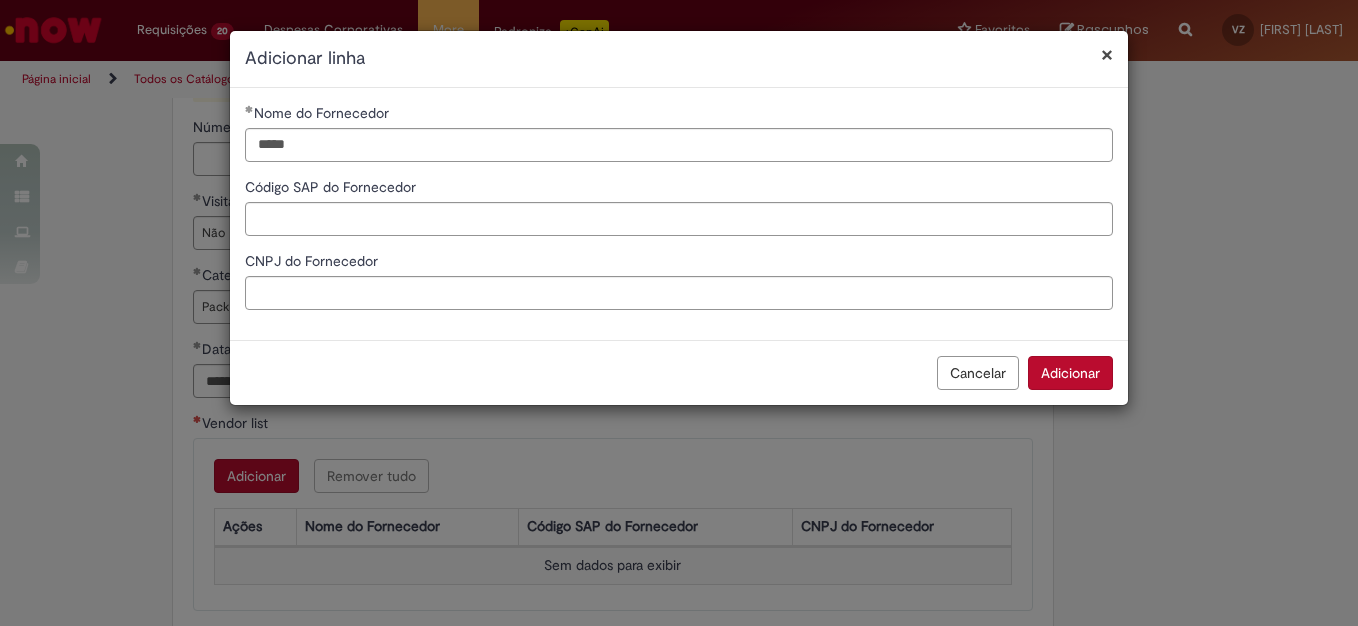 click on "Adicionar" at bounding box center (1070, 373) 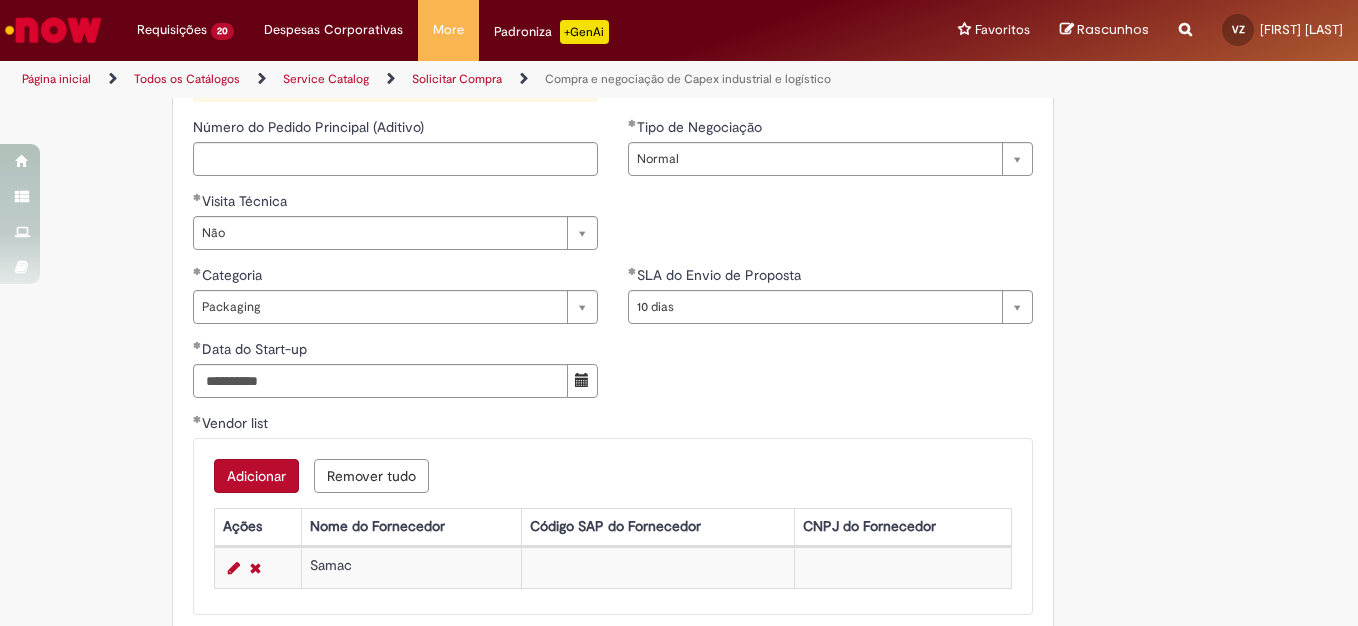click on "Adicionar" at bounding box center (256, 476) 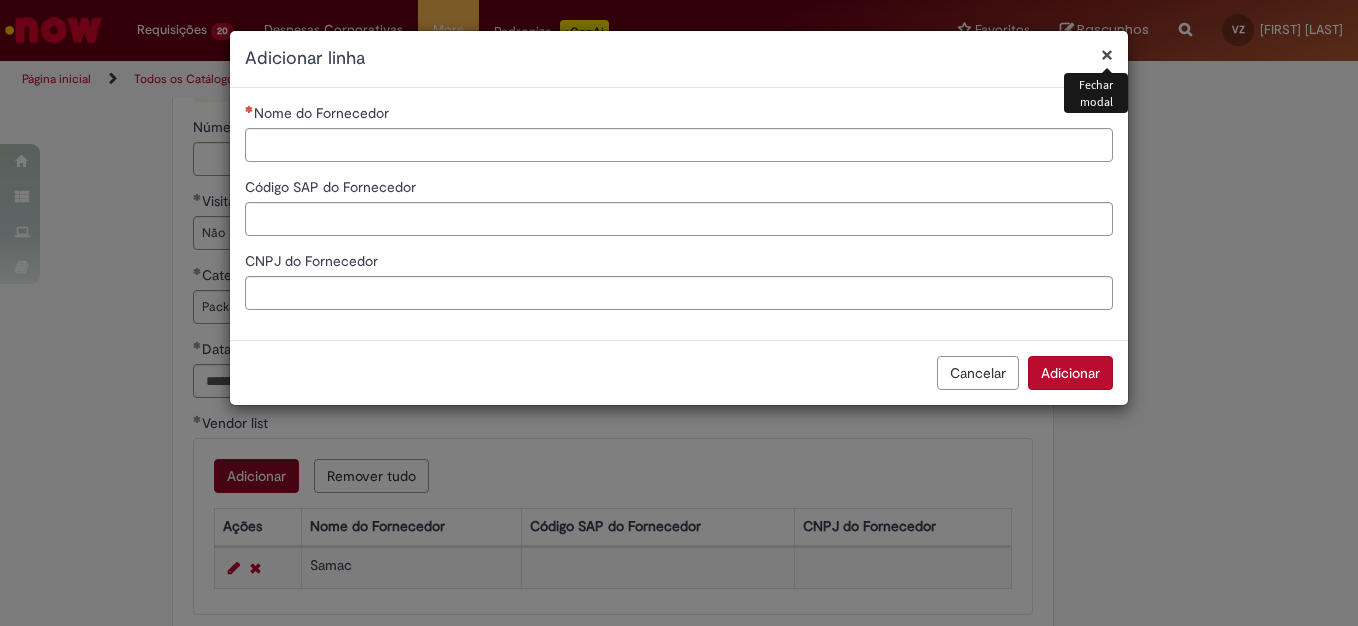 type 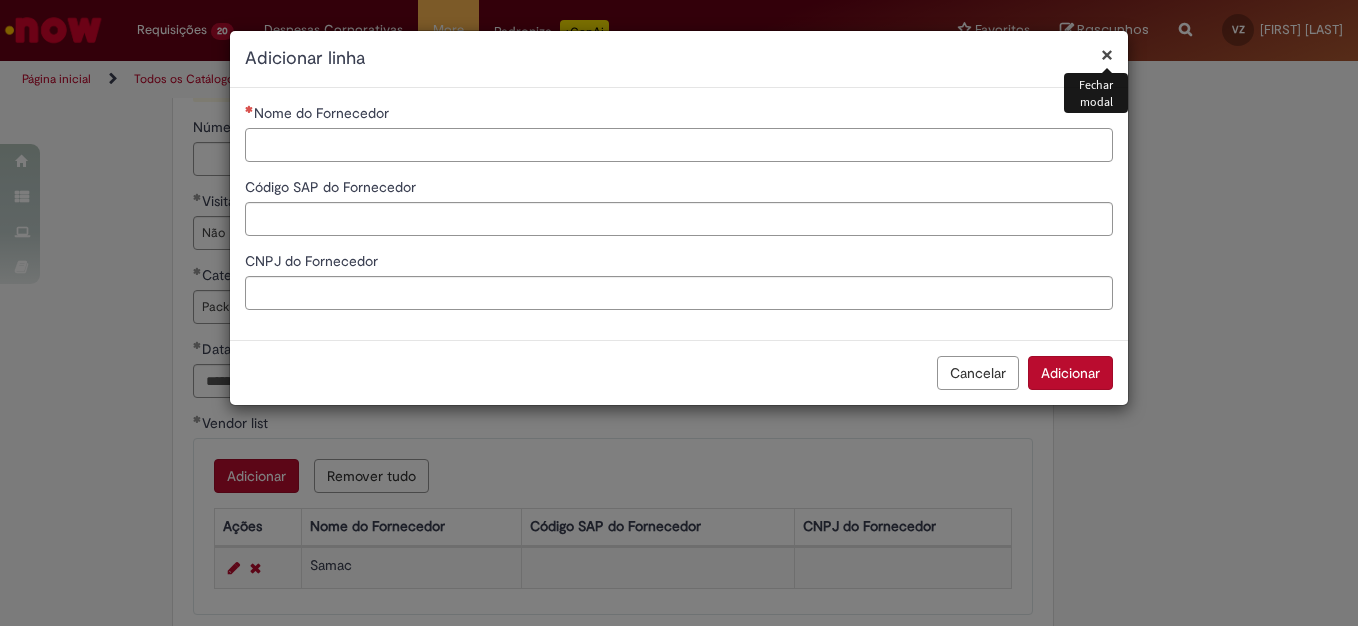 click on "Nome do Fornecedor" at bounding box center (679, 145) 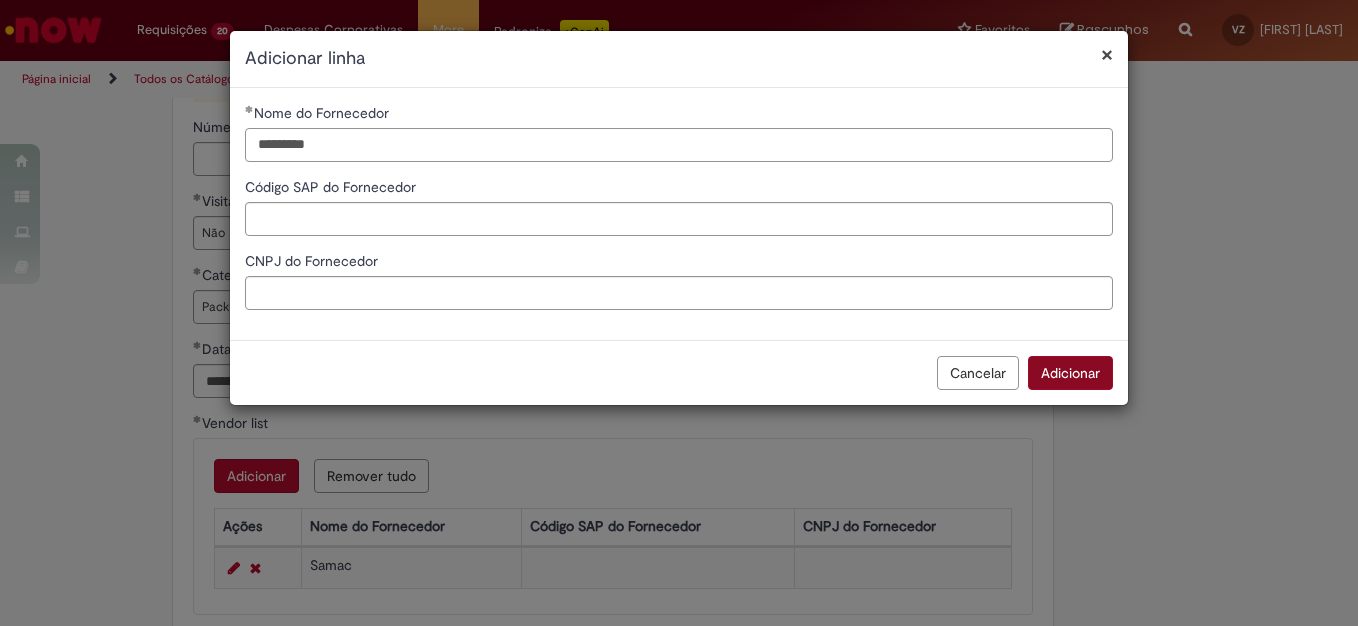 type on "*********" 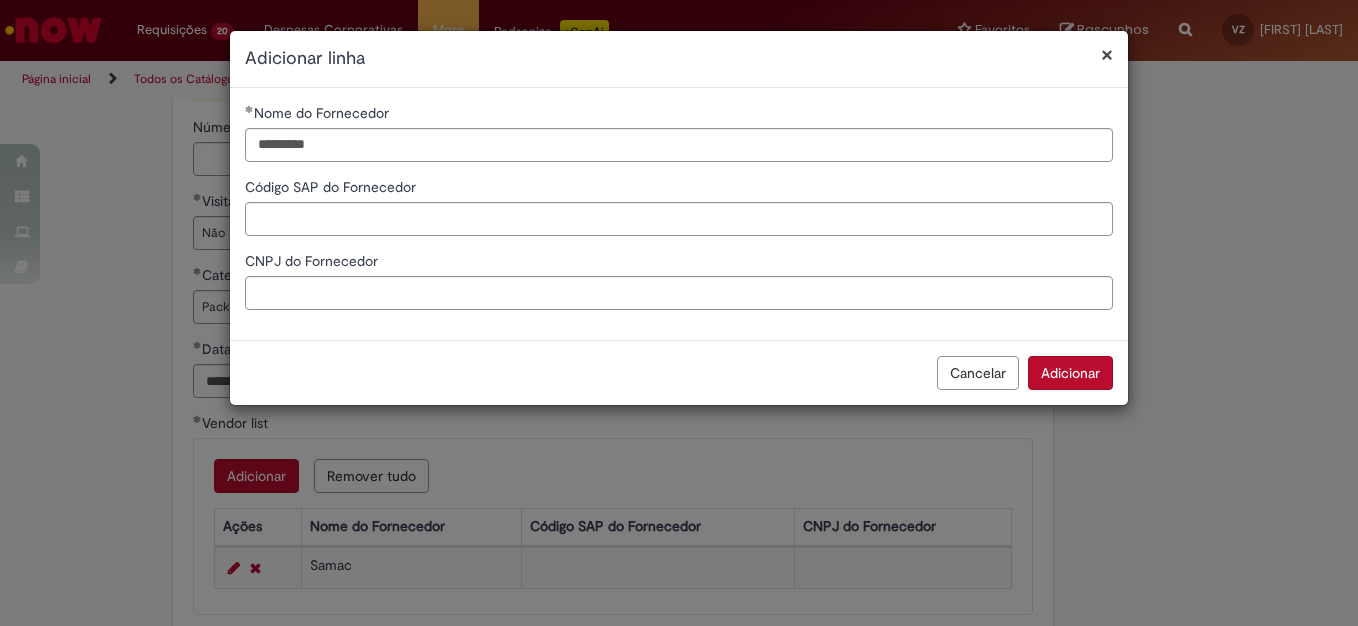 click on "Adicionar" at bounding box center [1070, 373] 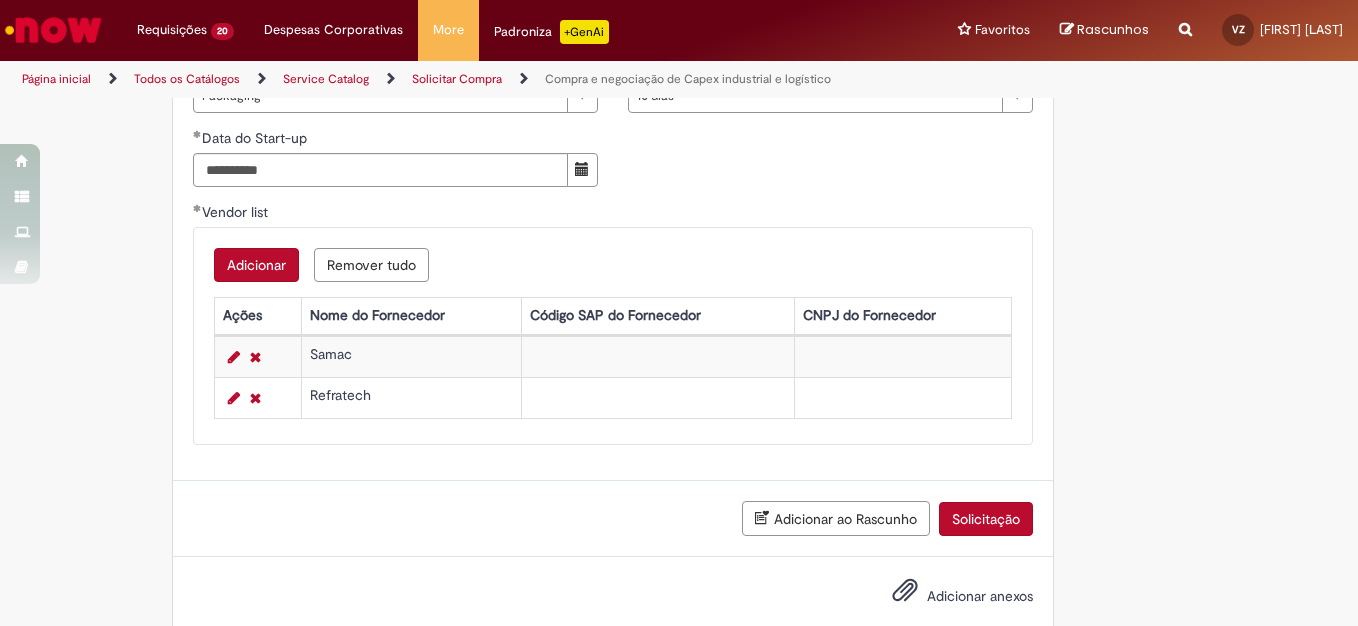 scroll, scrollTop: 1503, scrollLeft: 0, axis: vertical 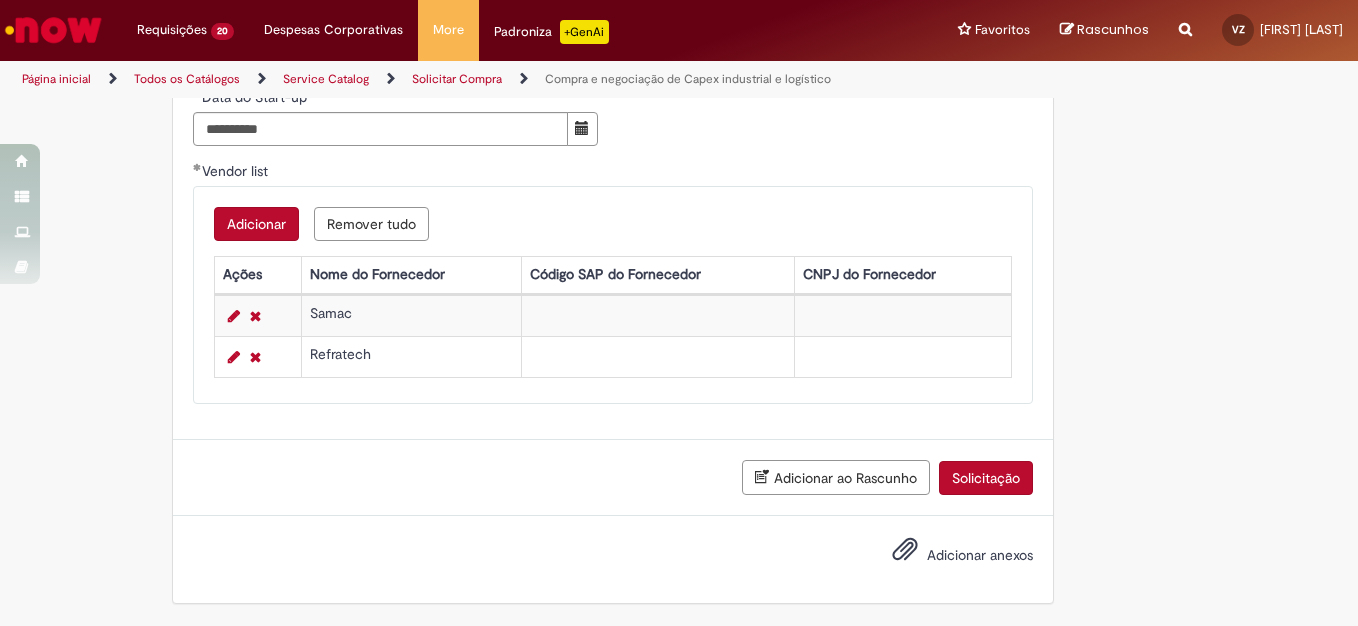 click on "Adicionar" at bounding box center (256, 224) 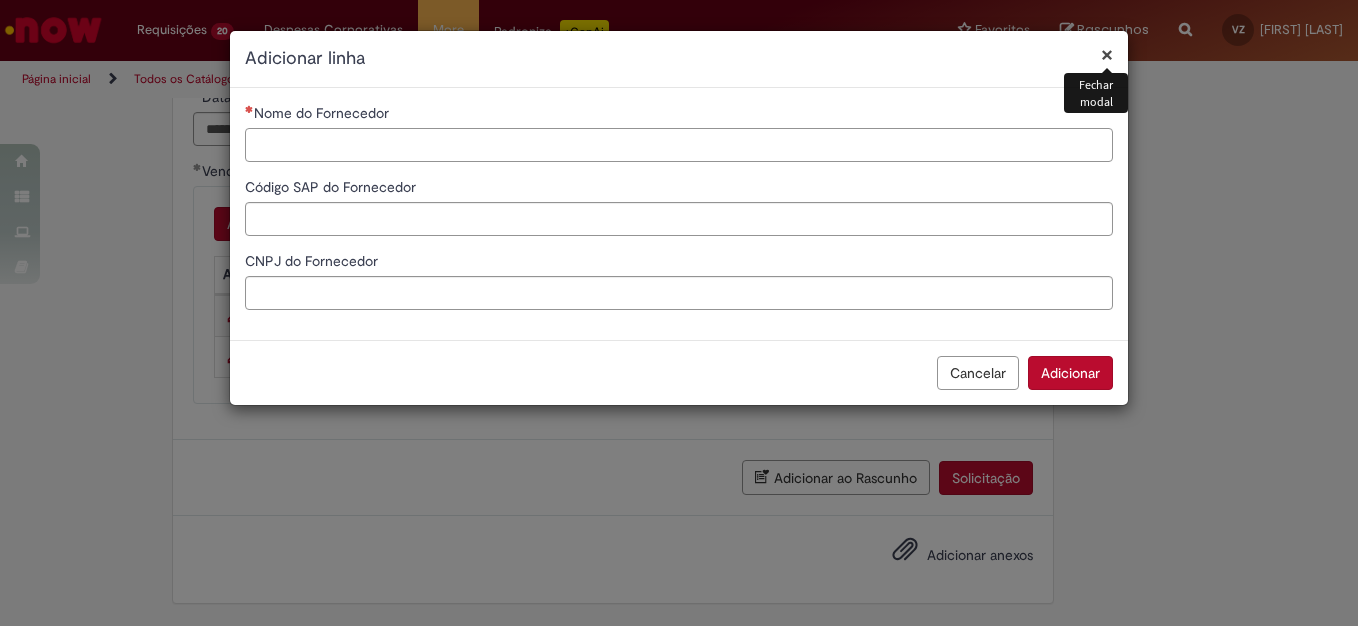 click on "Nome do Fornecedor" at bounding box center (679, 145) 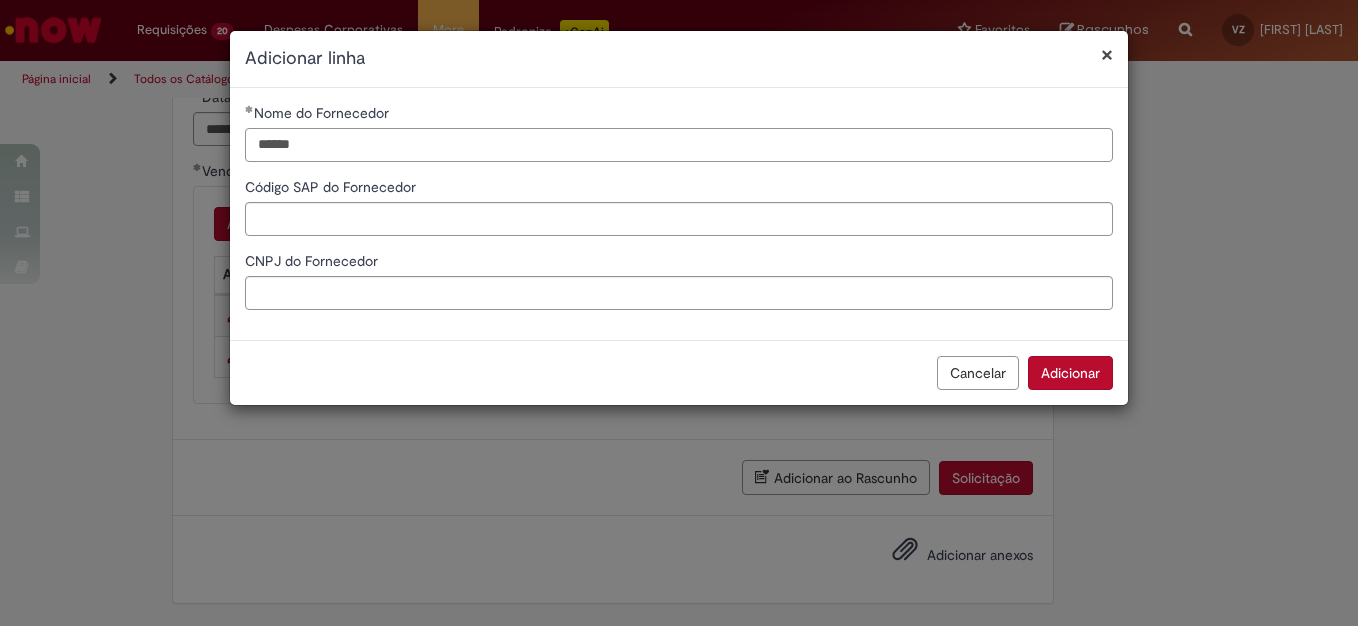 type on "******" 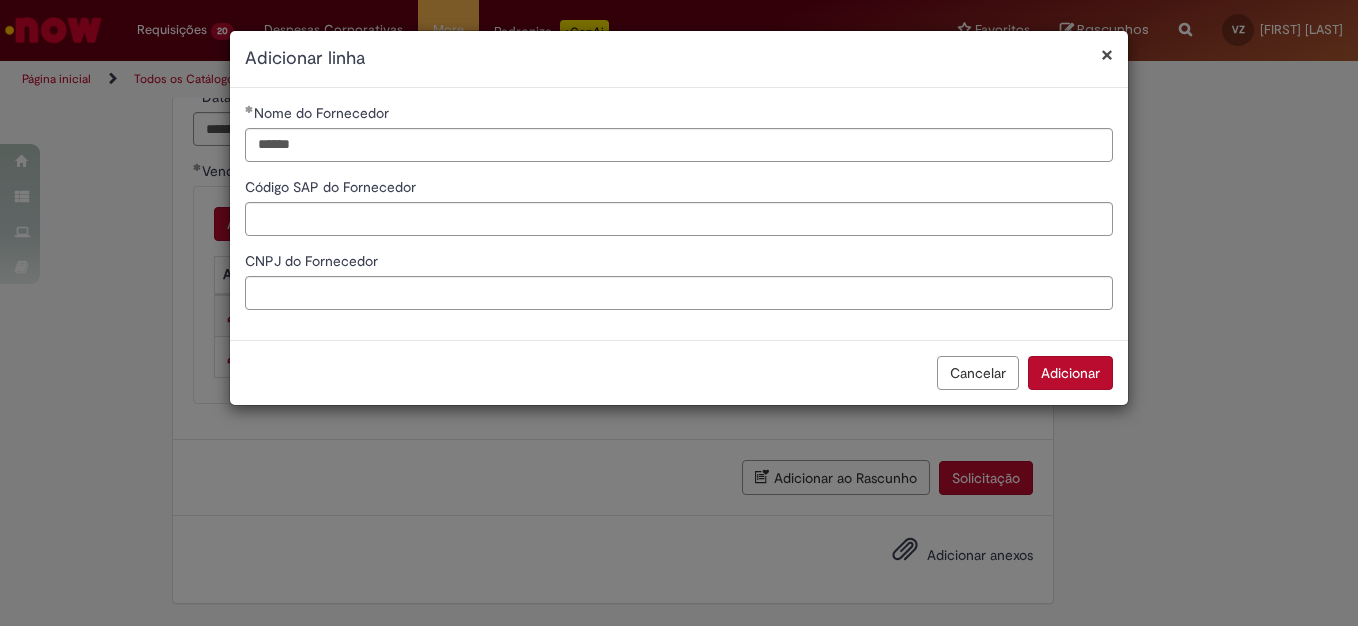click on "Adicionar" at bounding box center (1070, 373) 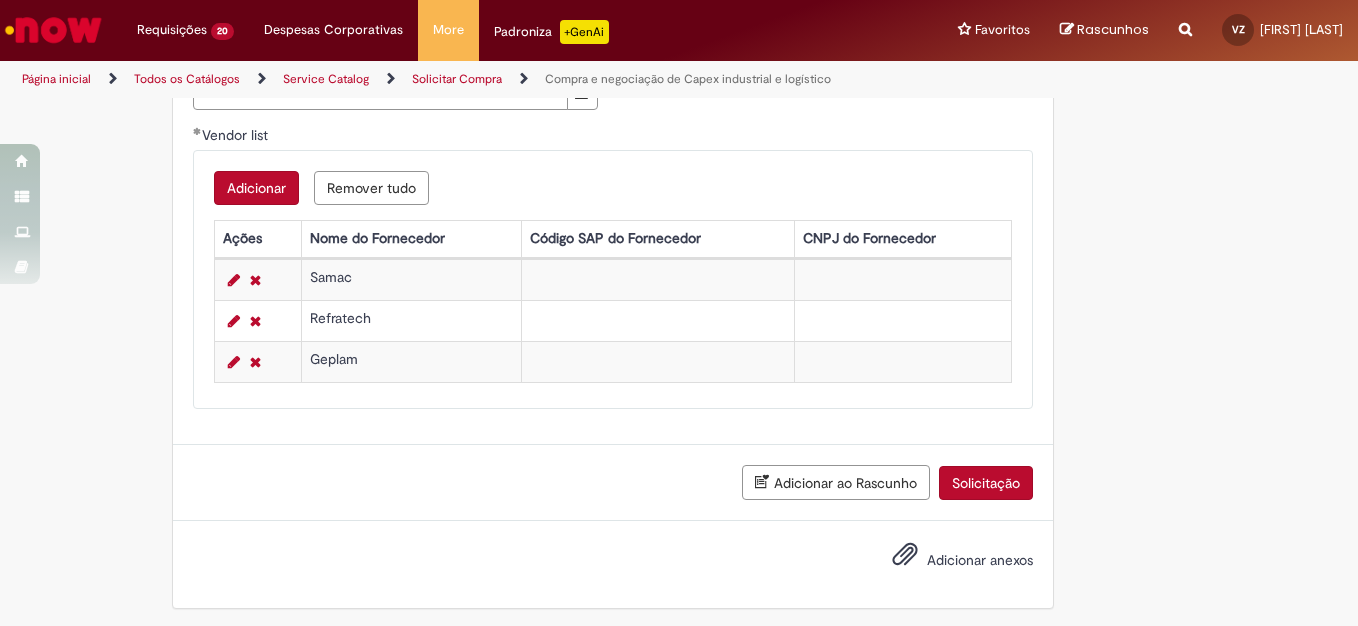 click on "Adicionar" at bounding box center [256, 188] 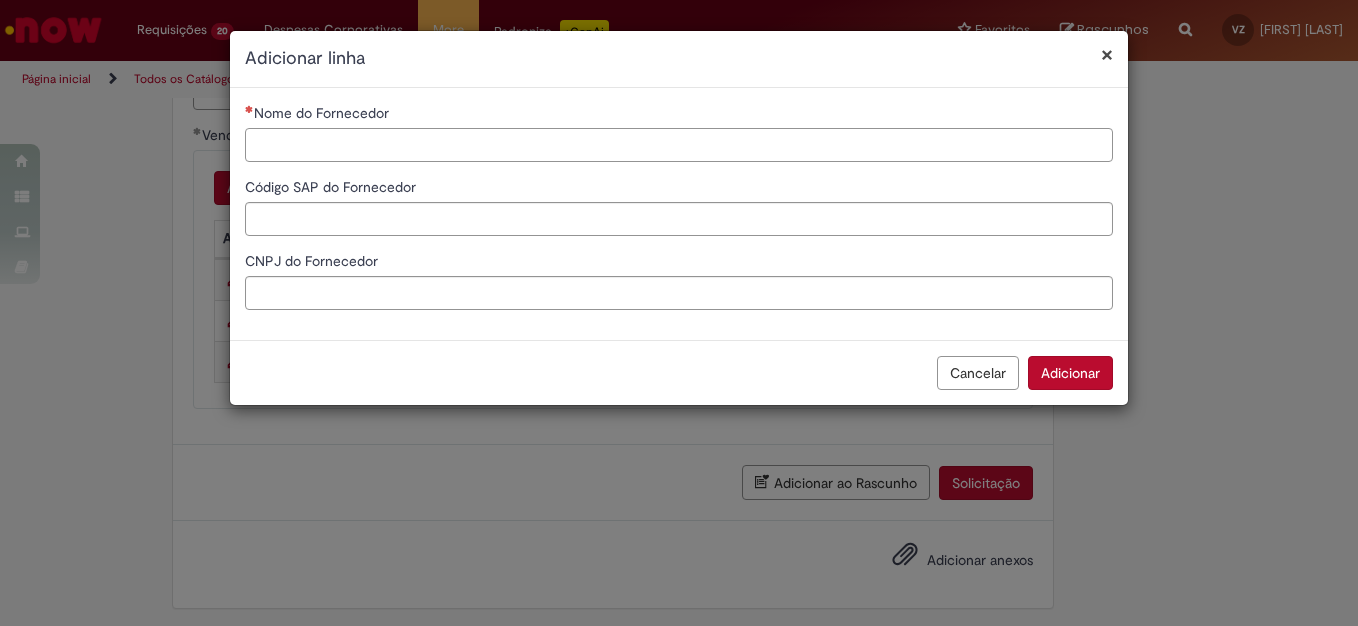 click on "Nome do Fornecedor" at bounding box center (679, 145) 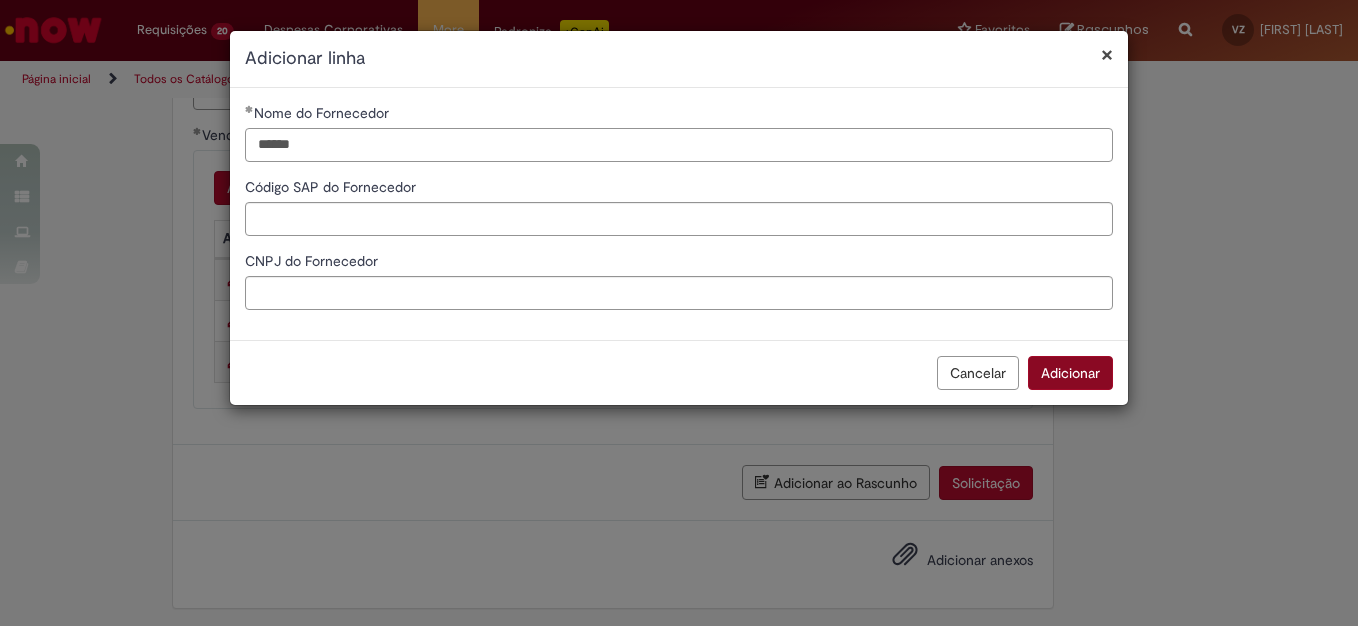 type on "******" 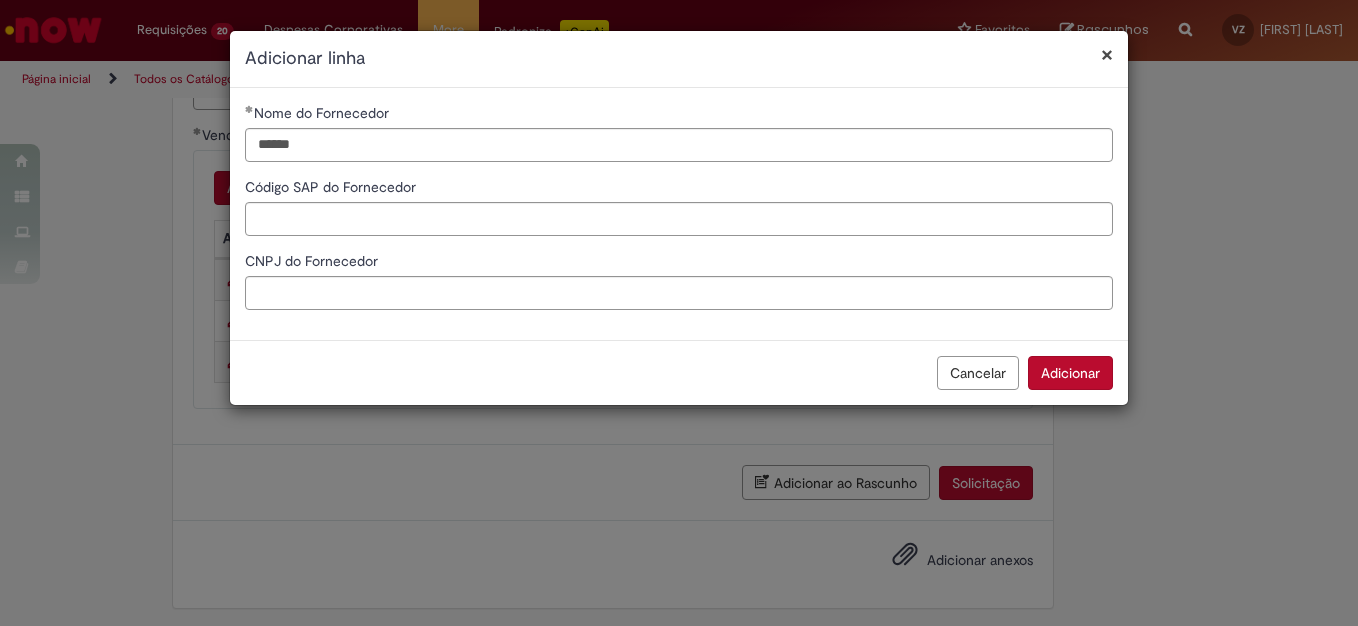 click on "Adicionar" at bounding box center [1070, 373] 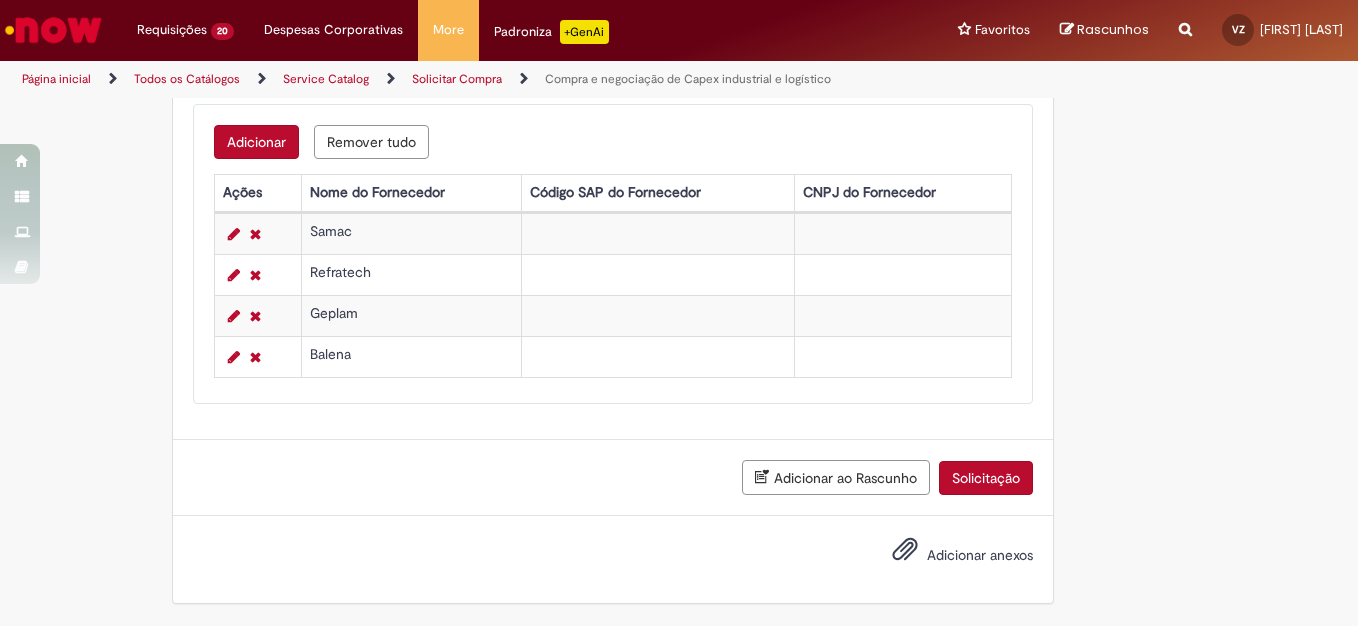 scroll, scrollTop: 1585, scrollLeft: 0, axis: vertical 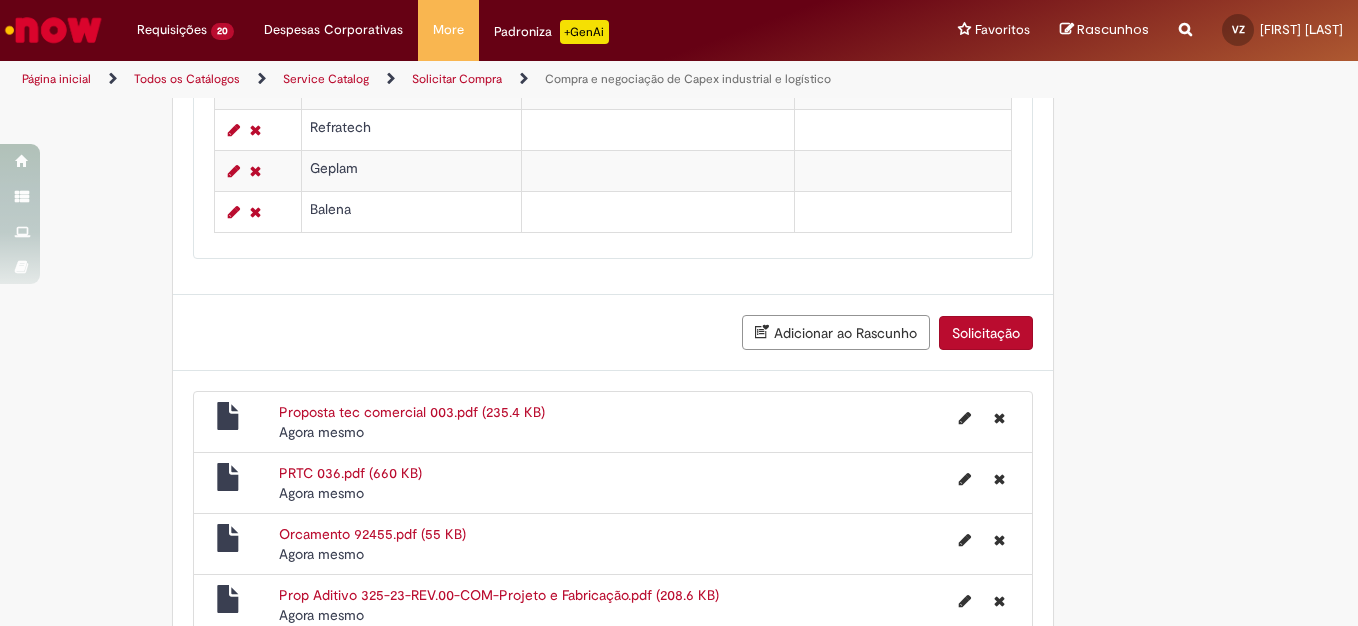 click on "Solicitação" at bounding box center (986, 333) 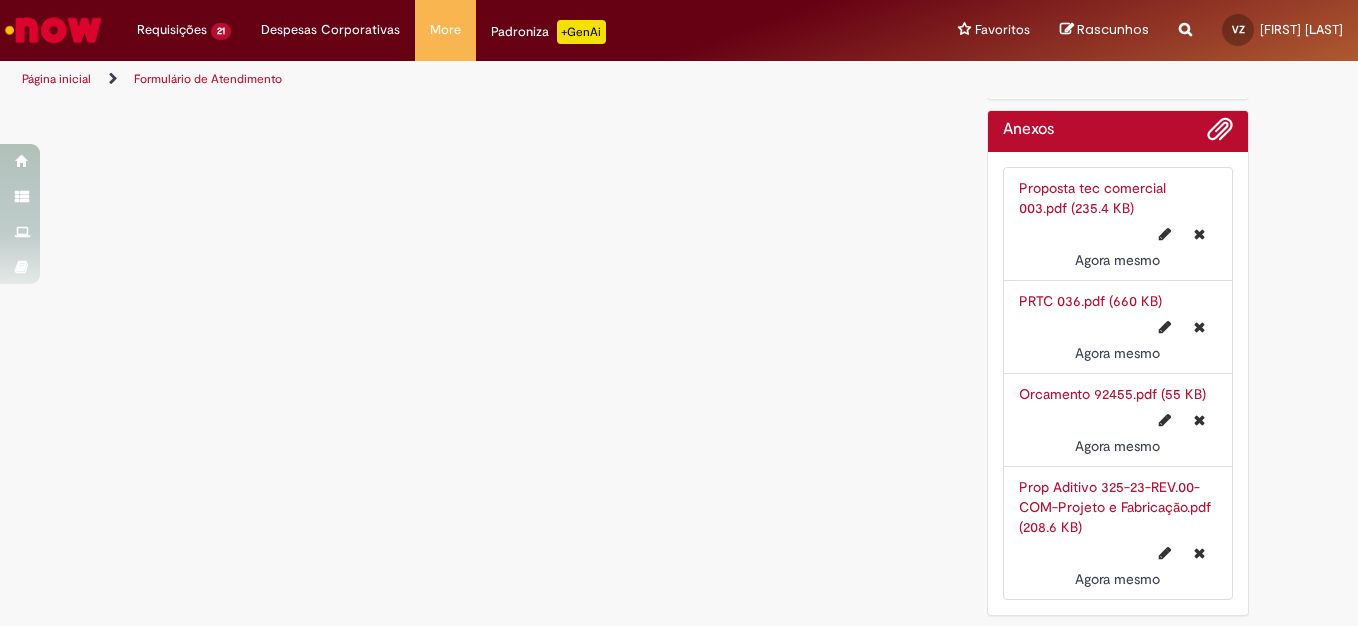 scroll, scrollTop: 0, scrollLeft: 0, axis: both 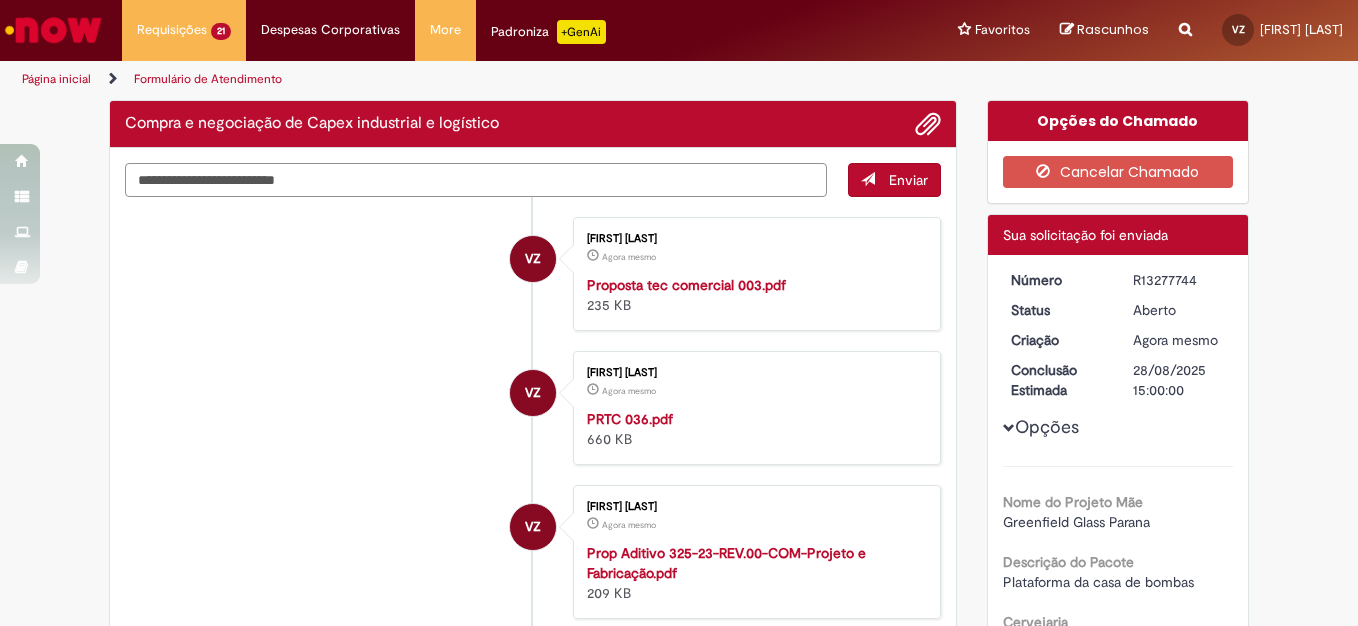 click at bounding box center [476, 180] 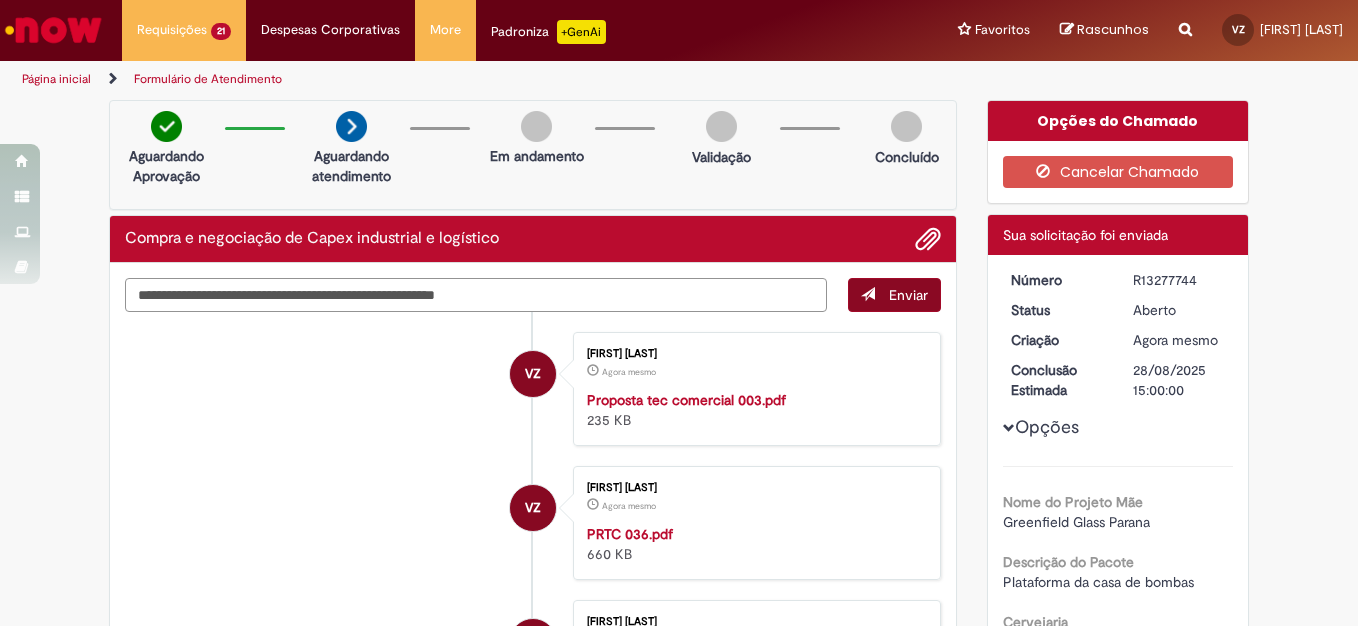 type on "**********" 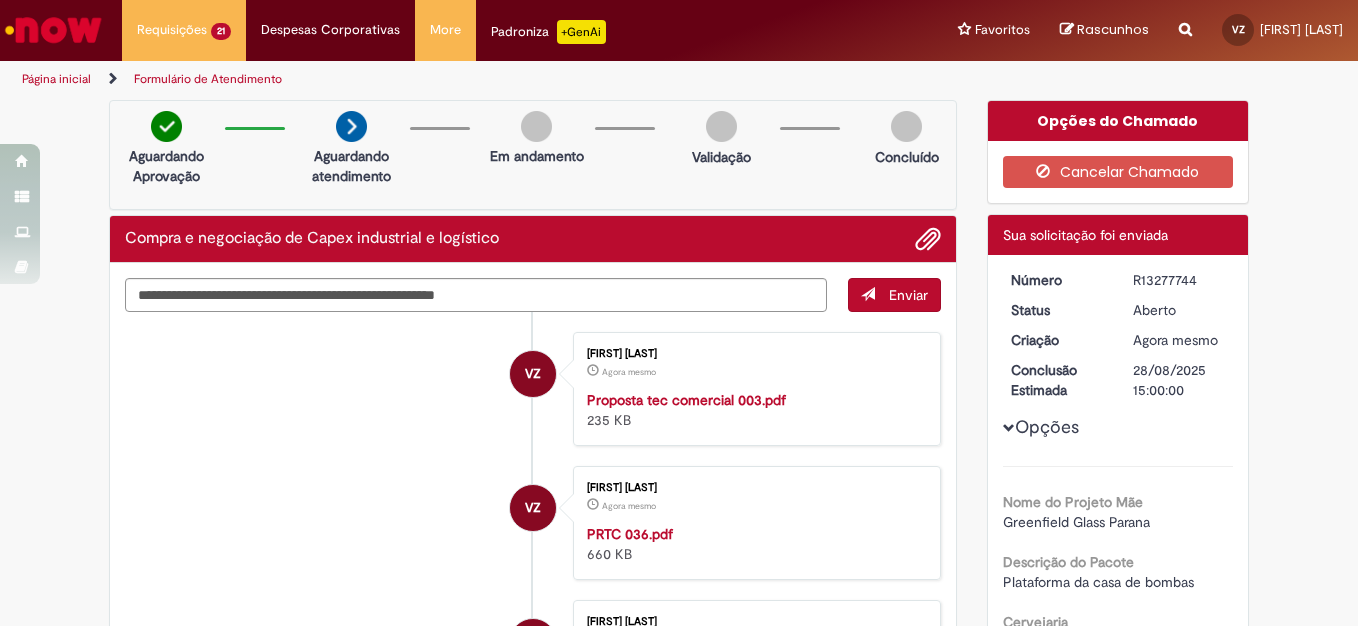 click on "Enviar" at bounding box center [894, 295] 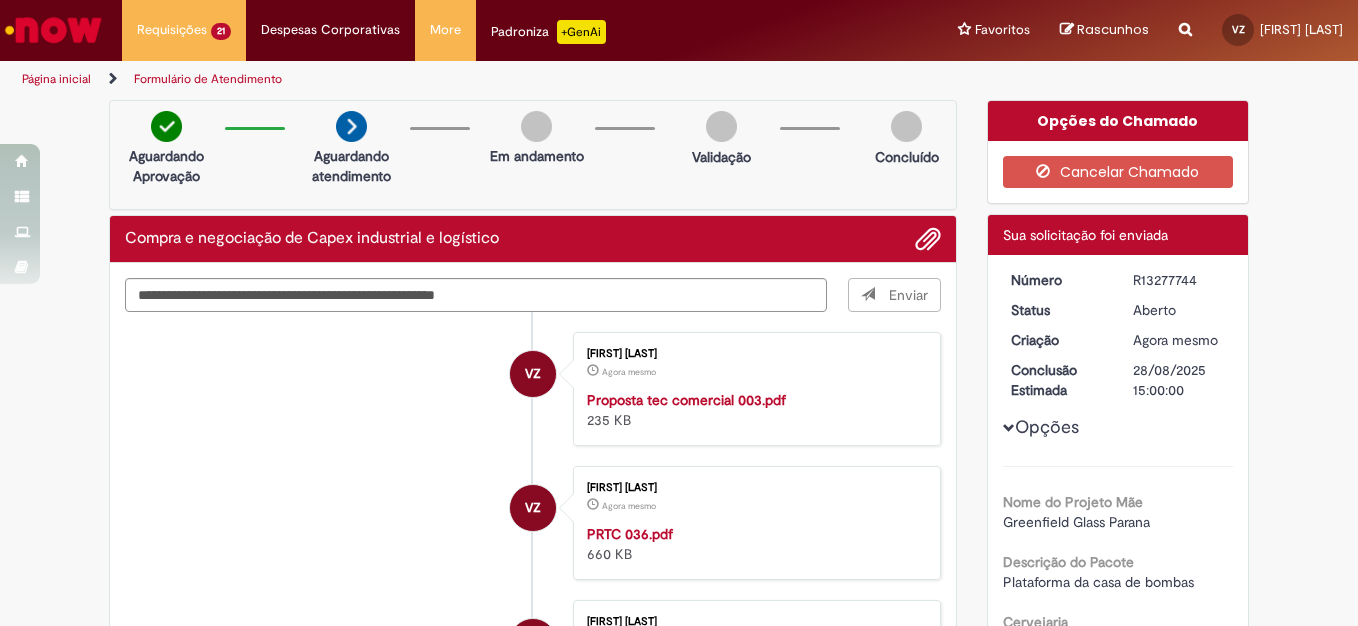 type 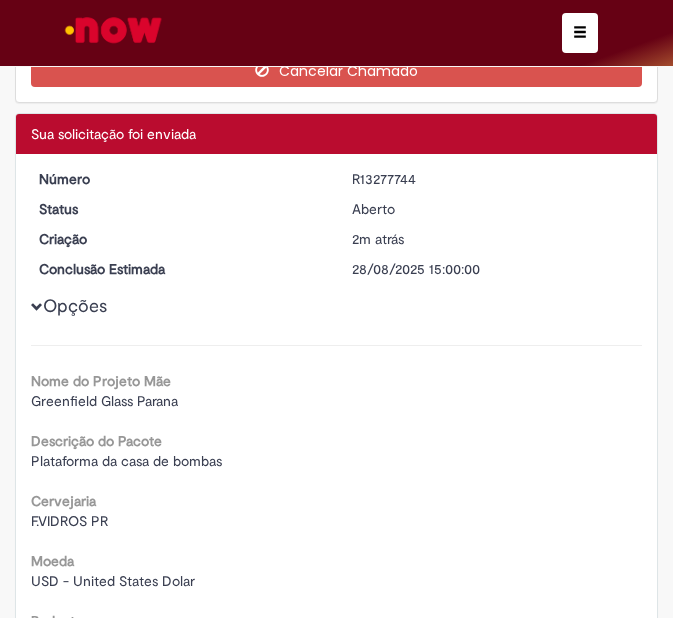 scroll, scrollTop: 1169, scrollLeft: 0, axis: vertical 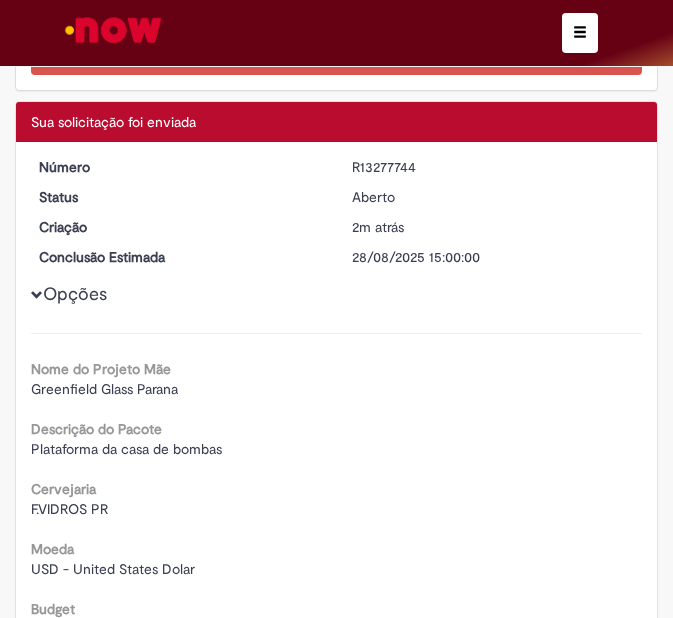click on "R13277744" at bounding box center (493, 167) 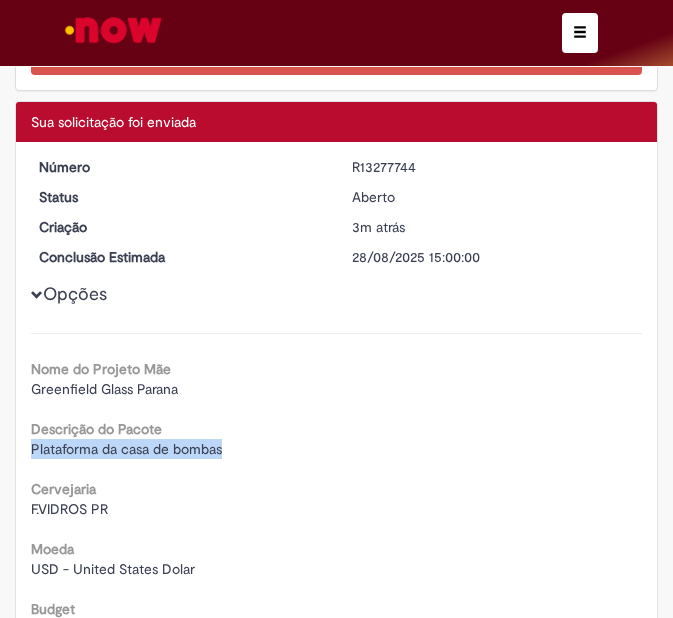 drag, startPoint x: 146, startPoint y: 444, endPoint x: 20, endPoint y: 451, distance: 126.1943 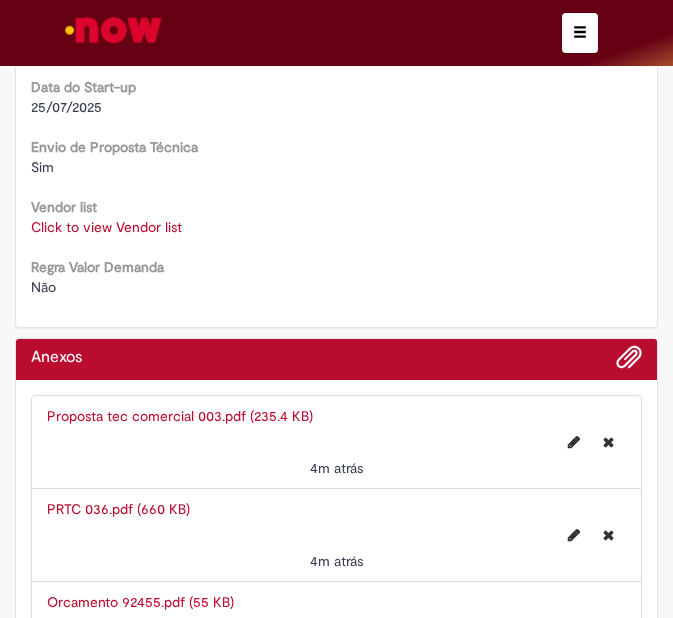 scroll, scrollTop: 2067, scrollLeft: 0, axis: vertical 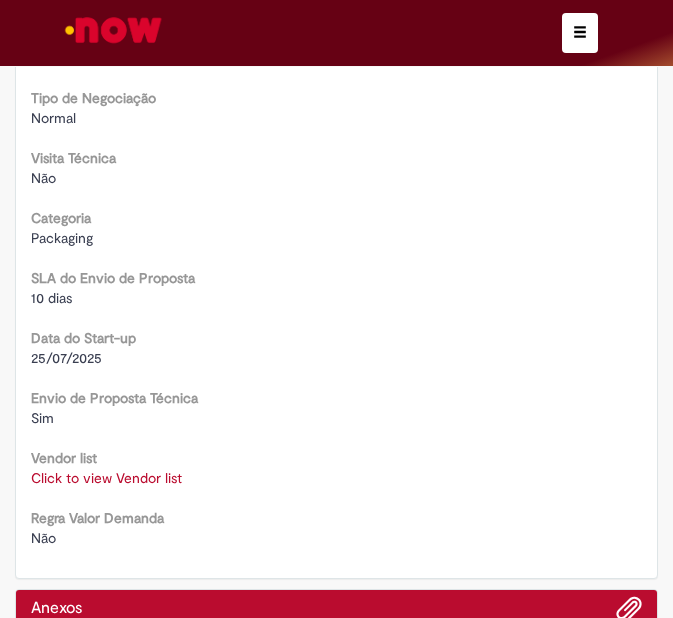 click at bounding box center [113, 30] 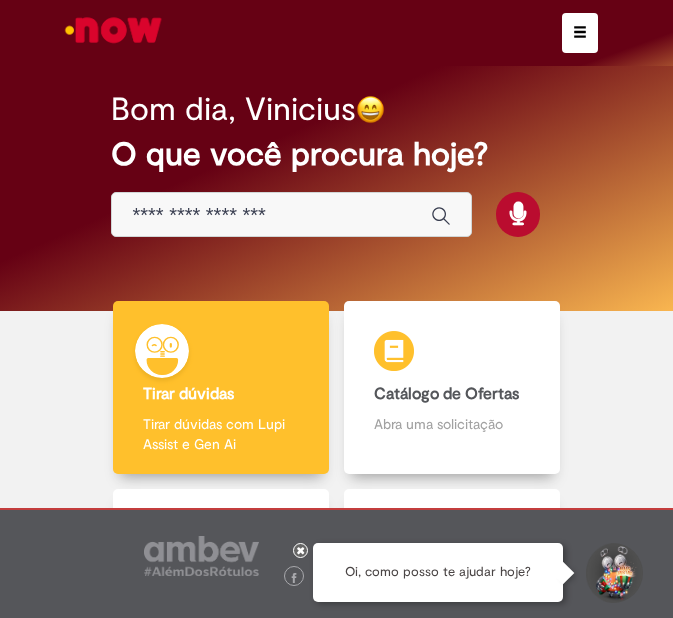 scroll, scrollTop: 0, scrollLeft: 0, axis: both 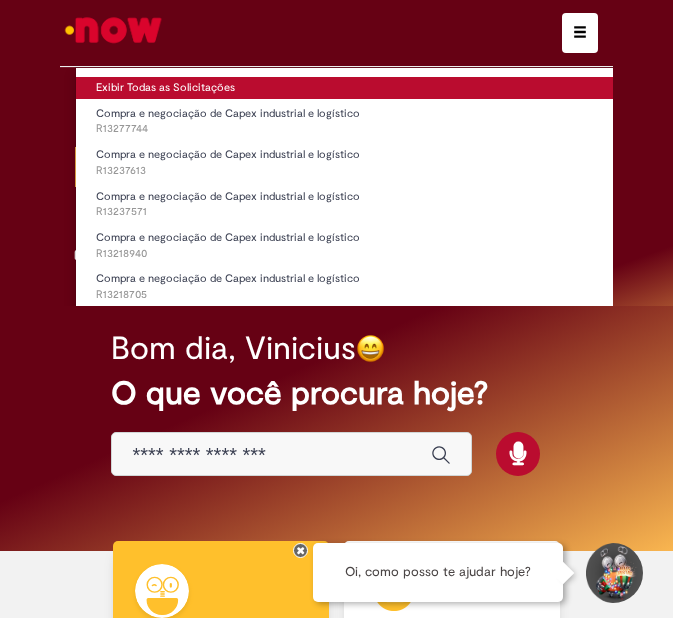 click on "Exibir Todas as Solicitações" at bounding box center [394, 88] 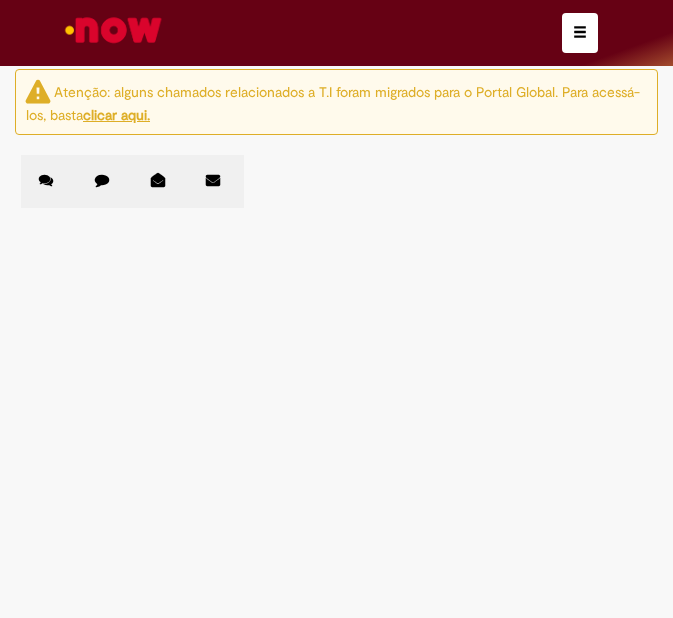click on "Compra e negociação de Capex industrial e logístico" at bounding box center [0, 0] 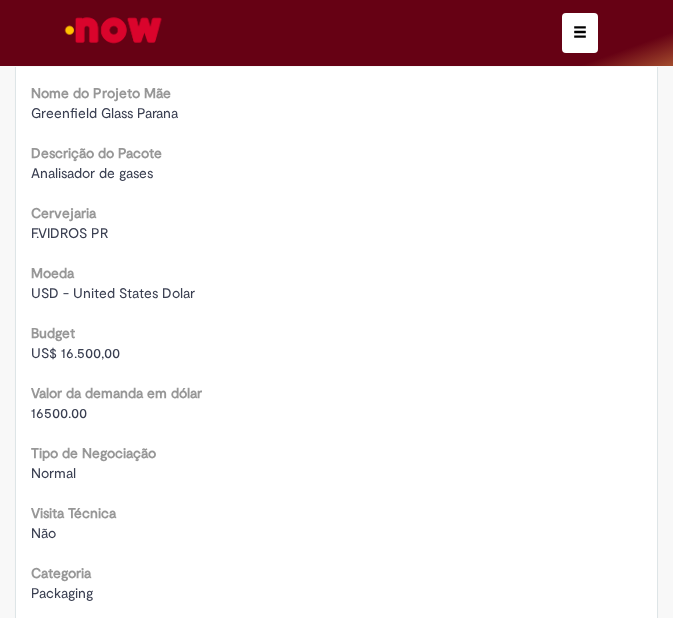 scroll, scrollTop: 1566, scrollLeft: 0, axis: vertical 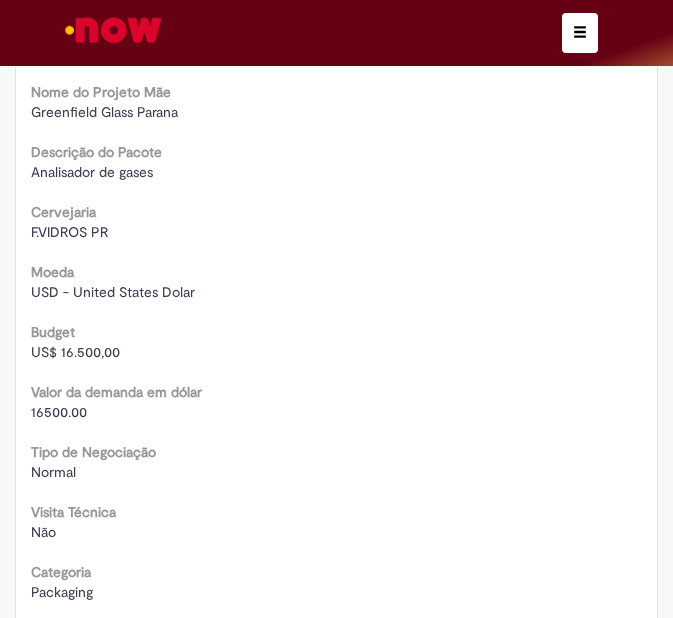 click at bounding box center (113, 30) 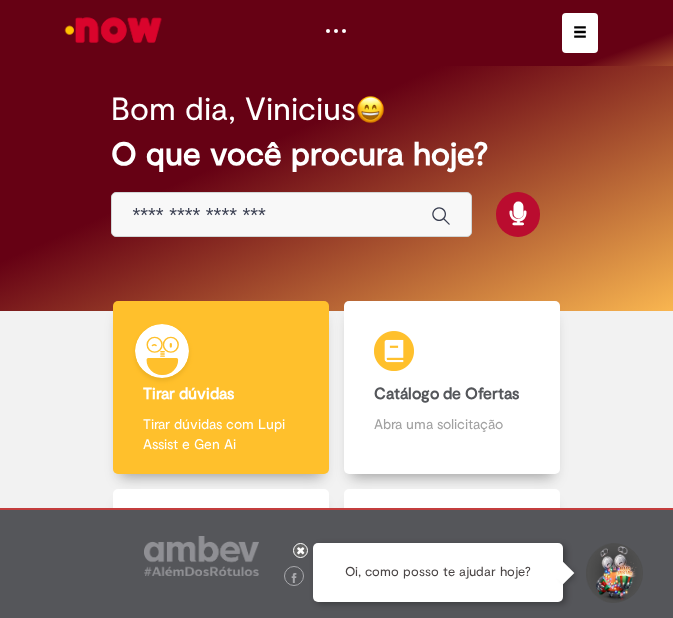 scroll, scrollTop: 0, scrollLeft: 0, axis: both 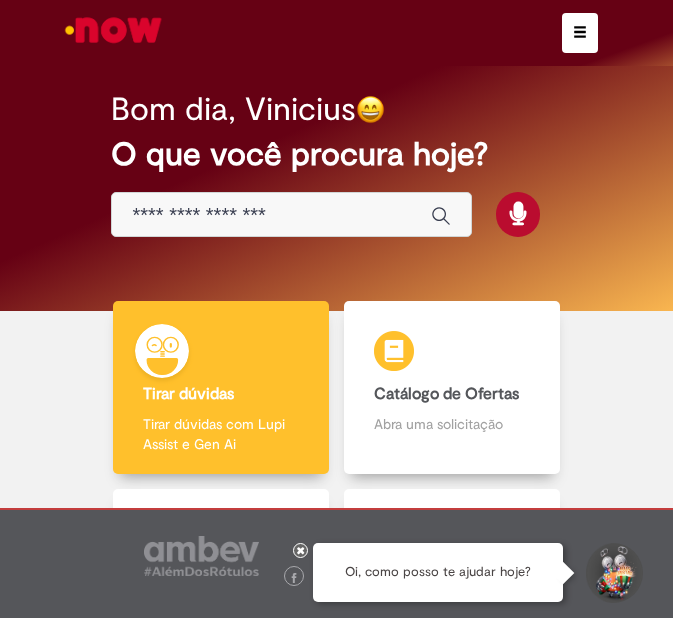 click at bounding box center [271, 215] 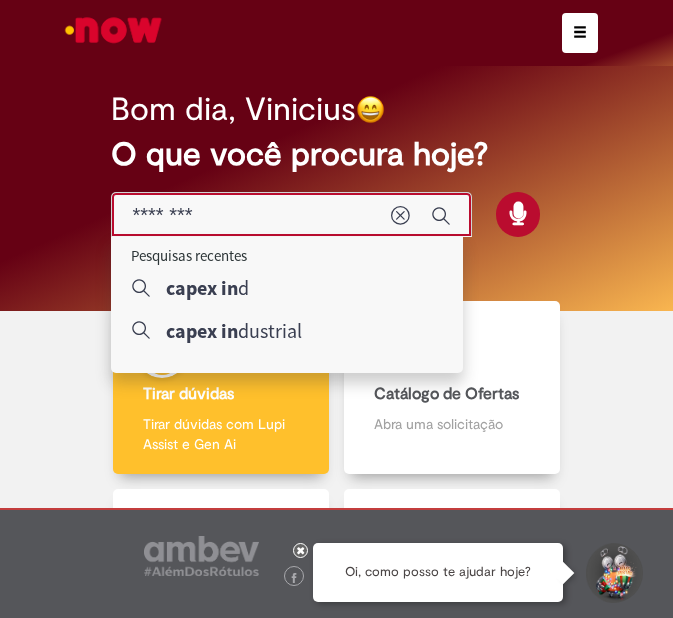 type on "*********" 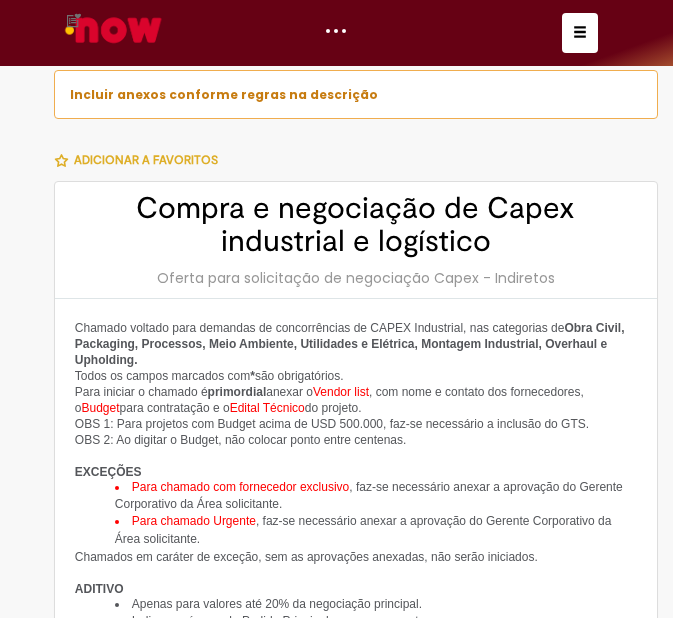select on "***" 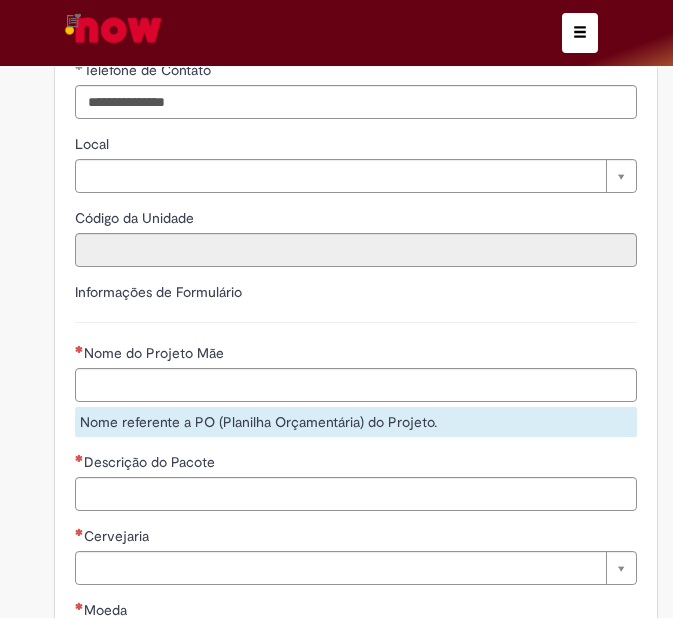 scroll, scrollTop: 1271, scrollLeft: 0, axis: vertical 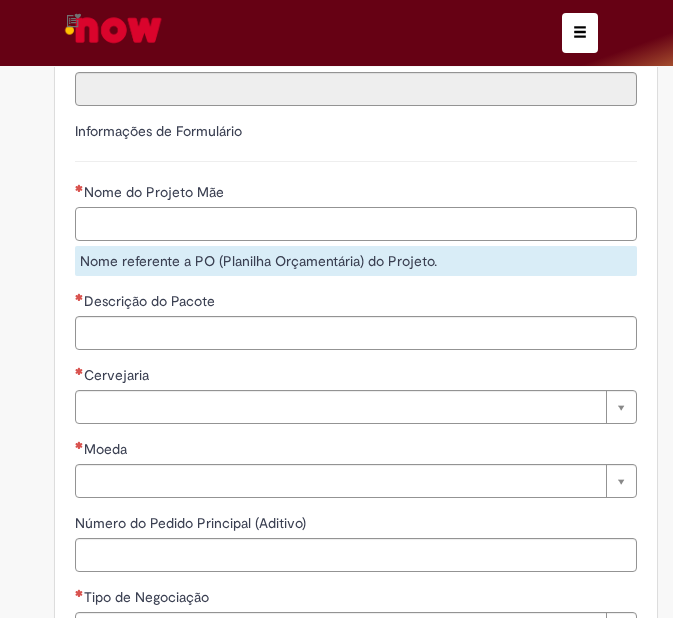 click on "Nome do Projeto Mãe" at bounding box center [356, 224] 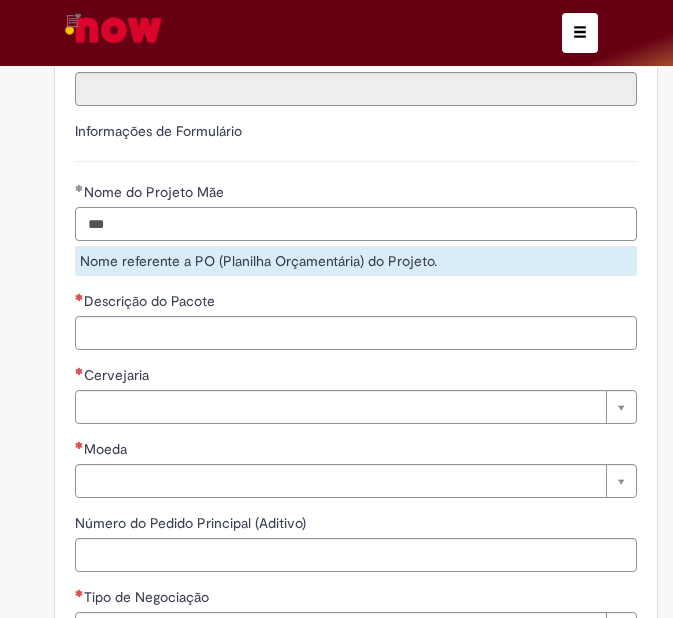 type on "**********" 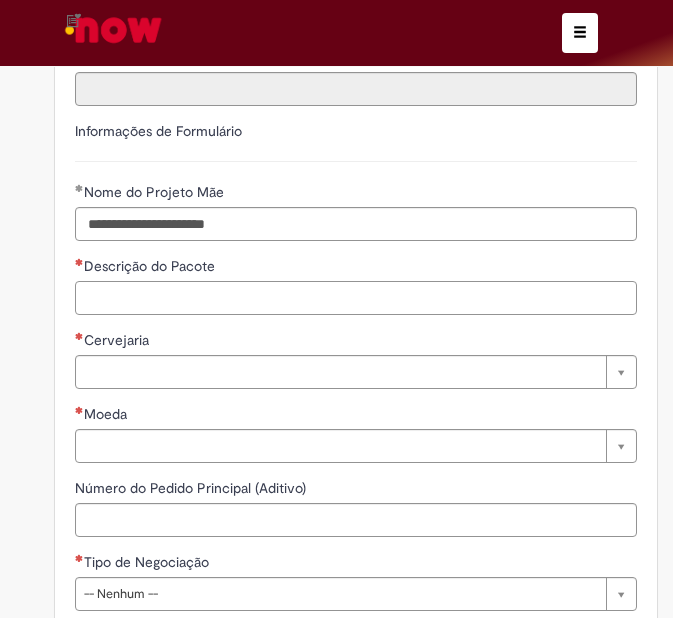 click on "Descrição do Pacote" at bounding box center (356, 298) 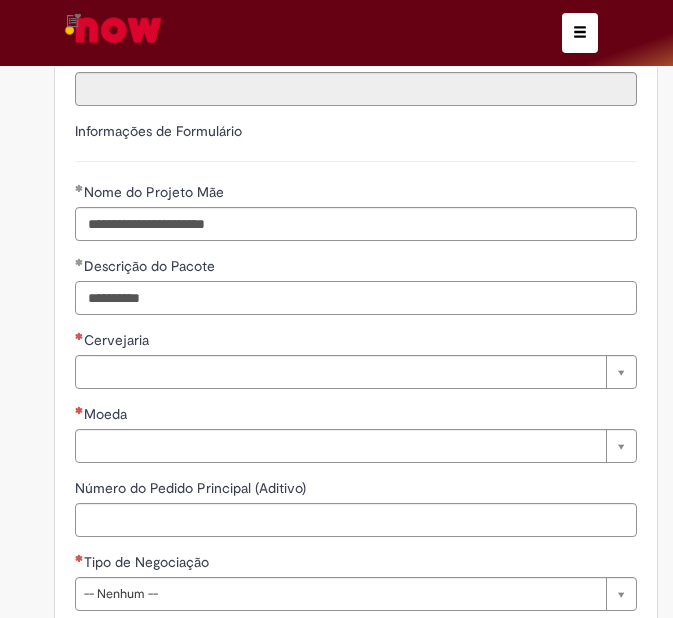 type on "**********" 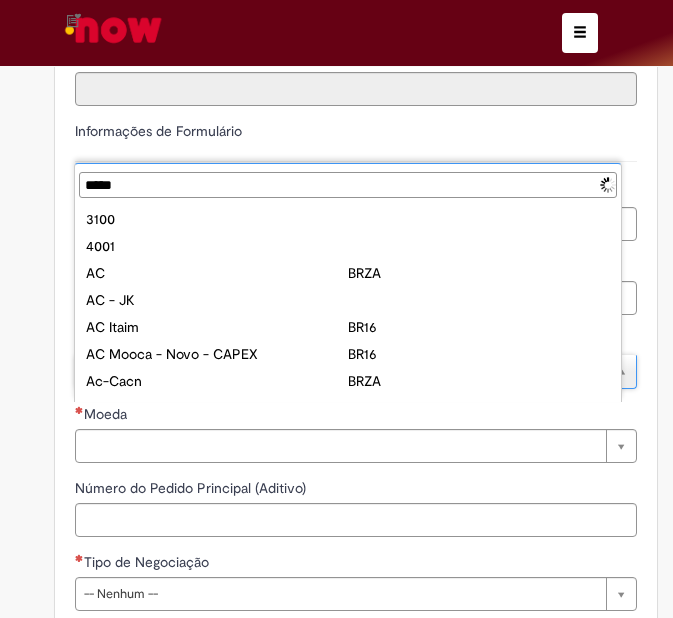 type on "******" 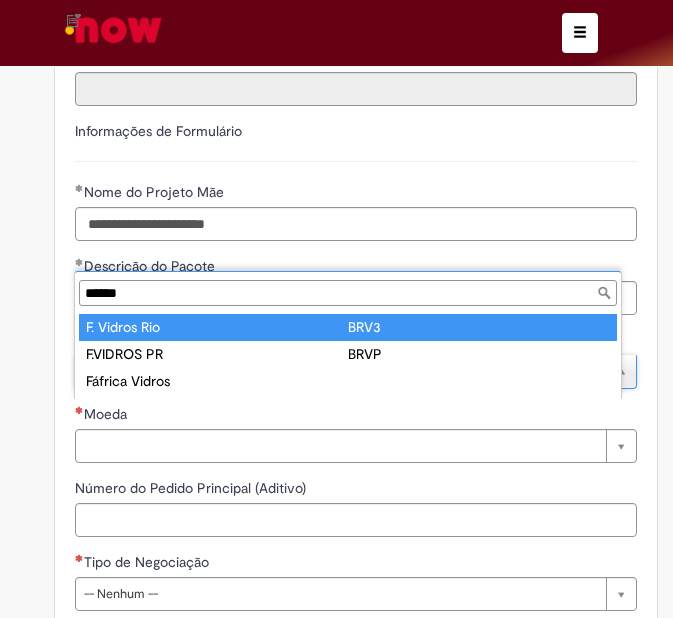 type on "**********" 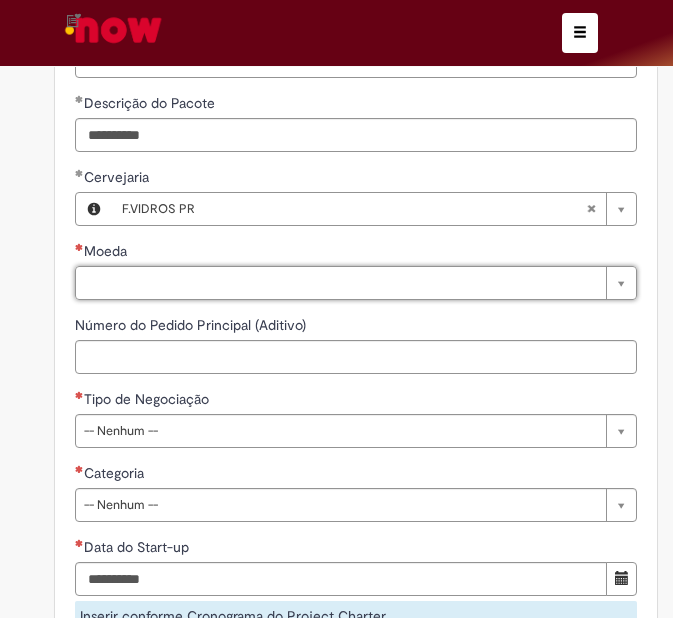 scroll, scrollTop: 1438, scrollLeft: 0, axis: vertical 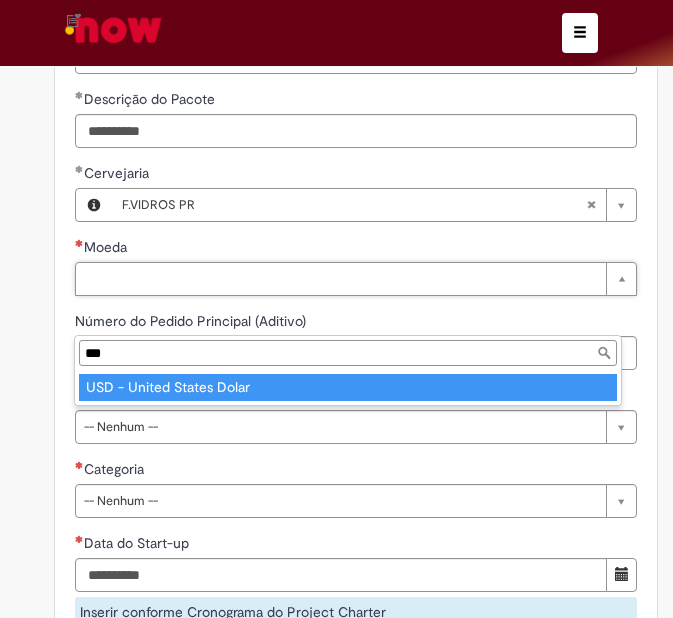 type on "***" 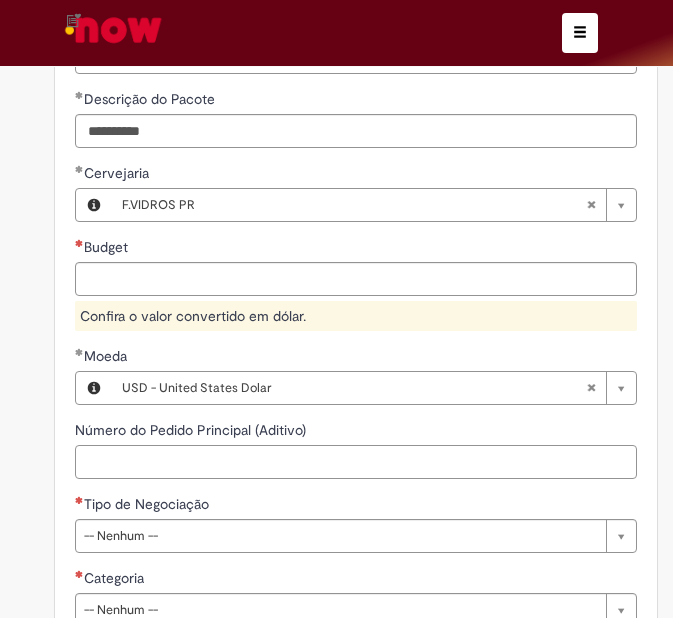 click on "Número do Pedido Principal (Aditivo)" at bounding box center [356, 462] 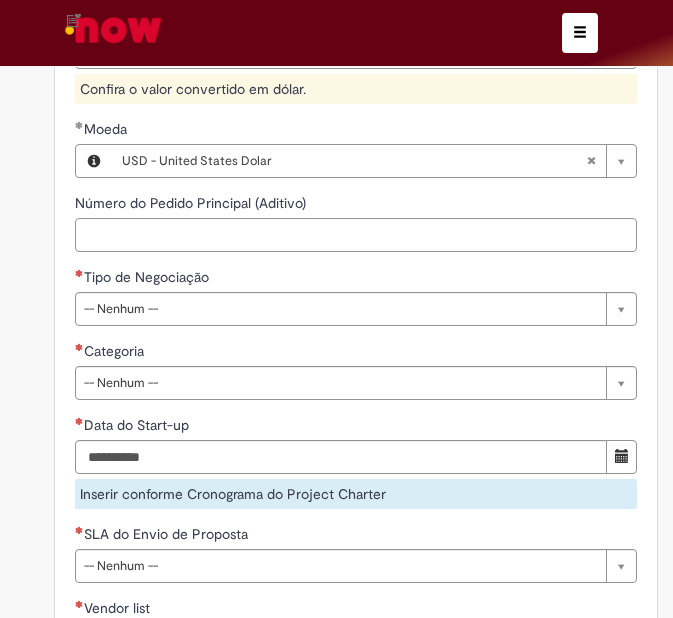 scroll, scrollTop: 1671, scrollLeft: 0, axis: vertical 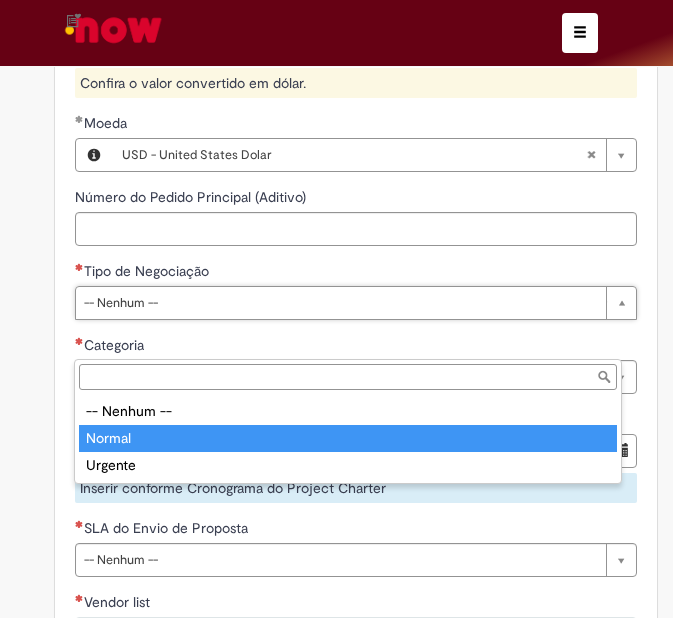type on "******" 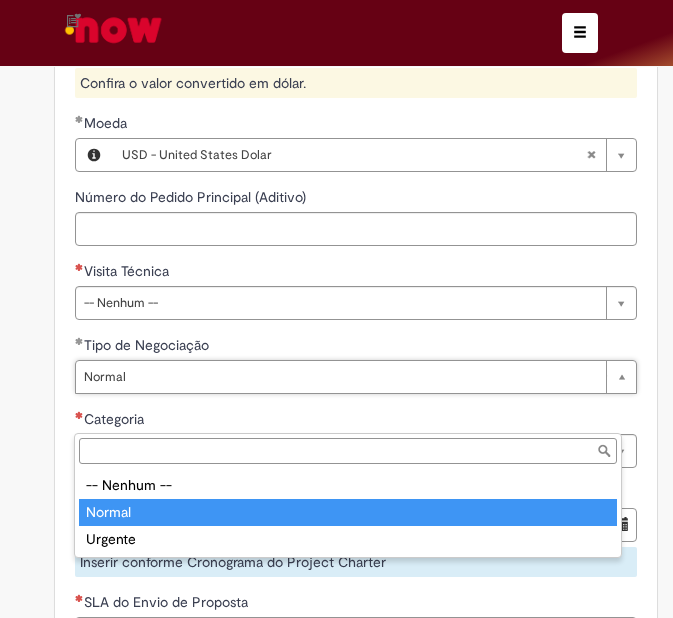 type on "******" 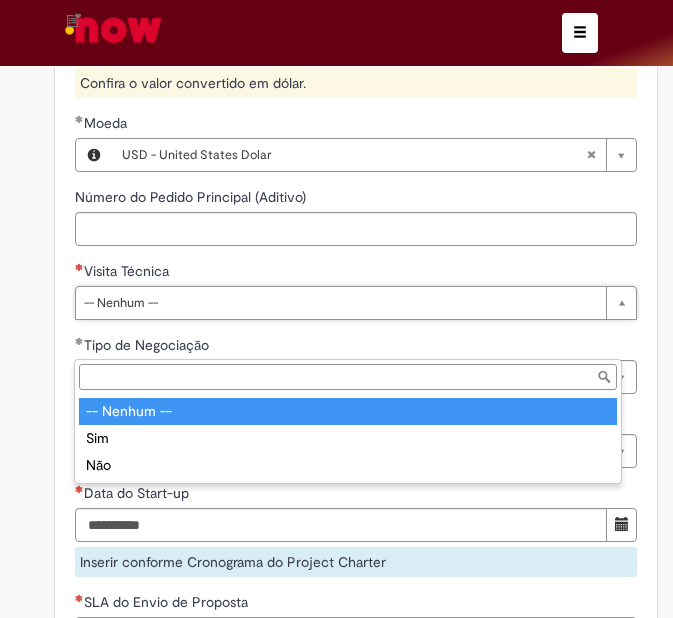 scroll, scrollTop: 0, scrollLeft: 0, axis: both 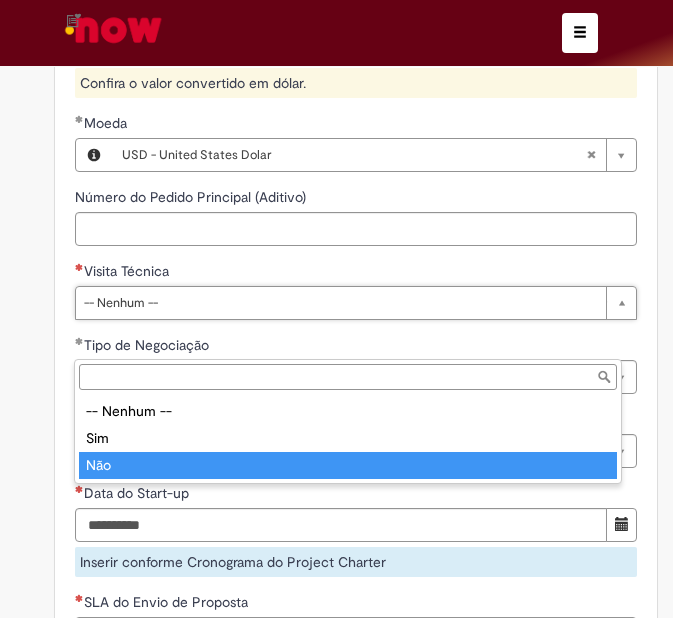 type on "***" 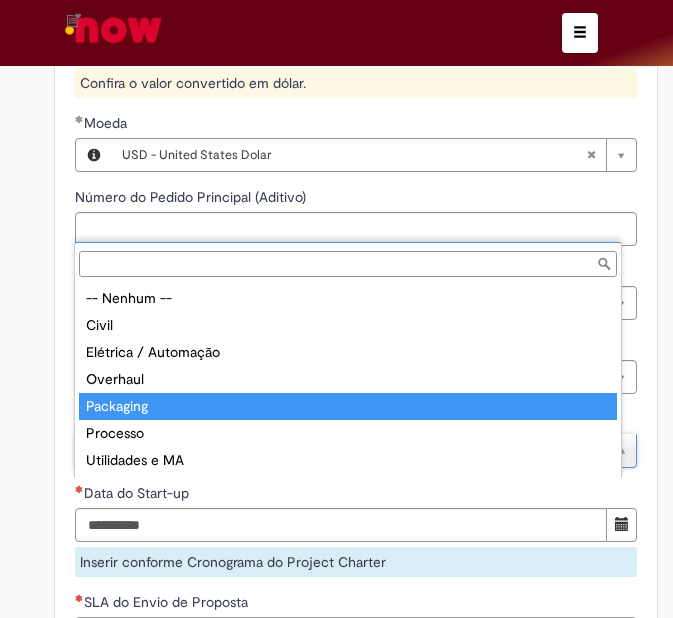 type on "*********" 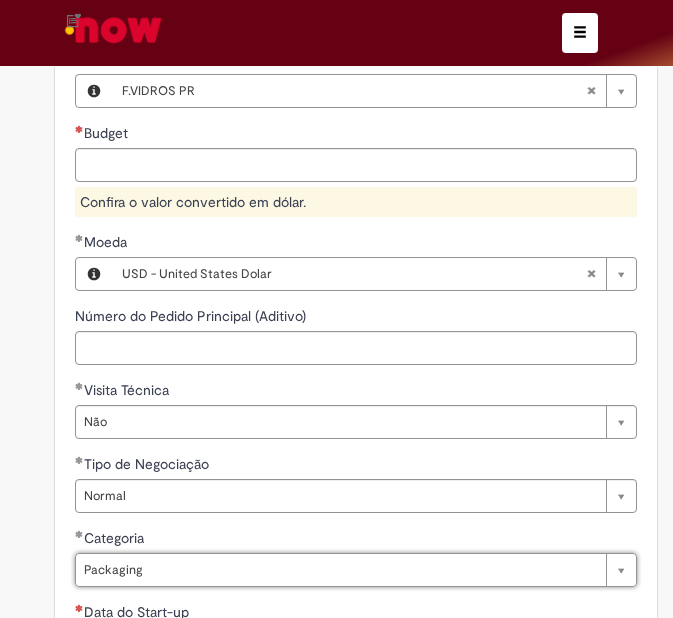 scroll, scrollTop: 1538, scrollLeft: 0, axis: vertical 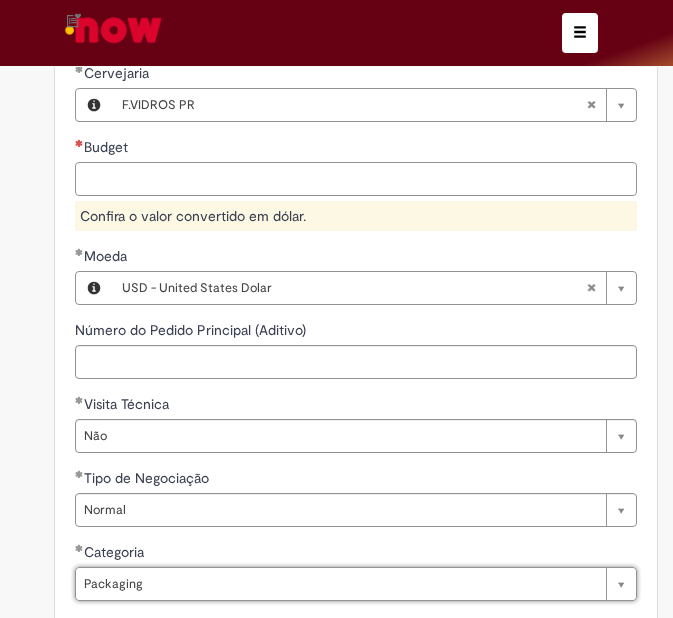 click on "Budget" at bounding box center (356, 179) 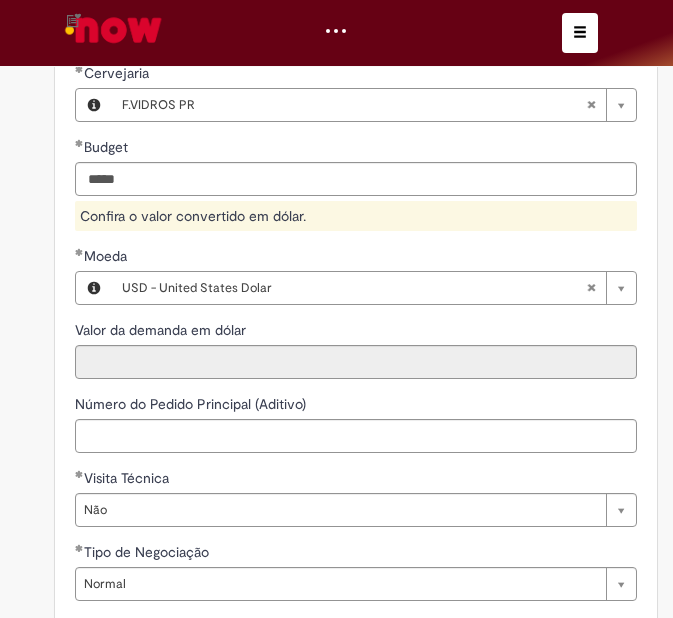 click on "Incluir anexos conforme regras na descrição
Adicionar a Favoritos
Compra e negociação de Capex industrial e logístico
Oferta para solicitação de negociação Capex - Indiretos
Chamado voltado para demandas de concorrências de CAPEX Industrial, nas categorias de  Obra Civil, Packaging, Processos, Meio Ambiente, Utilidades e Elétrica, Montagem Industrial, Overhaul e Upholding.
Todos os campos marcados com  *  são obrigatórios.
Para iniciar o chamado é  primordial  anexar o  Vendor list , com nome e contato dos fornecedores, o  Budget  para contratação e o  Edital Técnico  do projeto. OBS 1: Para projetos com Budget acima de USD 500.000, faz-se necessário a inclusão do GTS. OBS 2: Ao digitar o Budget, não colocar ponto entre centenas.
EXCEÇÕES
Para chamado com fornecedor exclusivo
Para chamado Urgente
ADITIVO" at bounding box center [336, -137] 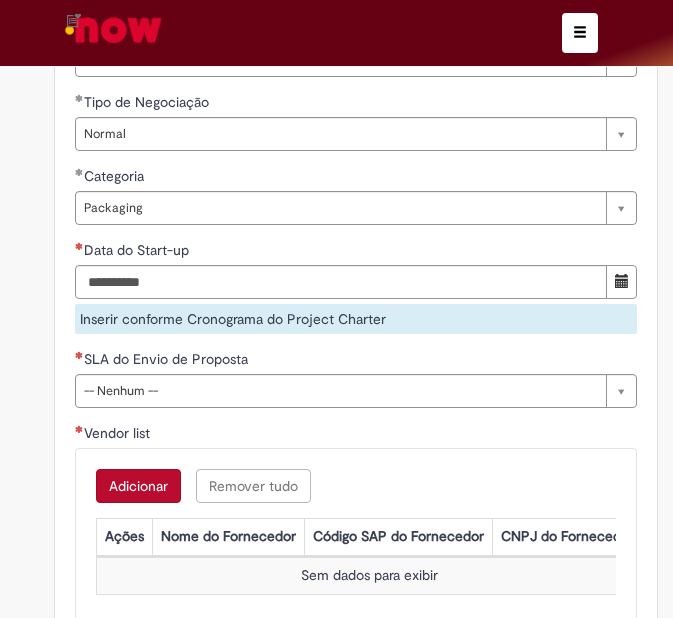 scroll, scrollTop: 2038, scrollLeft: 0, axis: vertical 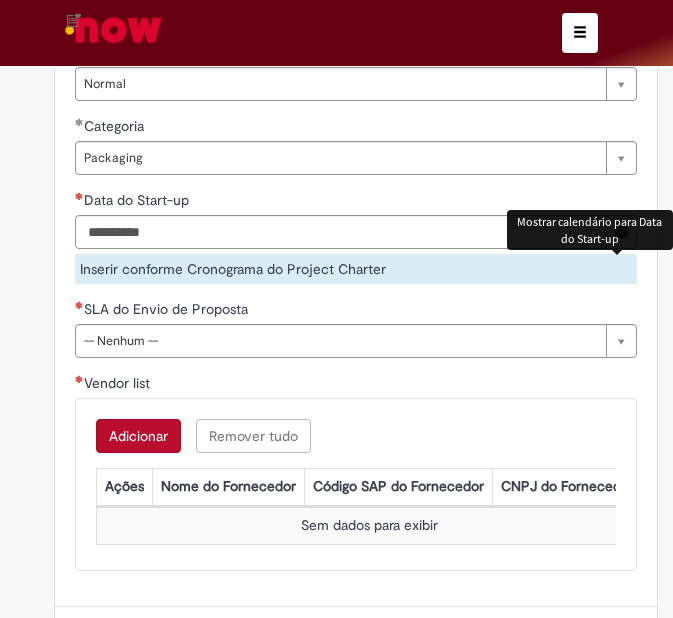 click at bounding box center (622, 231) 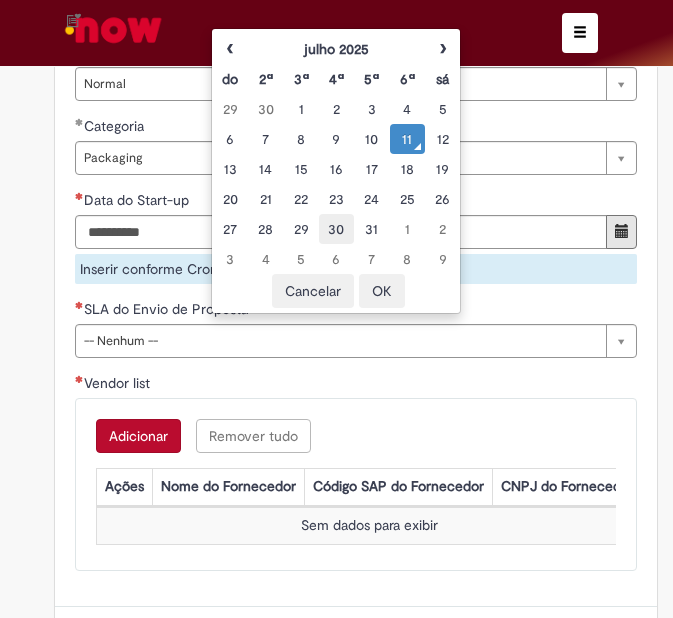 click on "30" at bounding box center [336, 229] 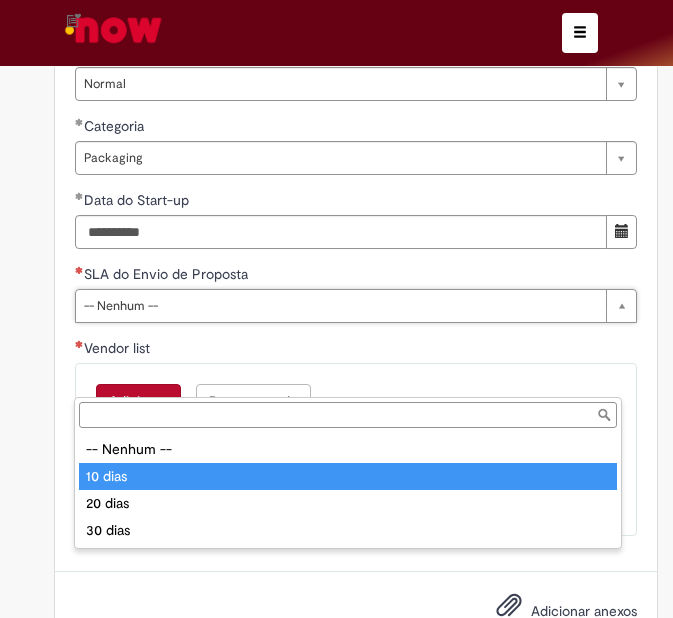 type on "*******" 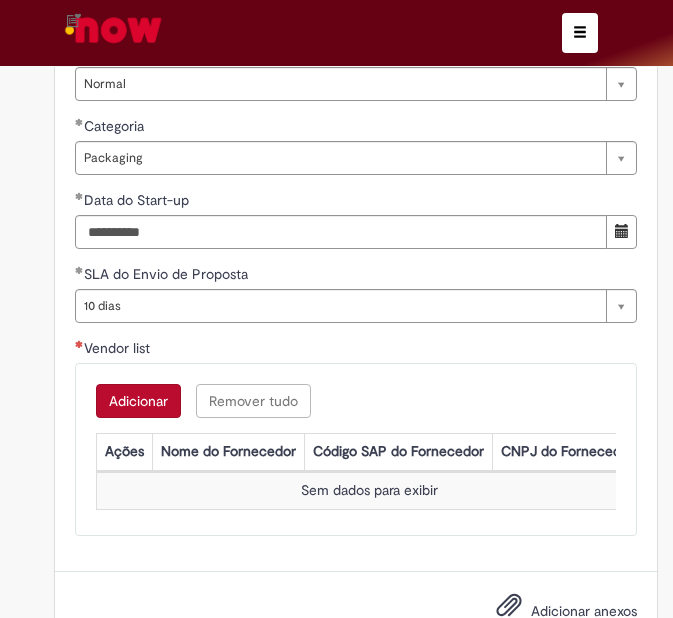 click on "Adicionar" at bounding box center [138, 401] 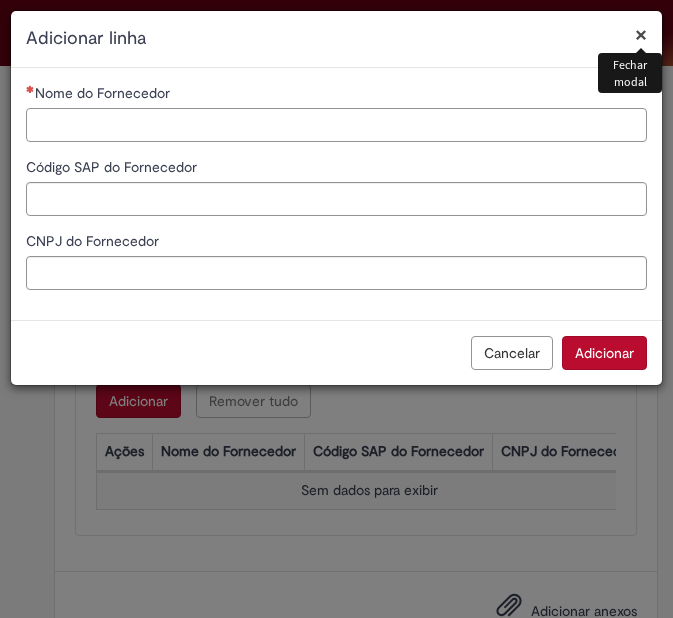 click on "Nome do Fornecedor" at bounding box center (336, 125) 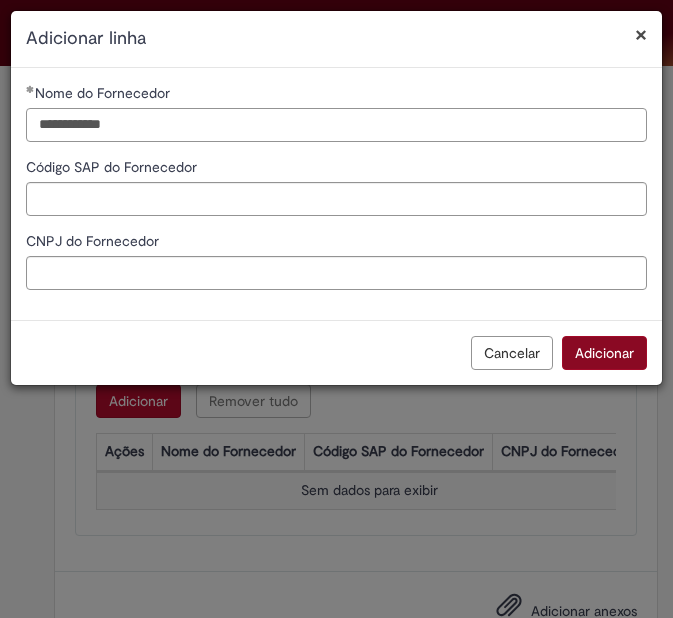 type on "**********" 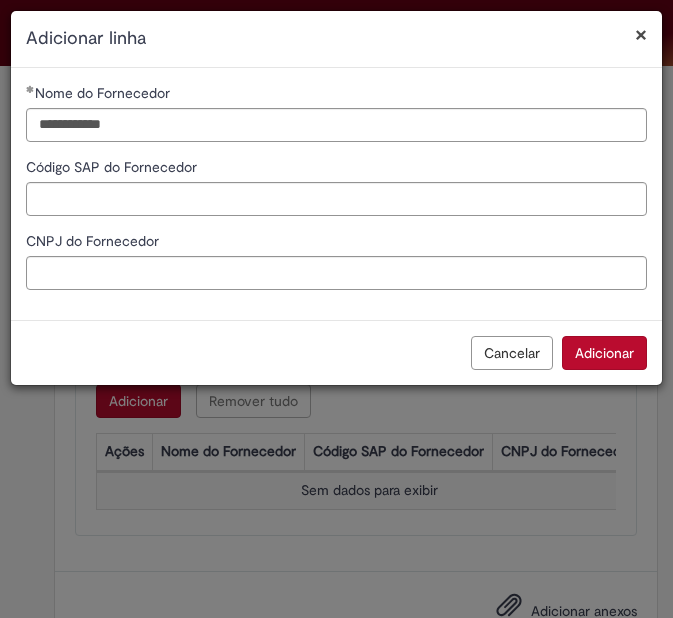 click on "Adicionar" at bounding box center (604, 353) 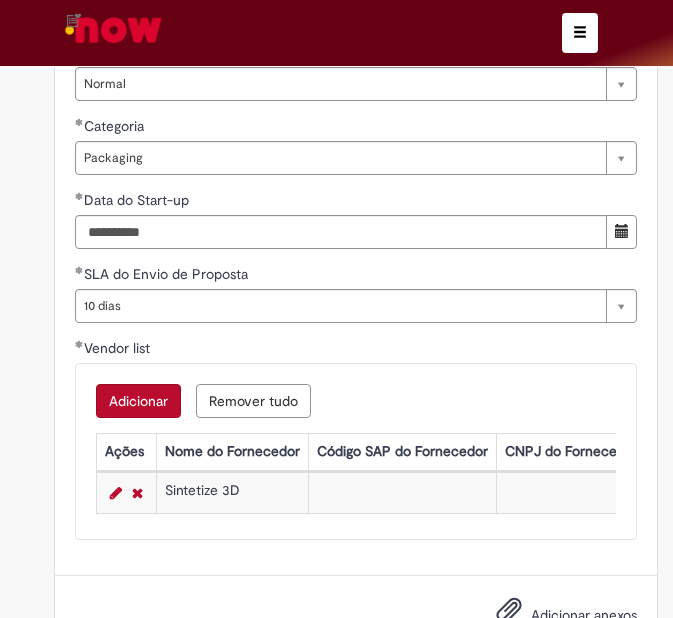 click on "Adicionar" at bounding box center [138, 401] 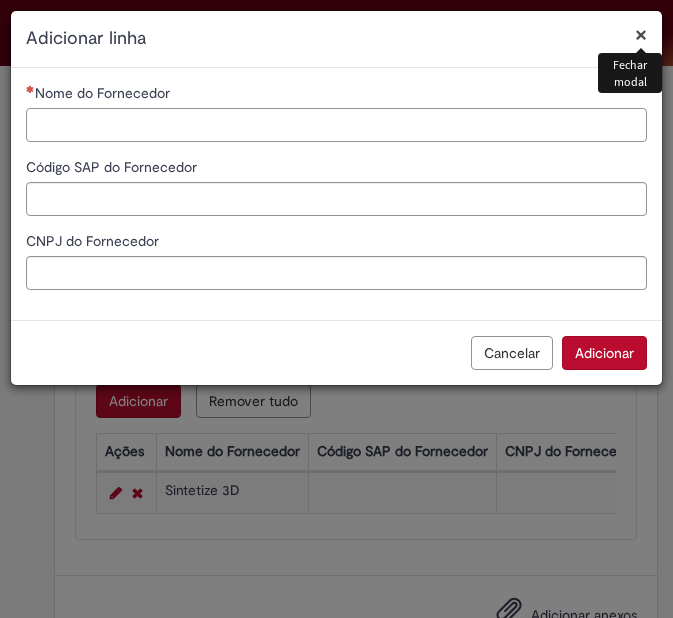 click on "Nome do Fornecedor" at bounding box center (336, 125) 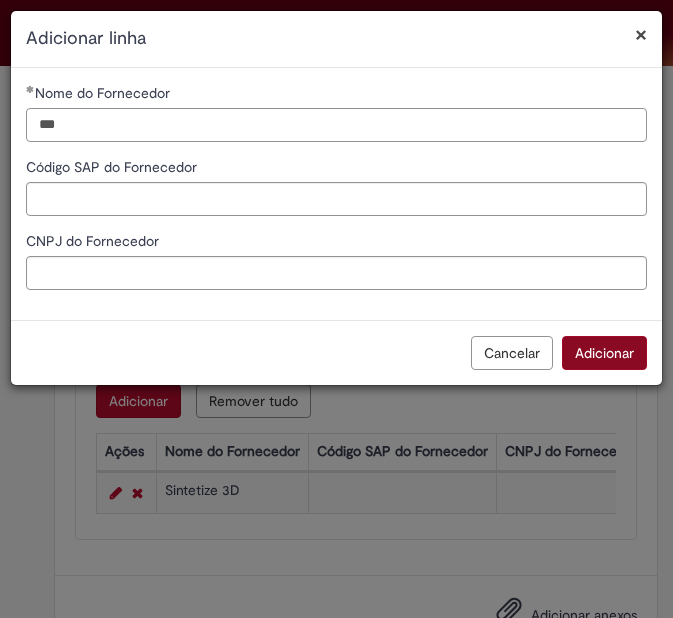 type on "***" 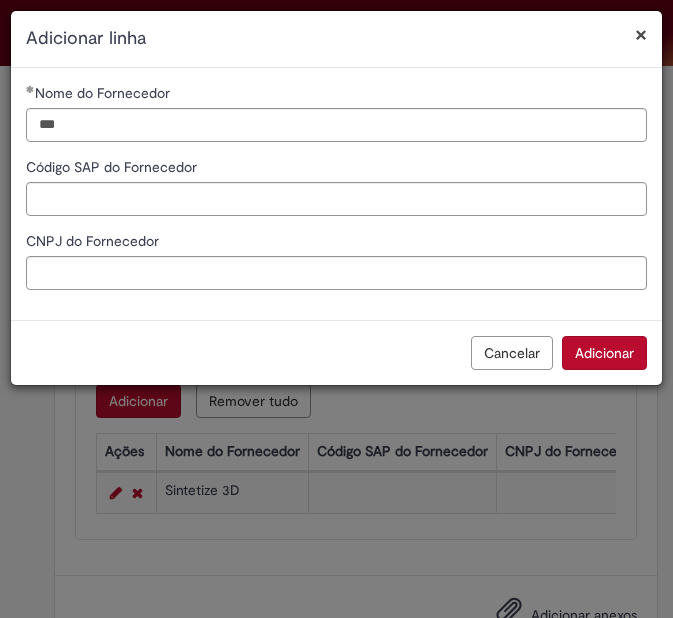click on "Adicionar" at bounding box center [604, 353] 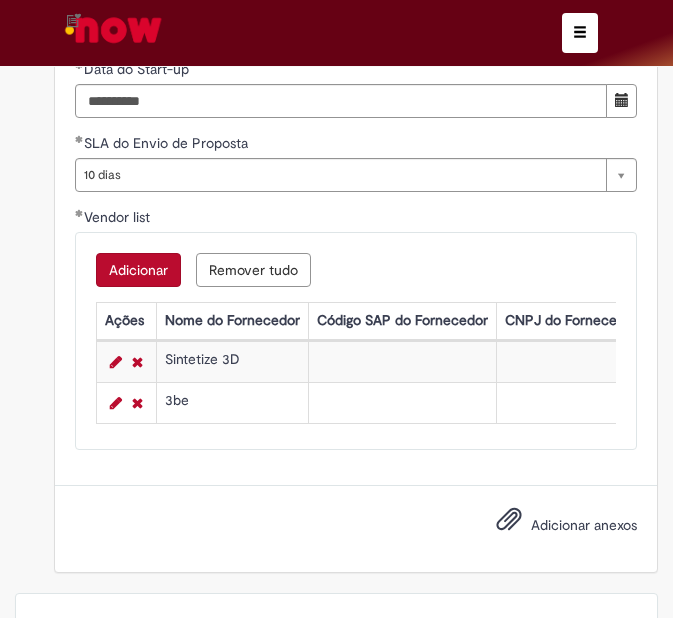 scroll, scrollTop: 2171, scrollLeft: 0, axis: vertical 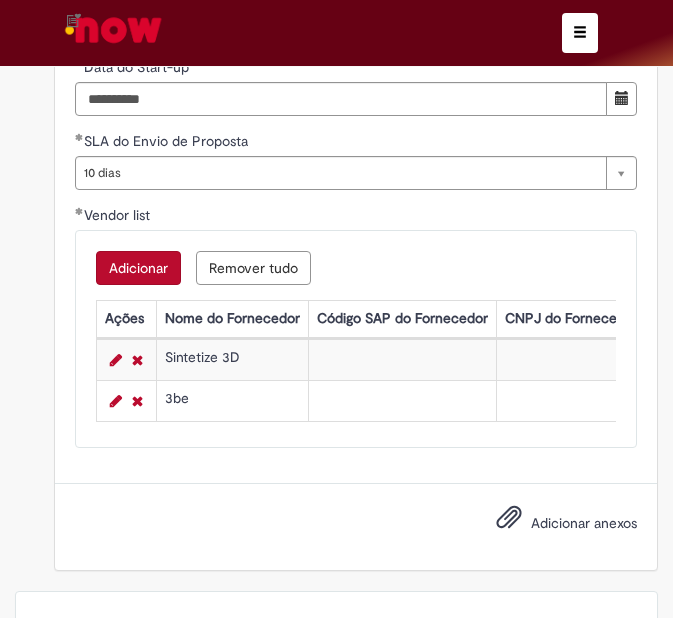 click on "Adicionar anexos" at bounding box center (584, 523) 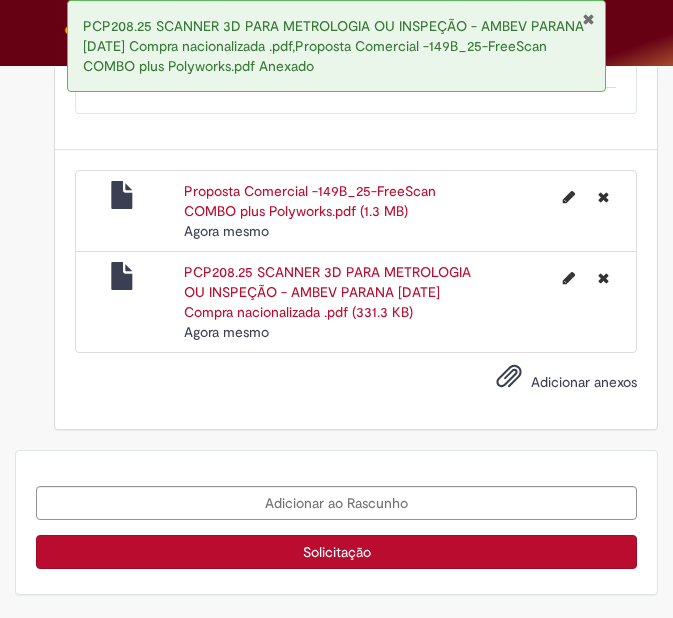 scroll, scrollTop: 2583, scrollLeft: 0, axis: vertical 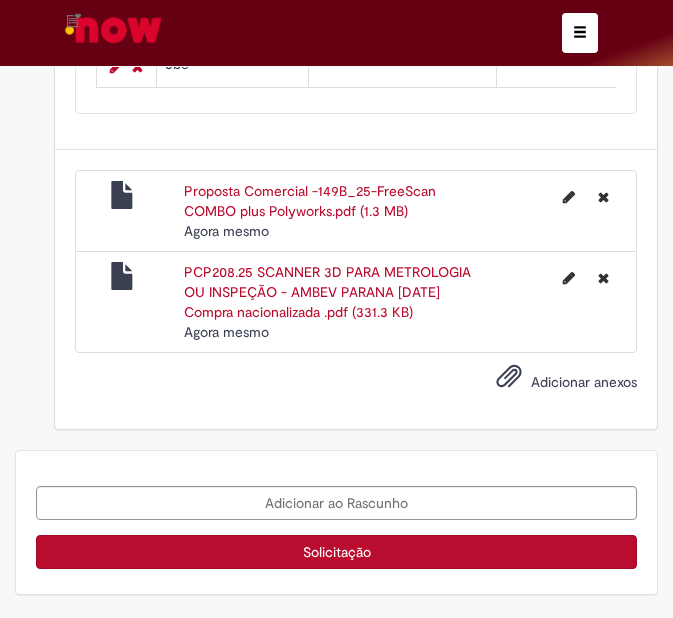 click on "Solicitação" at bounding box center (336, 552) 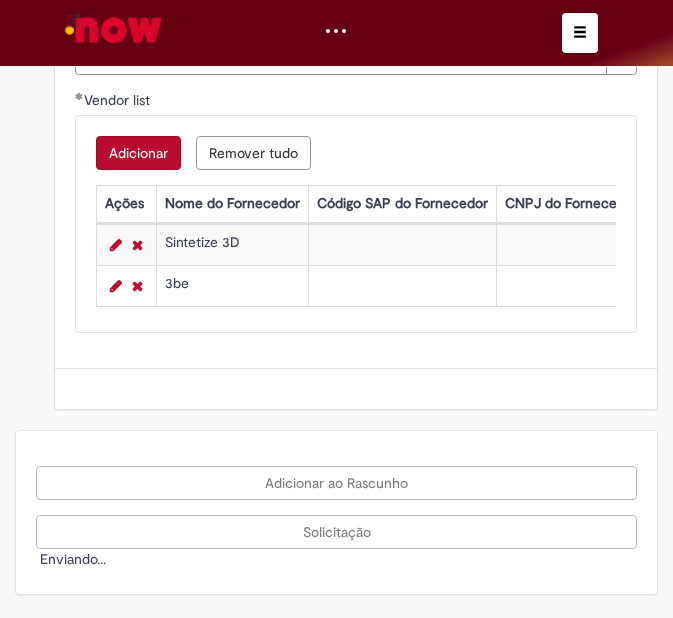 scroll, scrollTop: 2344, scrollLeft: 0, axis: vertical 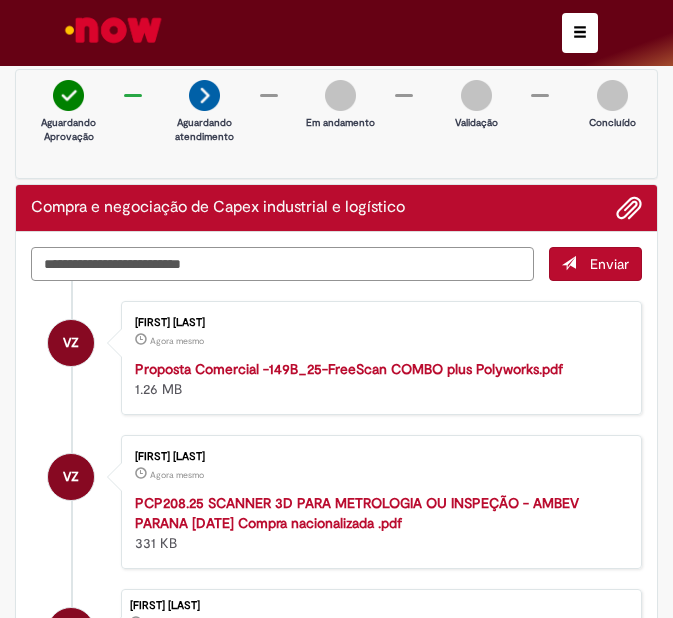 click at bounding box center [282, 264] 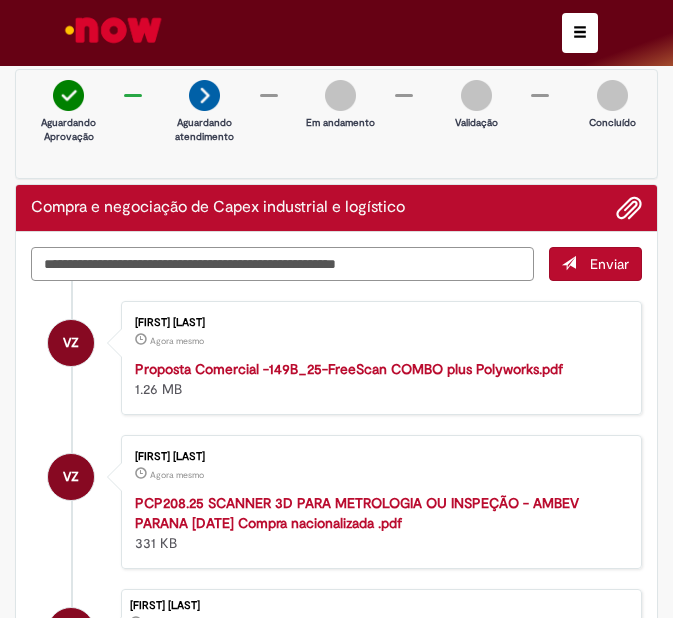 click on "**********" at bounding box center (282, 264) 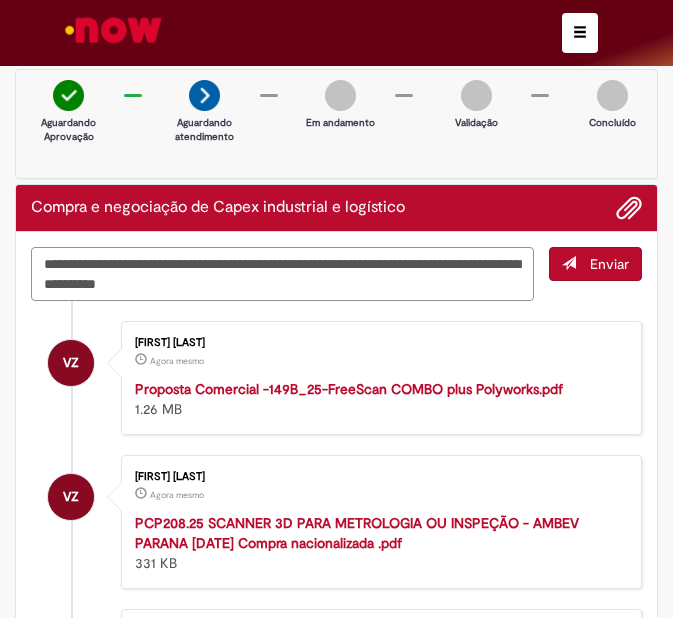 click on "**********" at bounding box center (282, 274) 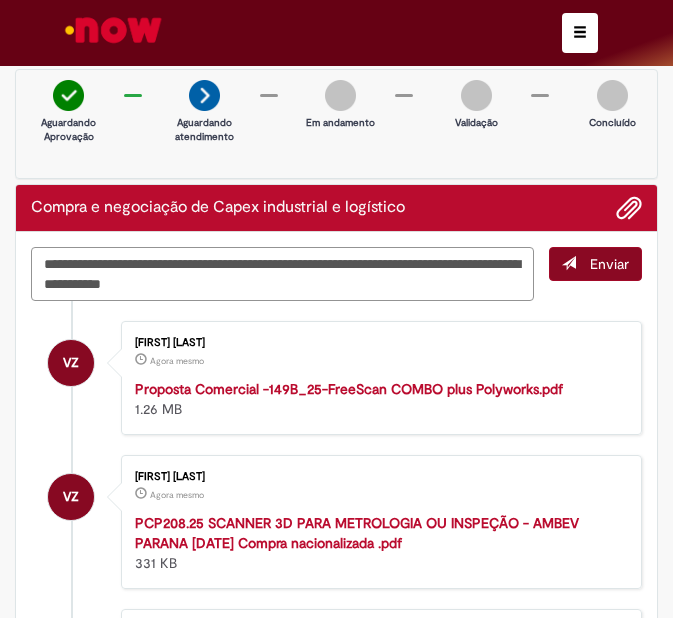 type on "**********" 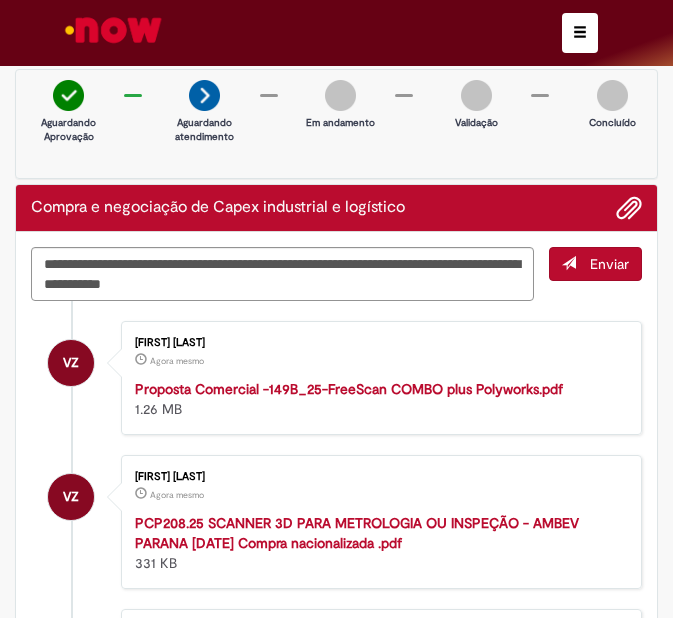 click on "Enviar" at bounding box center [595, 264] 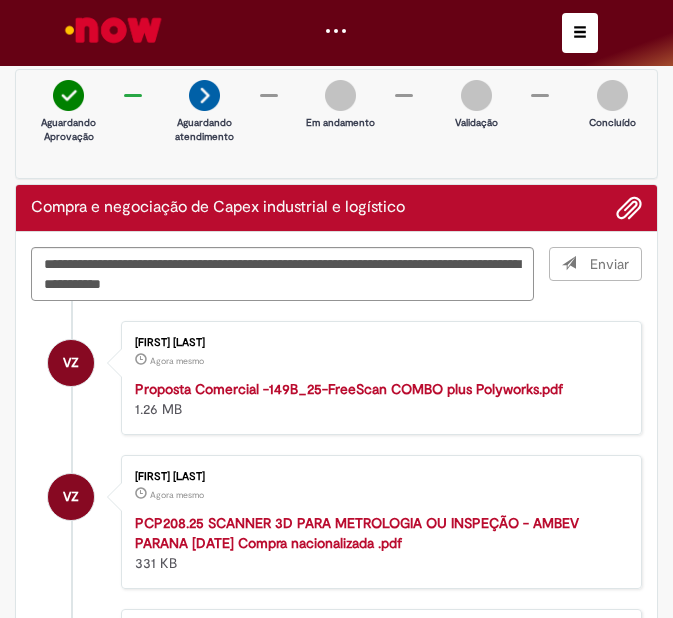 type 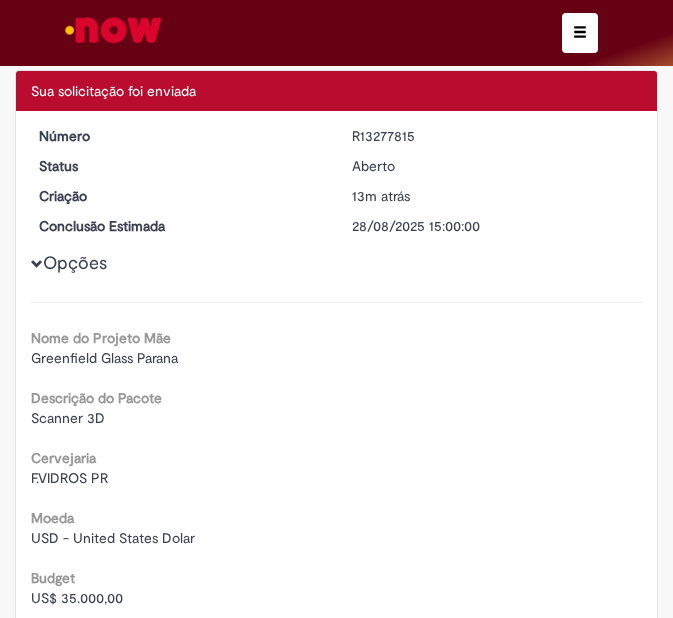 scroll, scrollTop: 964, scrollLeft: 0, axis: vertical 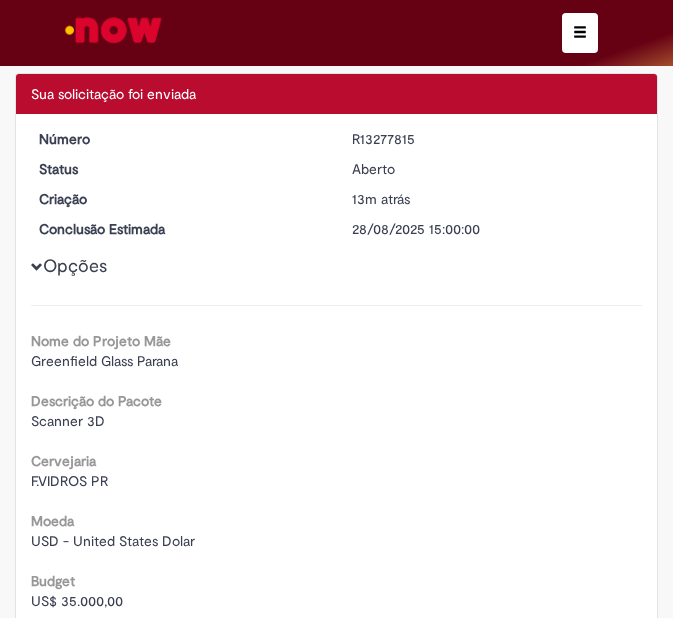 click on "R13277815" at bounding box center (493, 139) 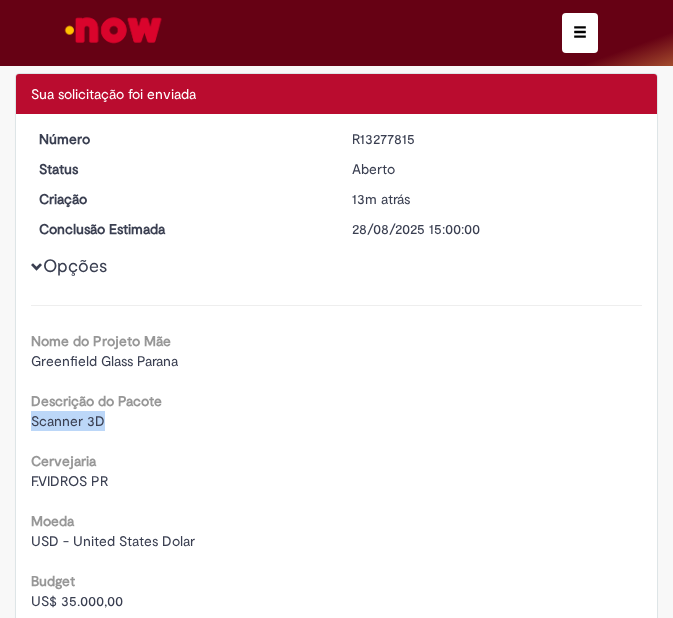 drag, startPoint x: 112, startPoint y: 413, endPoint x: 27, endPoint y: 424, distance: 85.70881 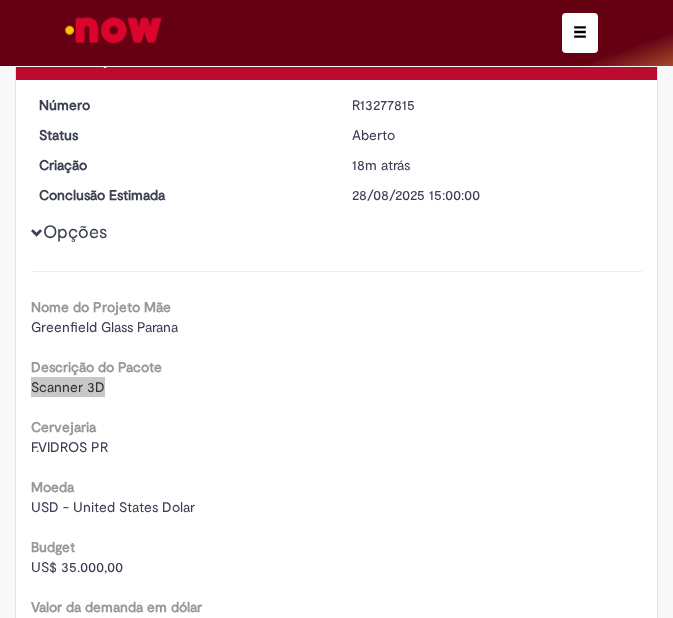 scroll, scrollTop: 997, scrollLeft: 0, axis: vertical 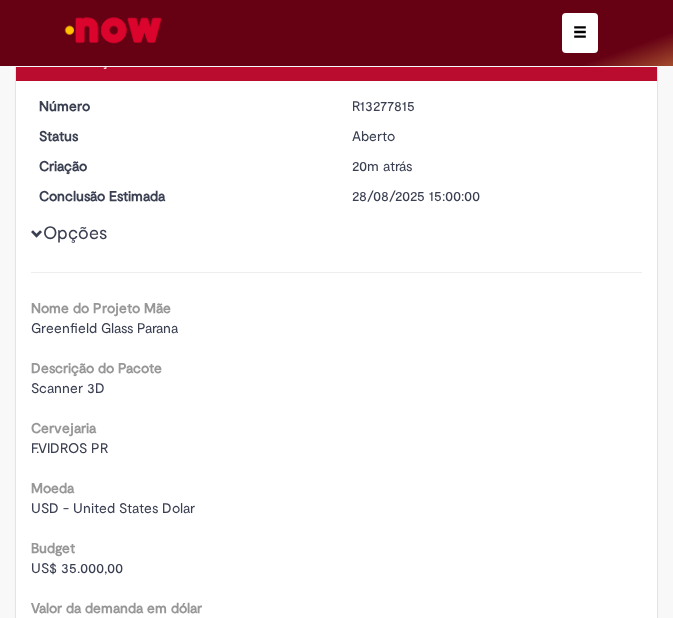 click on "Greenfield Glass Parana" at bounding box center [336, 328] 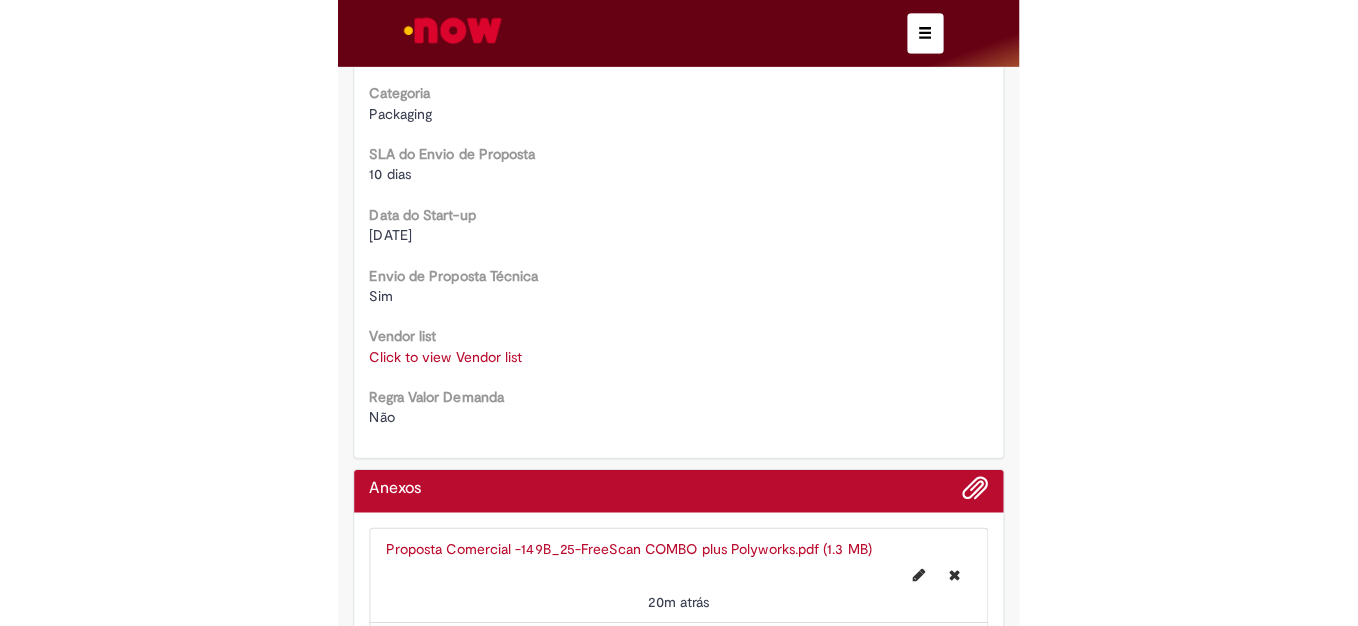 scroll, scrollTop: 1296, scrollLeft: 0, axis: vertical 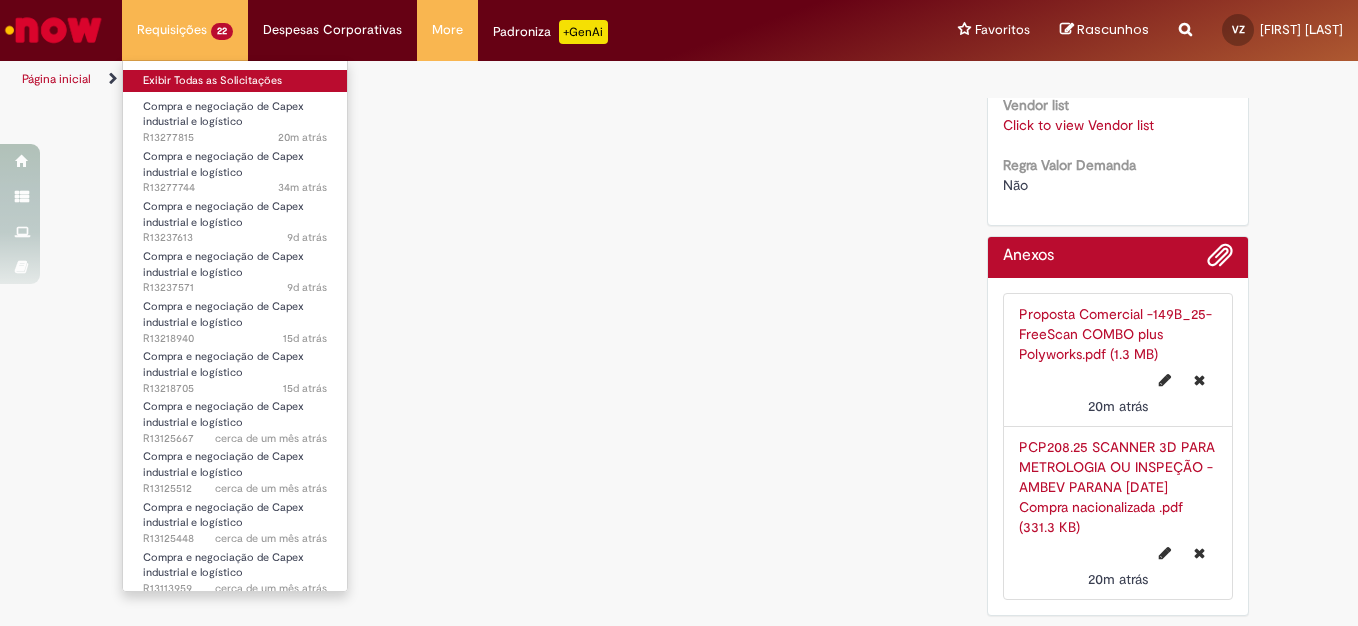 click on "Exibir Todas as Solicitações" at bounding box center (235, 81) 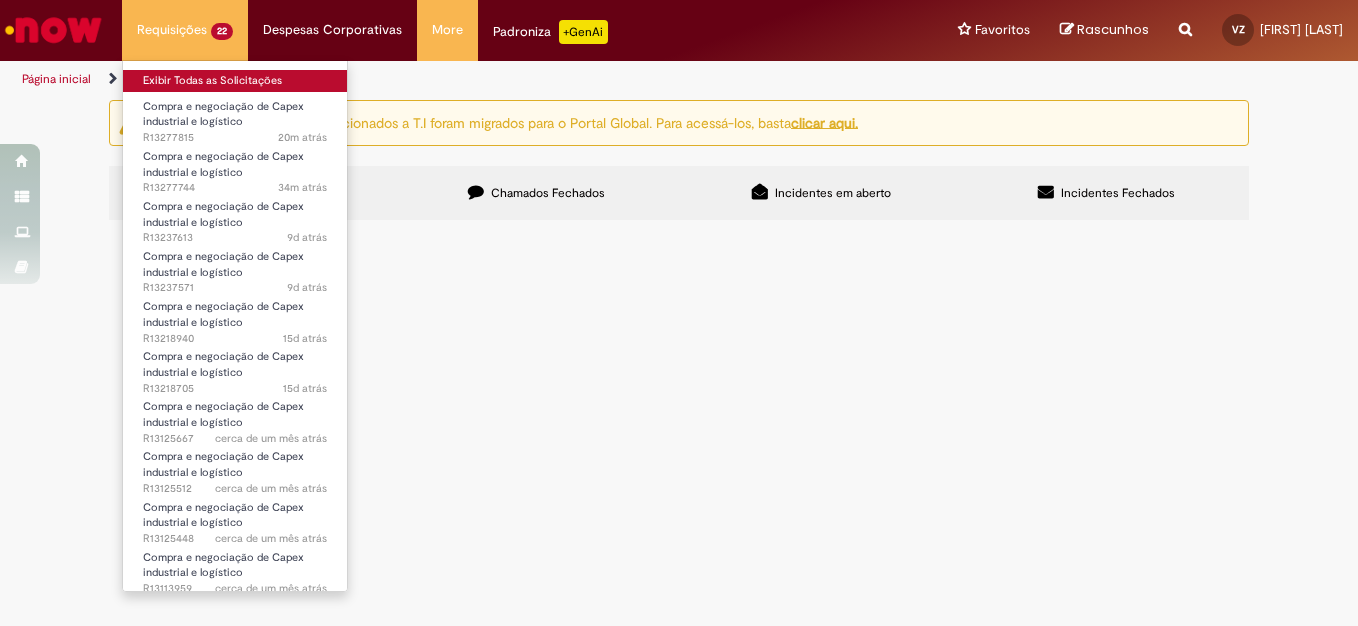 scroll, scrollTop: 0, scrollLeft: 0, axis: both 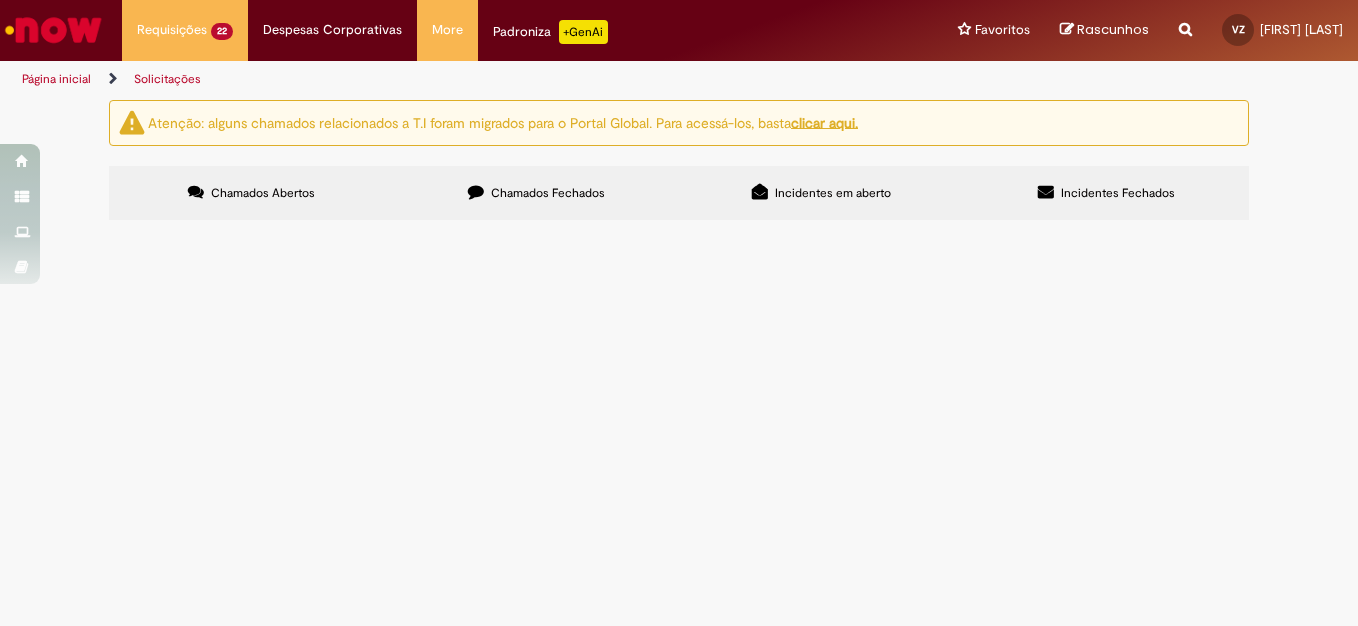 click on "Compra e negociação de Capex industrial e logístico" at bounding box center (0, 0) 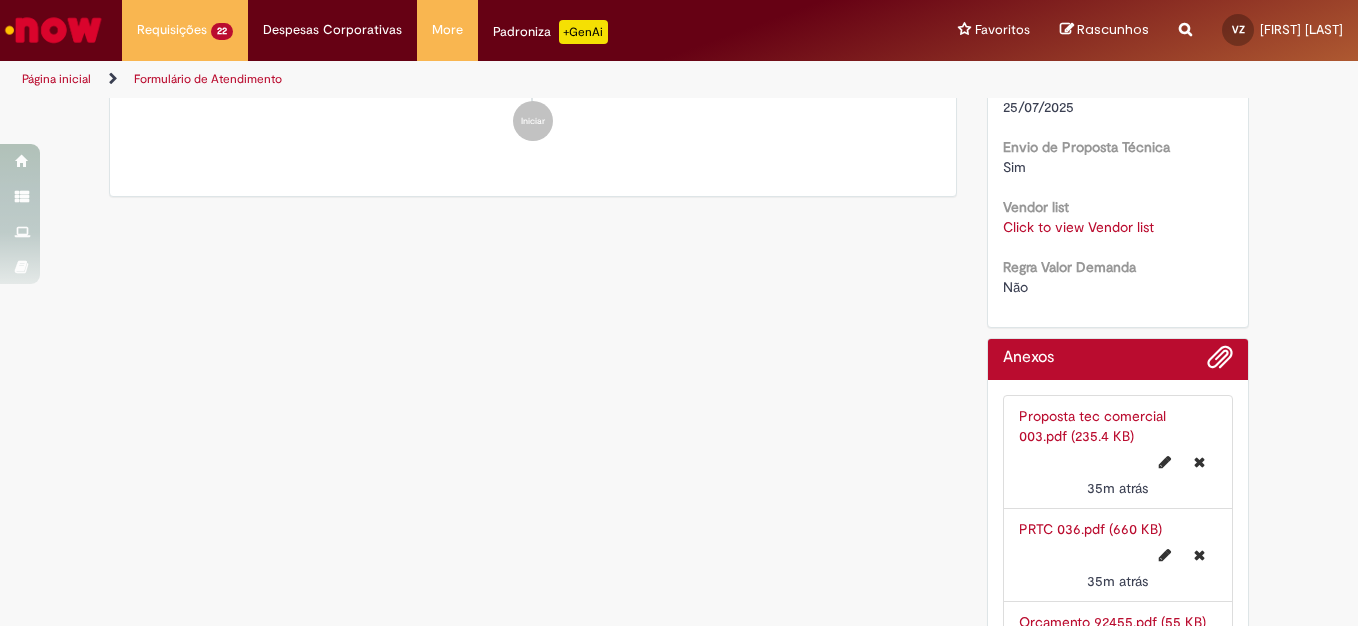 scroll, scrollTop: 1243, scrollLeft: 0, axis: vertical 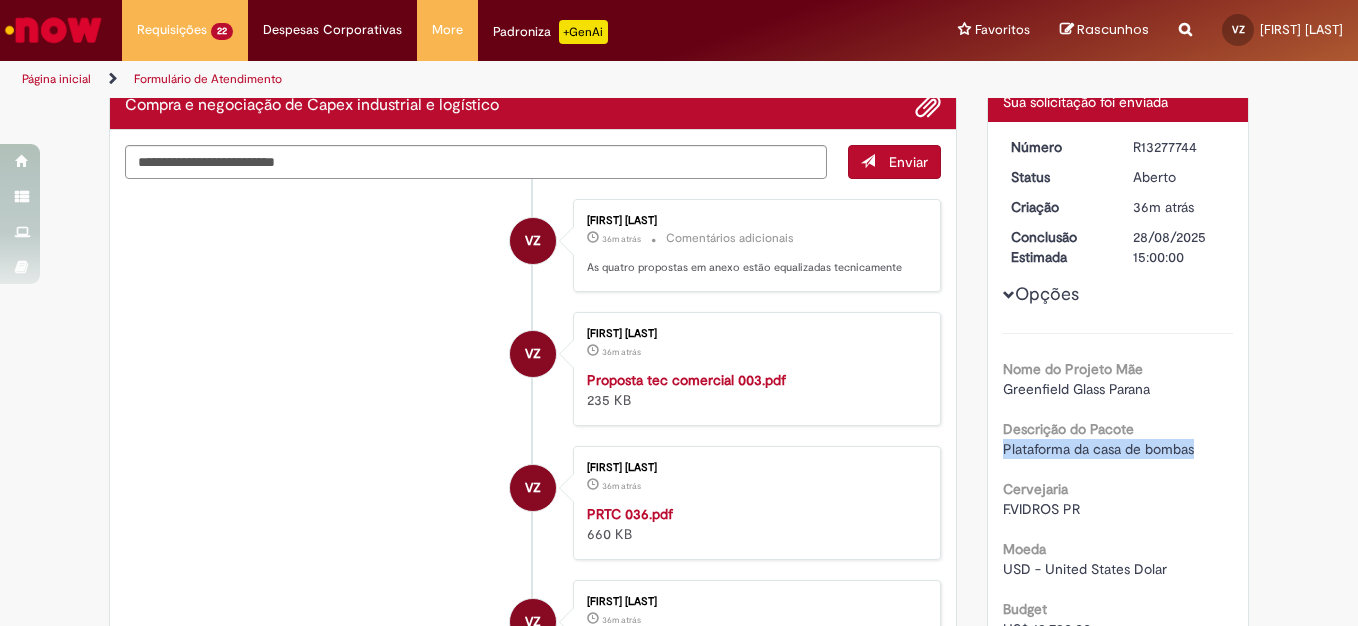 drag, startPoint x: 1190, startPoint y: 452, endPoint x: 964, endPoint y: 456, distance: 226.0354 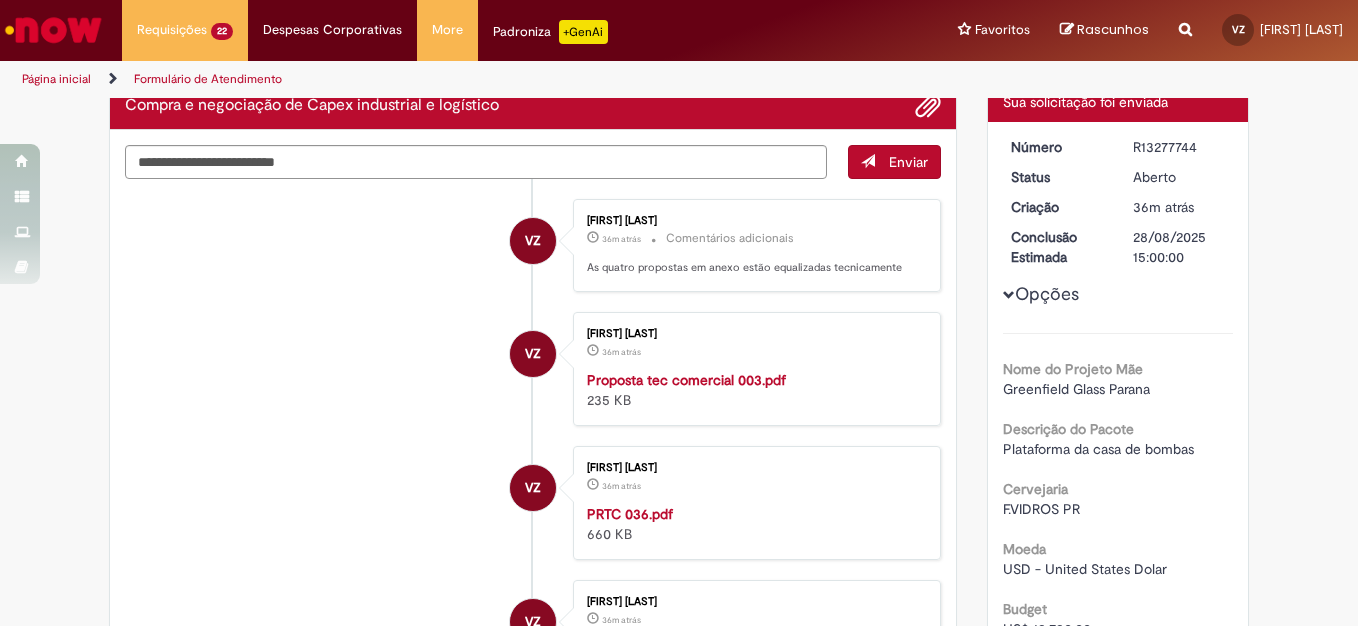 click on "R13277744" at bounding box center [1179, 147] 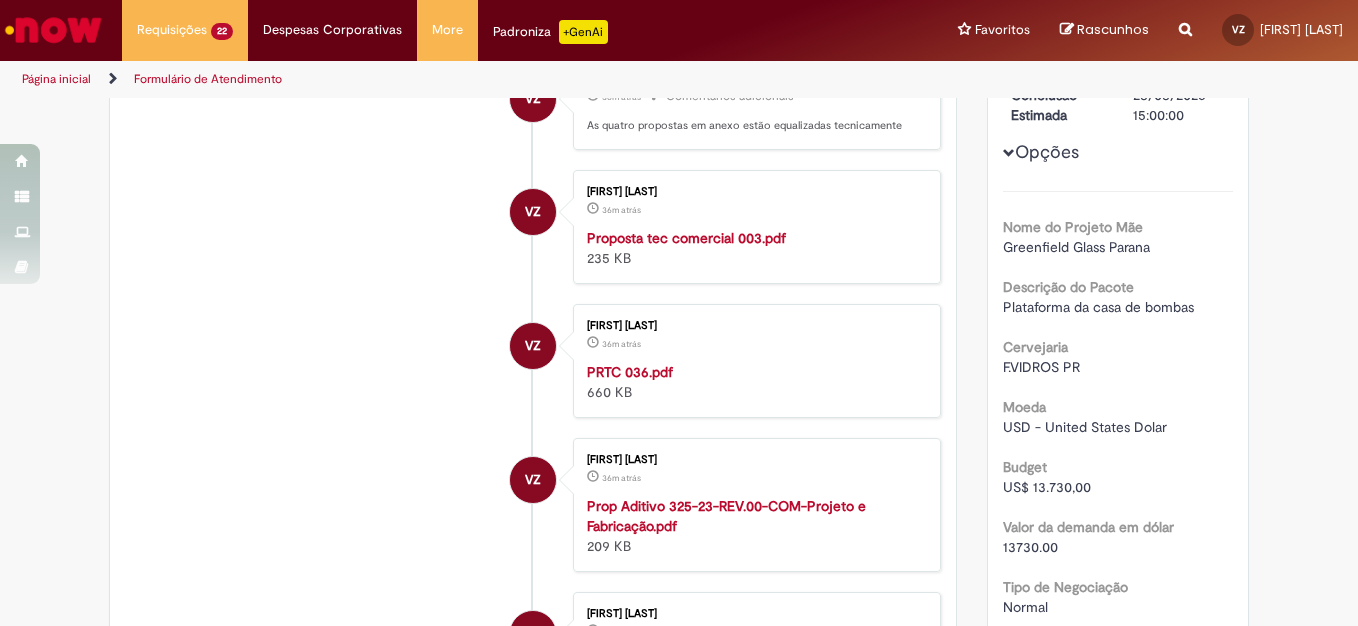 scroll, scrollTop: 133, scrollLeft: 0, axis: vertical 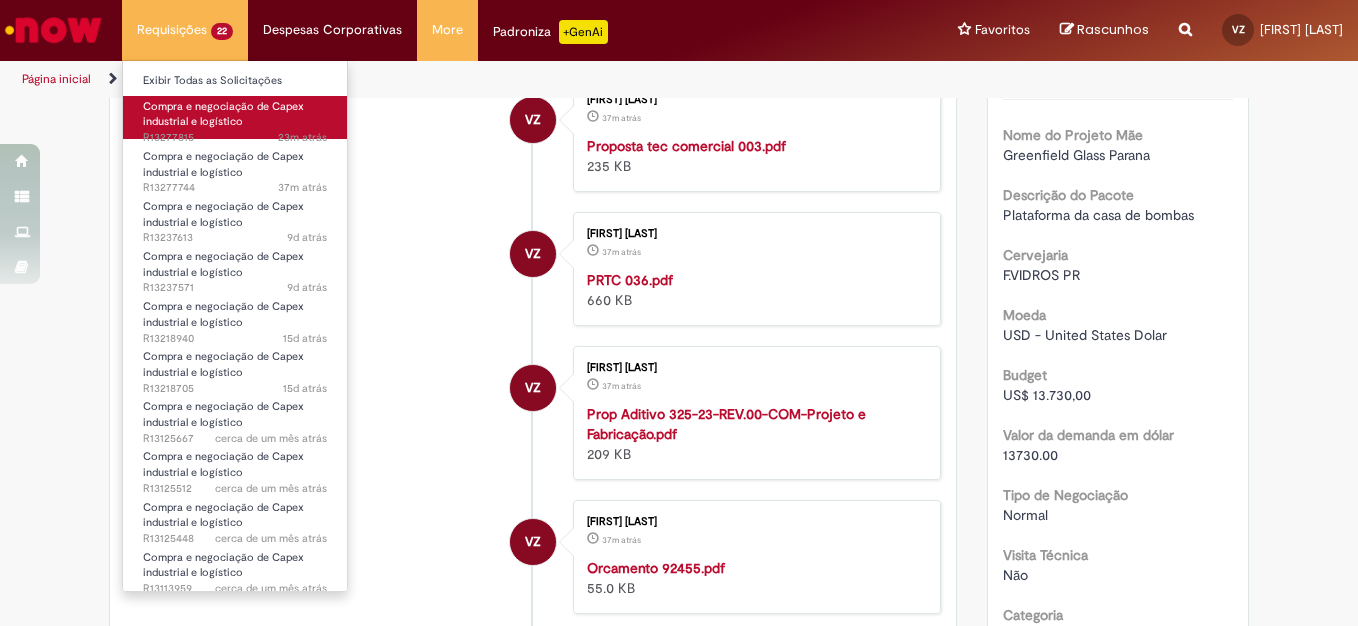 click on "Compra e negociação de Capex industrial e logístico" at bounding box center (223, 114) 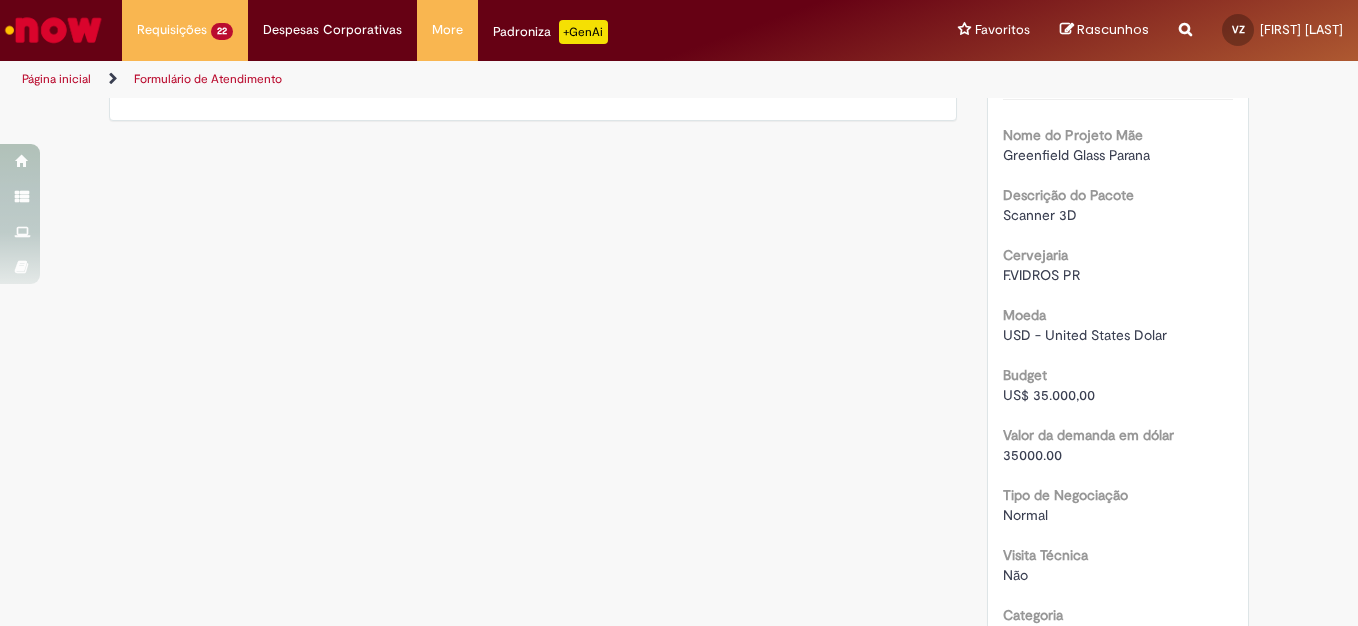 scroll, scrollTop: 0, scrollLeft: 0, axis: both 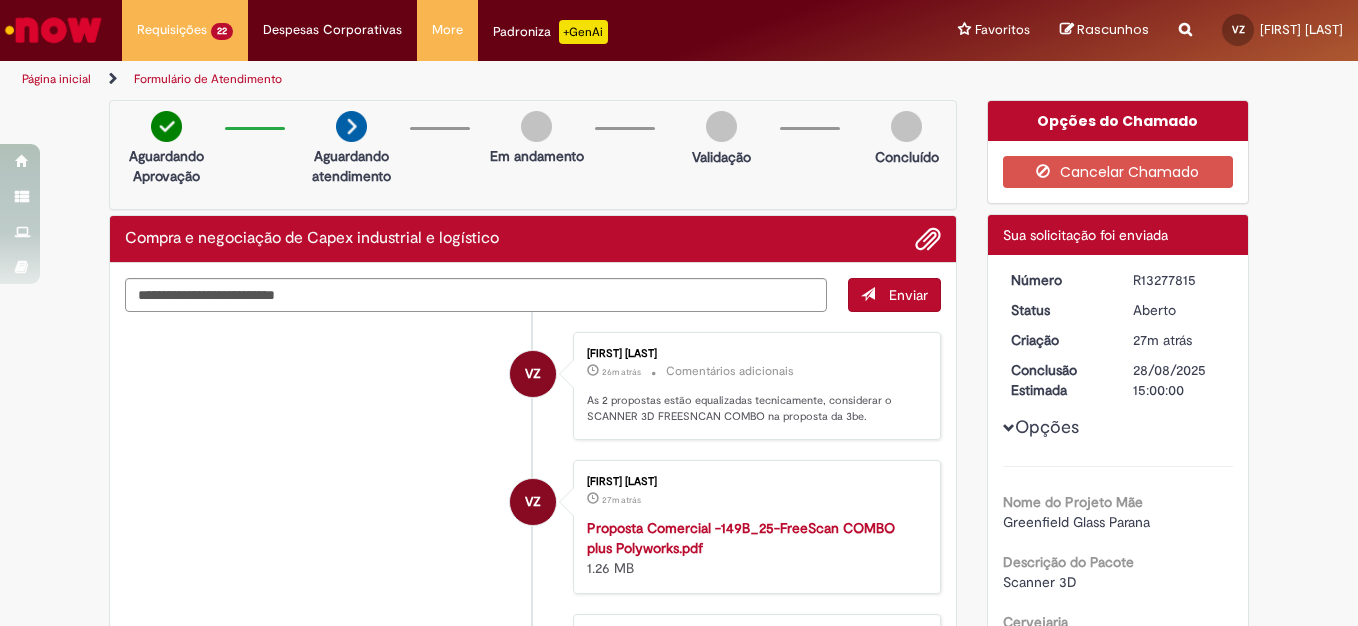 click on "R13277815" at bounding box center [1179, 280] 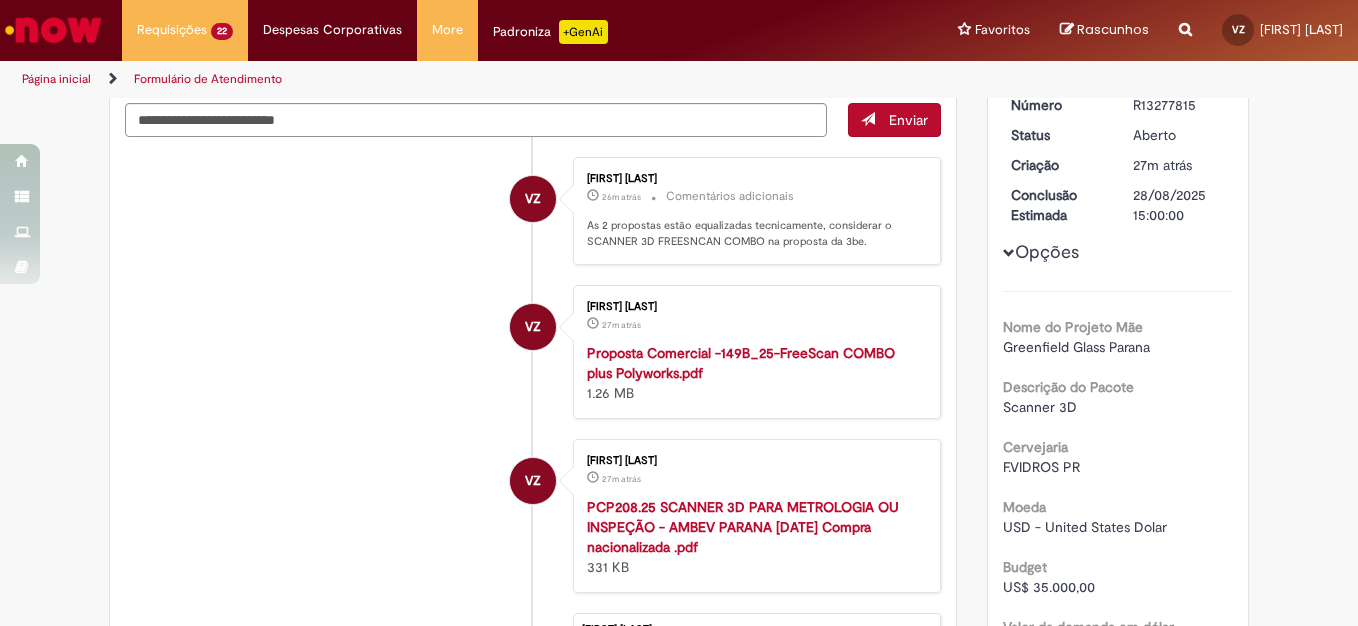 scroll, scrollTop: 200, scrollLeft: 0, axis: vertical 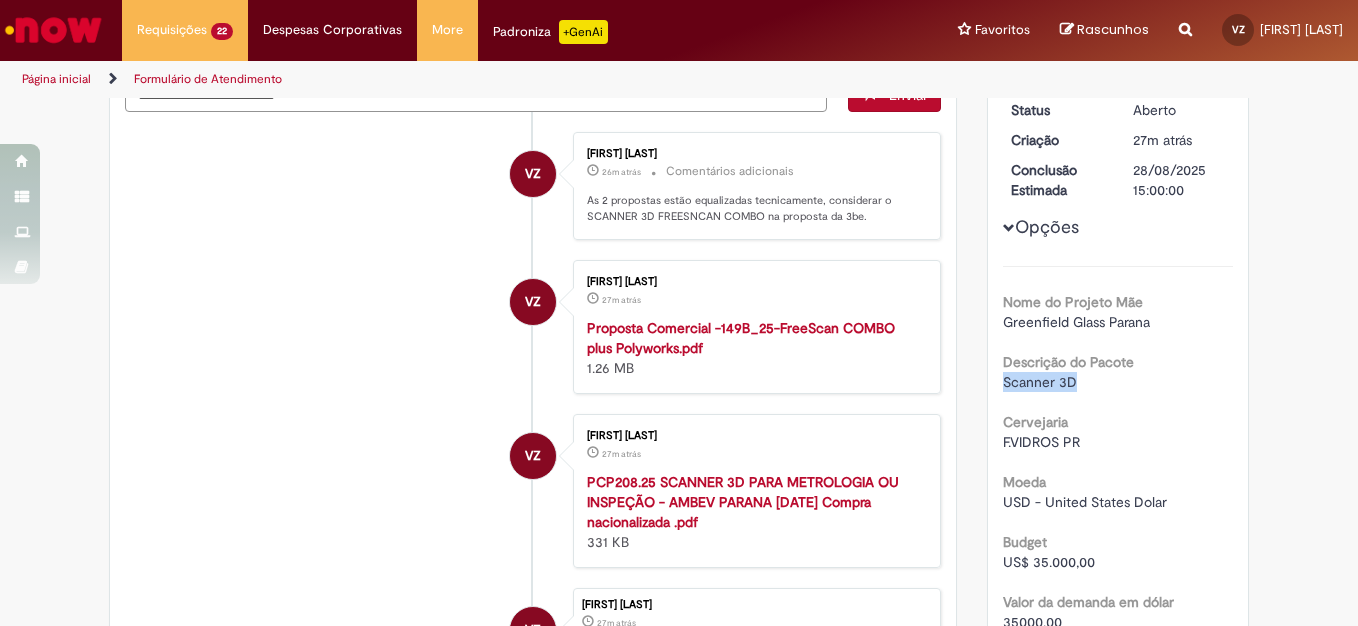 drag, startPoint x: 995, startPoint y: 382, endPoint x: 978, endPoint y: 381, distance: 17.029387 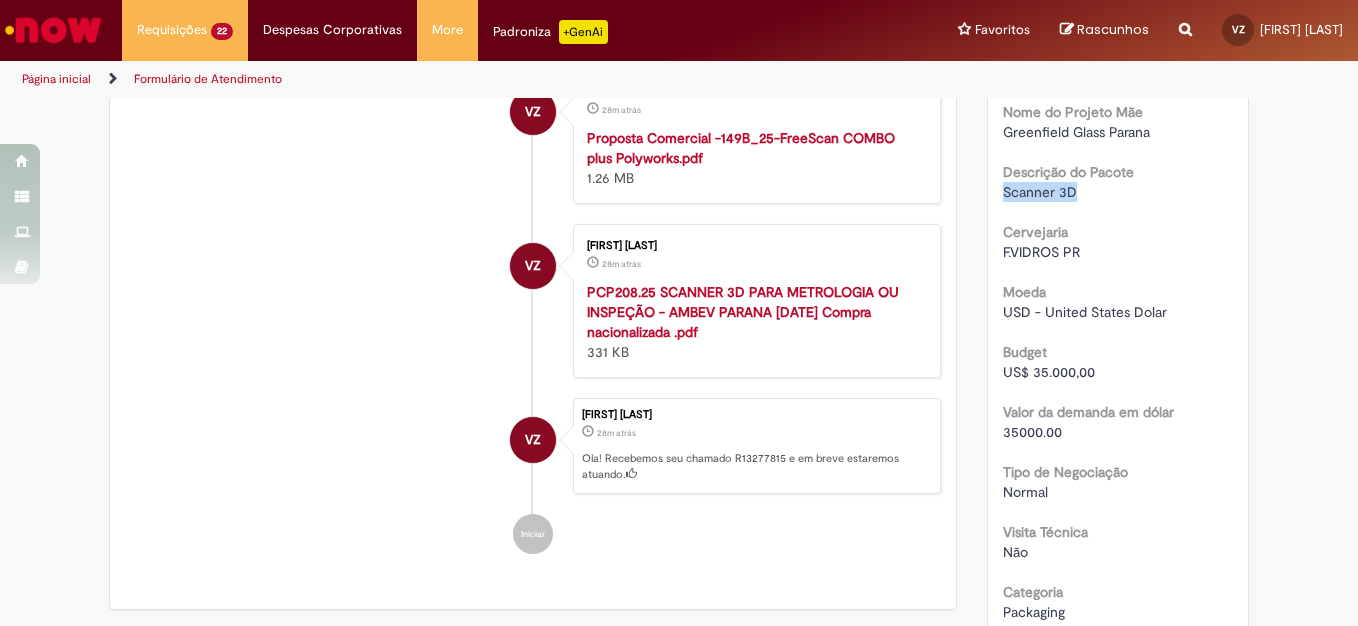 scroll, scrollTop: 348, scrollLeft: 0, axis: vertical 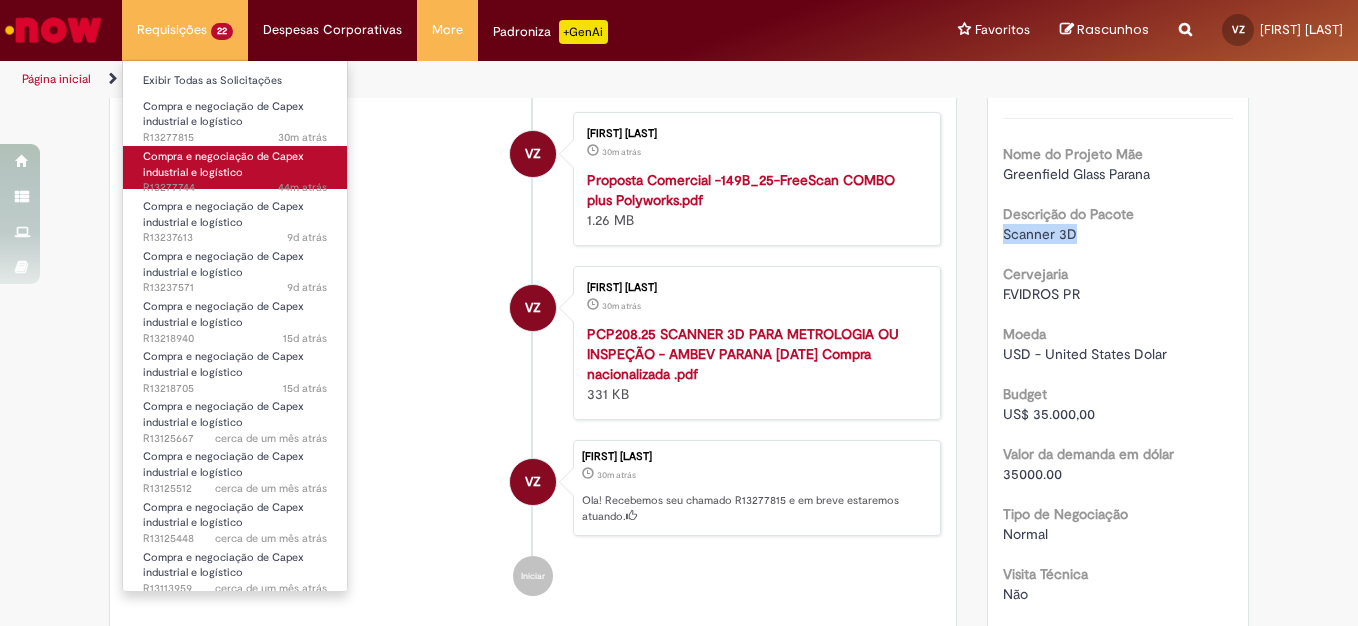 click on "Compra e negociação de Capex industrial e logístico" at bounding box center (223, 164) 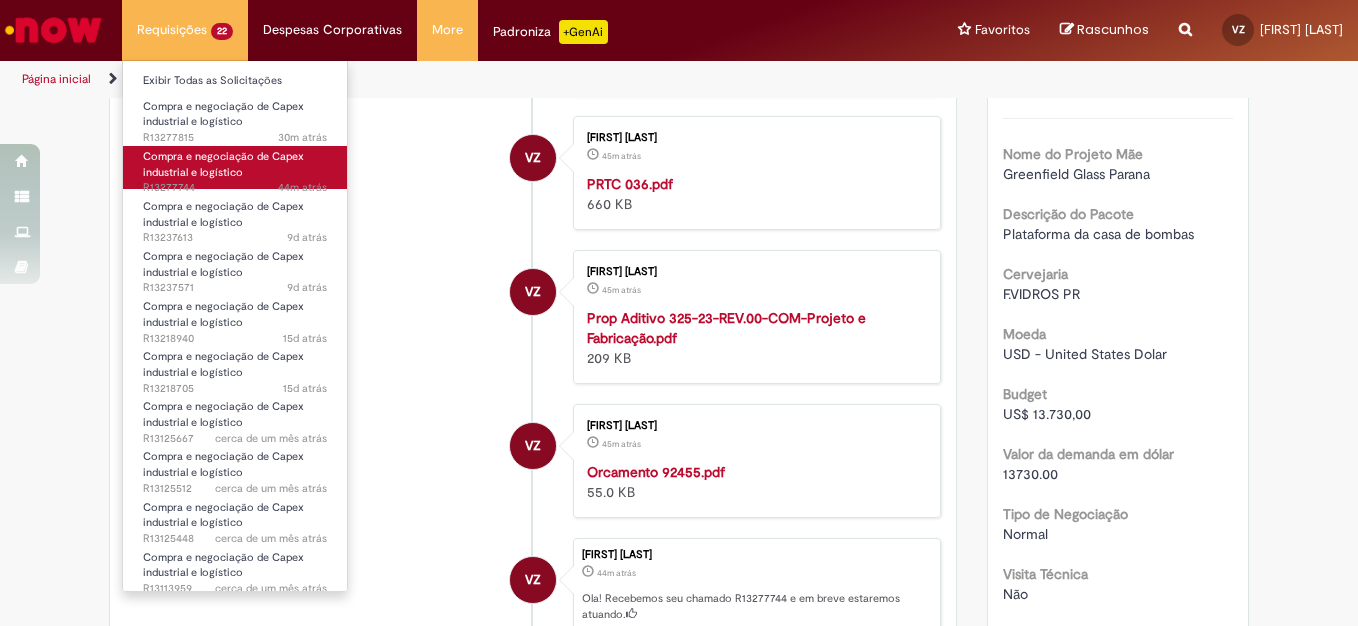 scroll, scrollTop: 0, scrollLeft: 0, axis: both 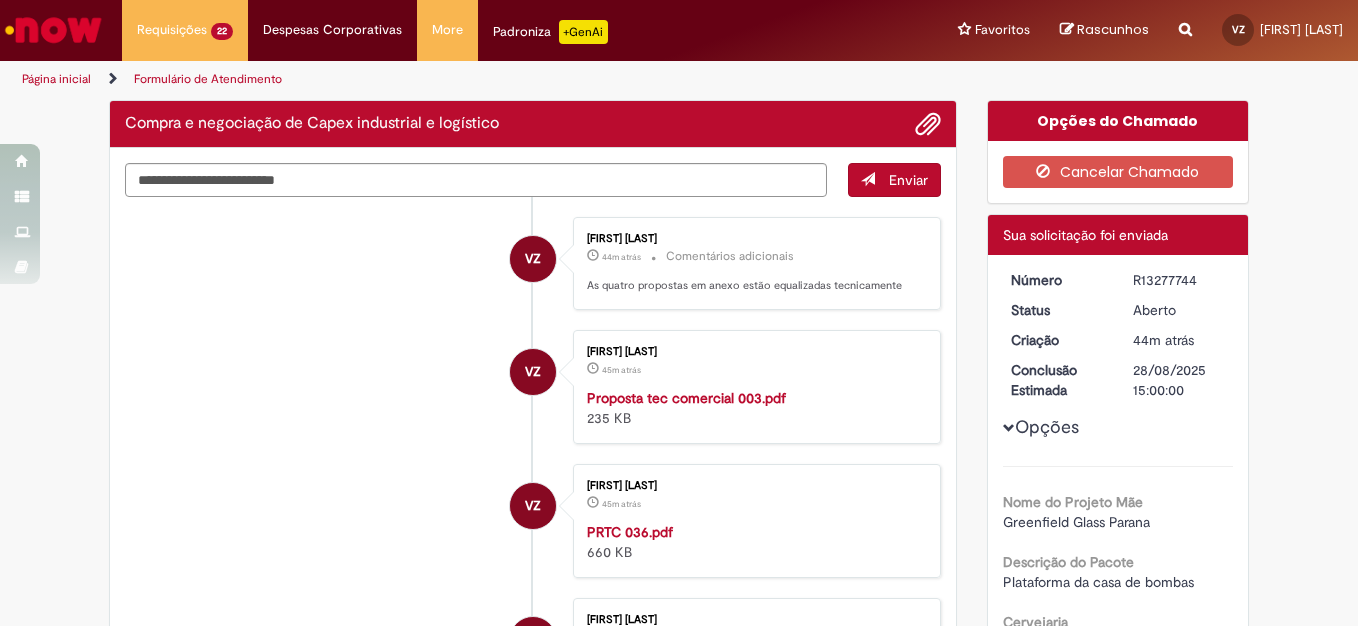 click on "VZ
[FIRST] [LAST]
44m atrás 44 minutos atrás     Comentários adicionais
As quatro propostas em anexo estão equalizadas tecnicamente" at bounding box center (533, 263) 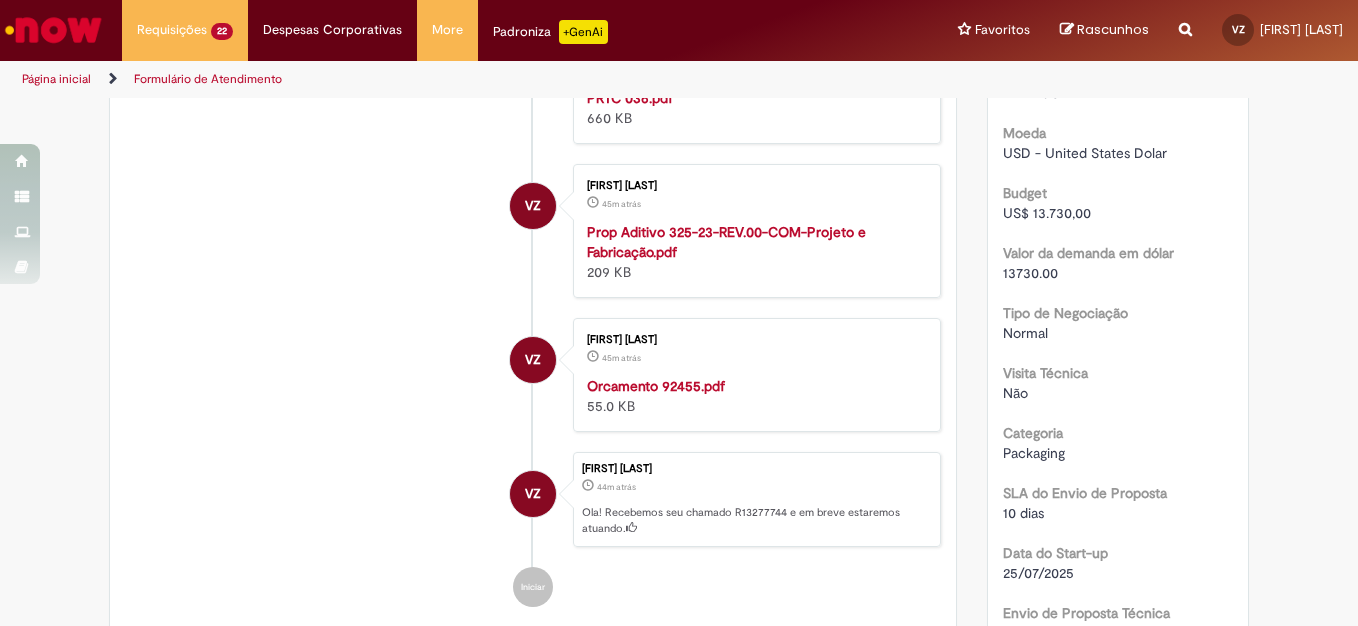 scroll, scrollTop: 682, scrollLeft: 0, axis: vertical 